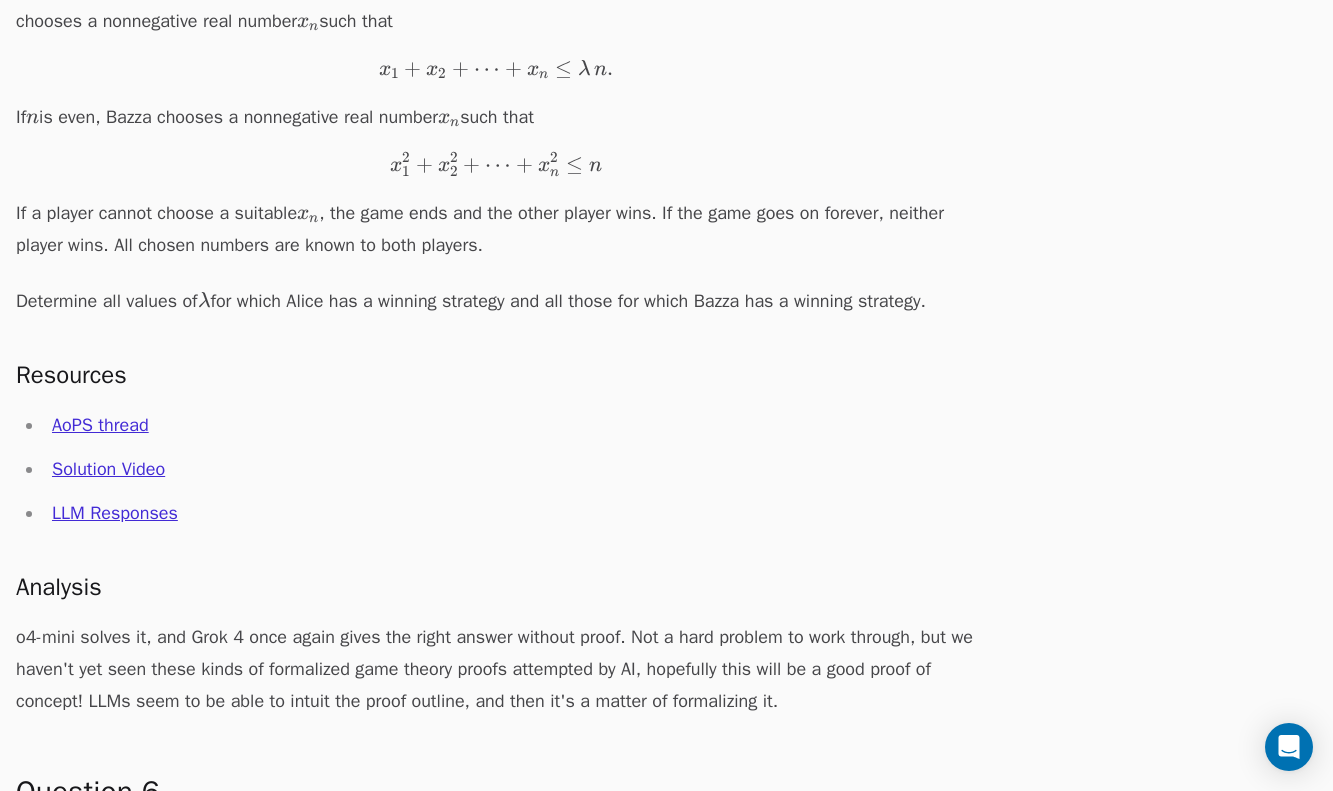 scroll, scrollTop: 5069, scrollLeft: 0, axis: vertical 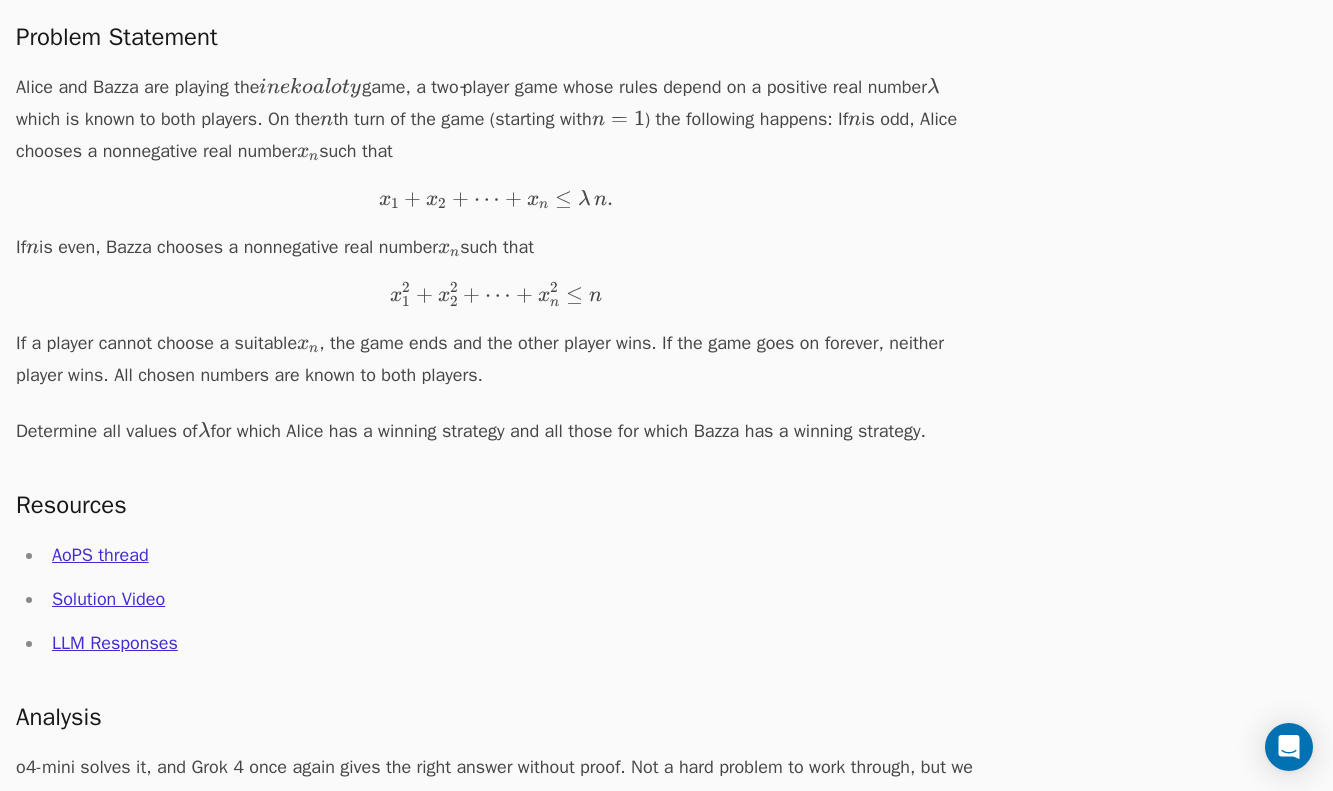 click on "AoPS thread" at bounding box center [100, 555] 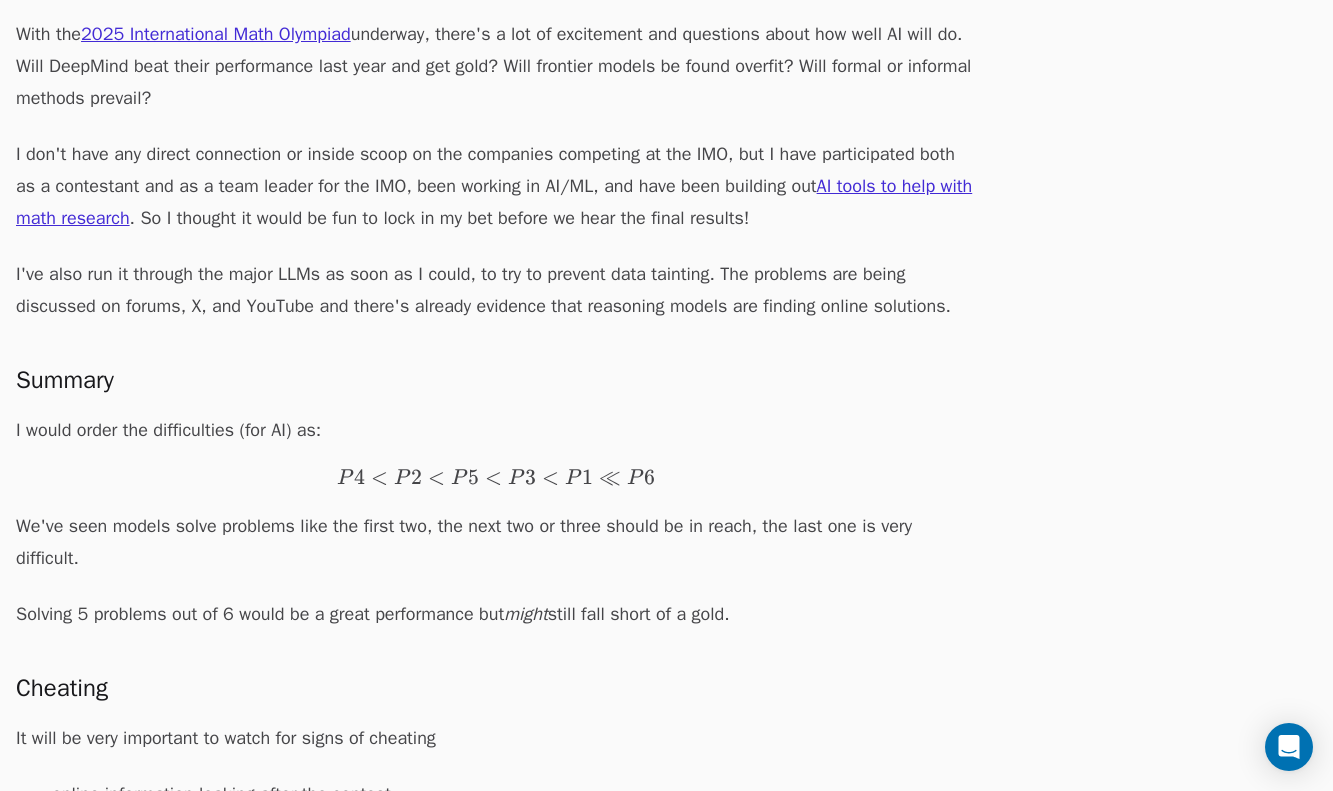 scroll, scrollTop: 204, scrollLeft: 0, axis: vertical 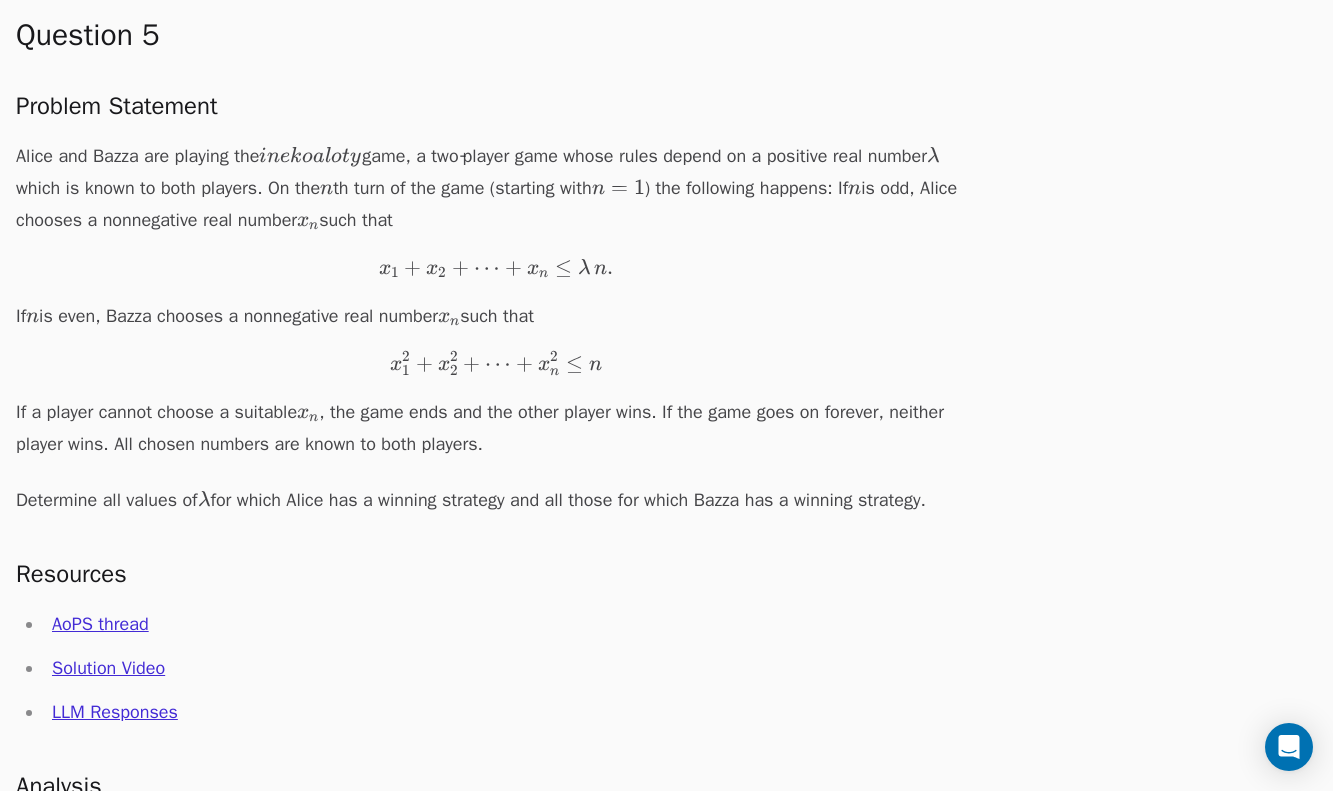 click on "AoPS thread" at bounding box center [100, 624] 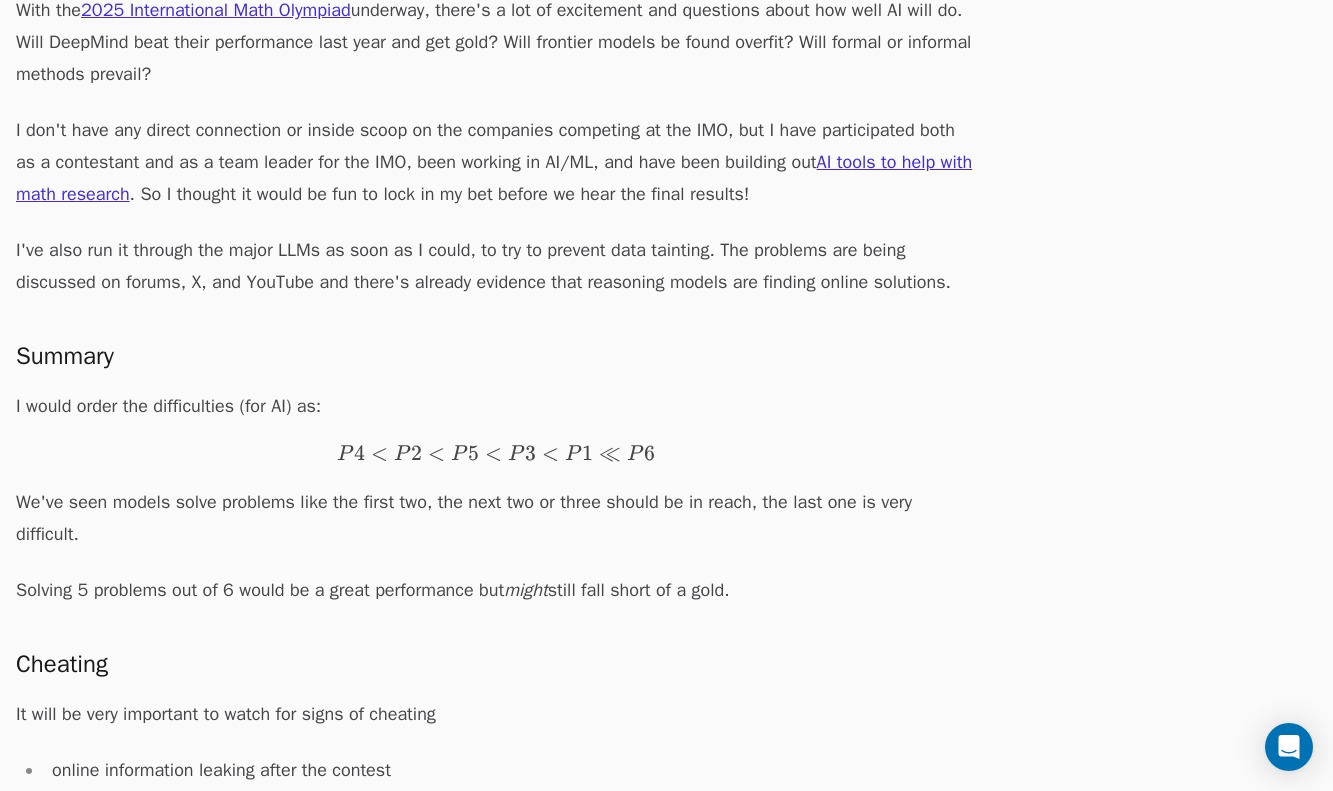 scroll, scrollTop: 320, scrollLeft: 0, axis: vertical 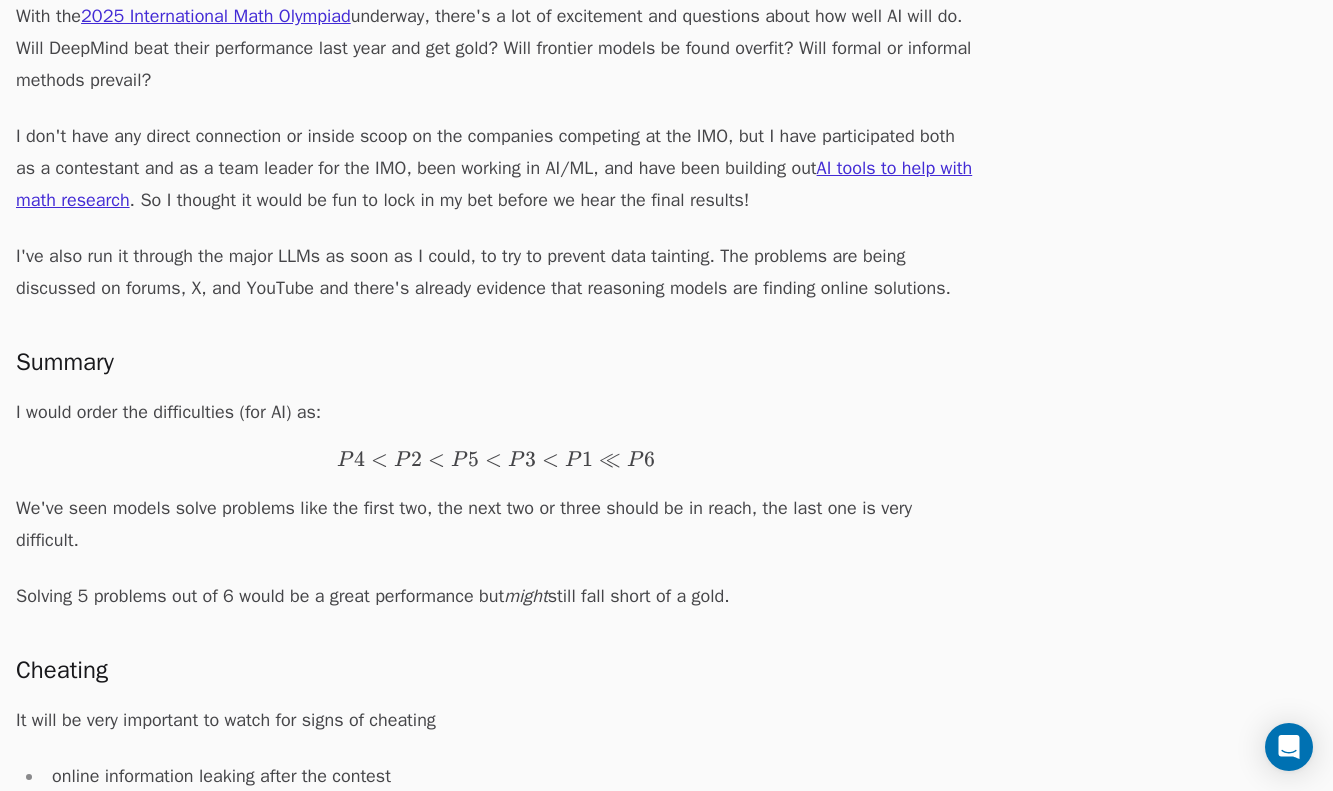 click on "With the  2025 International Math Olympiad  underway, there's a lot of excitement and questions about how well AI will do.  Will DeepMind beat their performance last year and get gold?  Will frontier models be found overfit?  Will formal or informal methods prevail?" at bounding box center [496, 48] 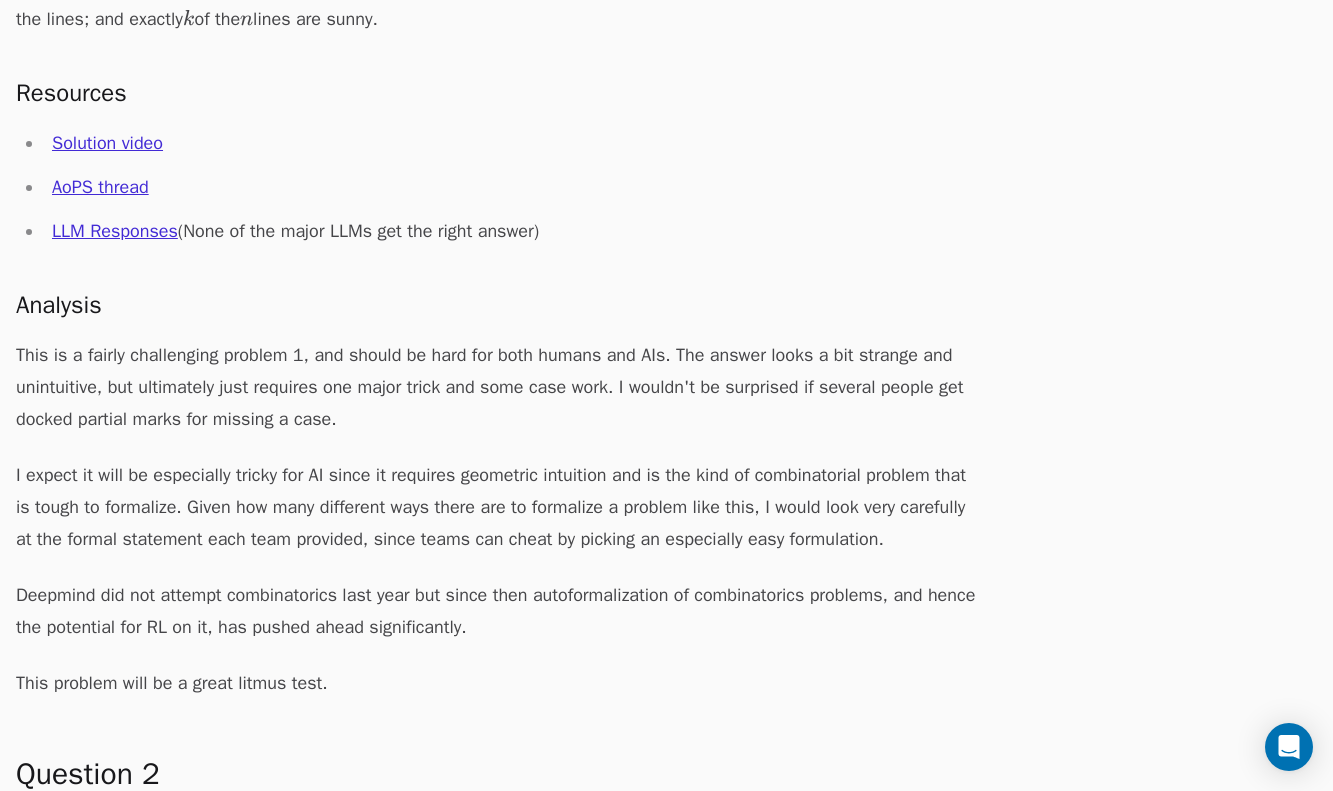 scroll, scrollTop: 1978, scrollLeft: 0, axis: vertical 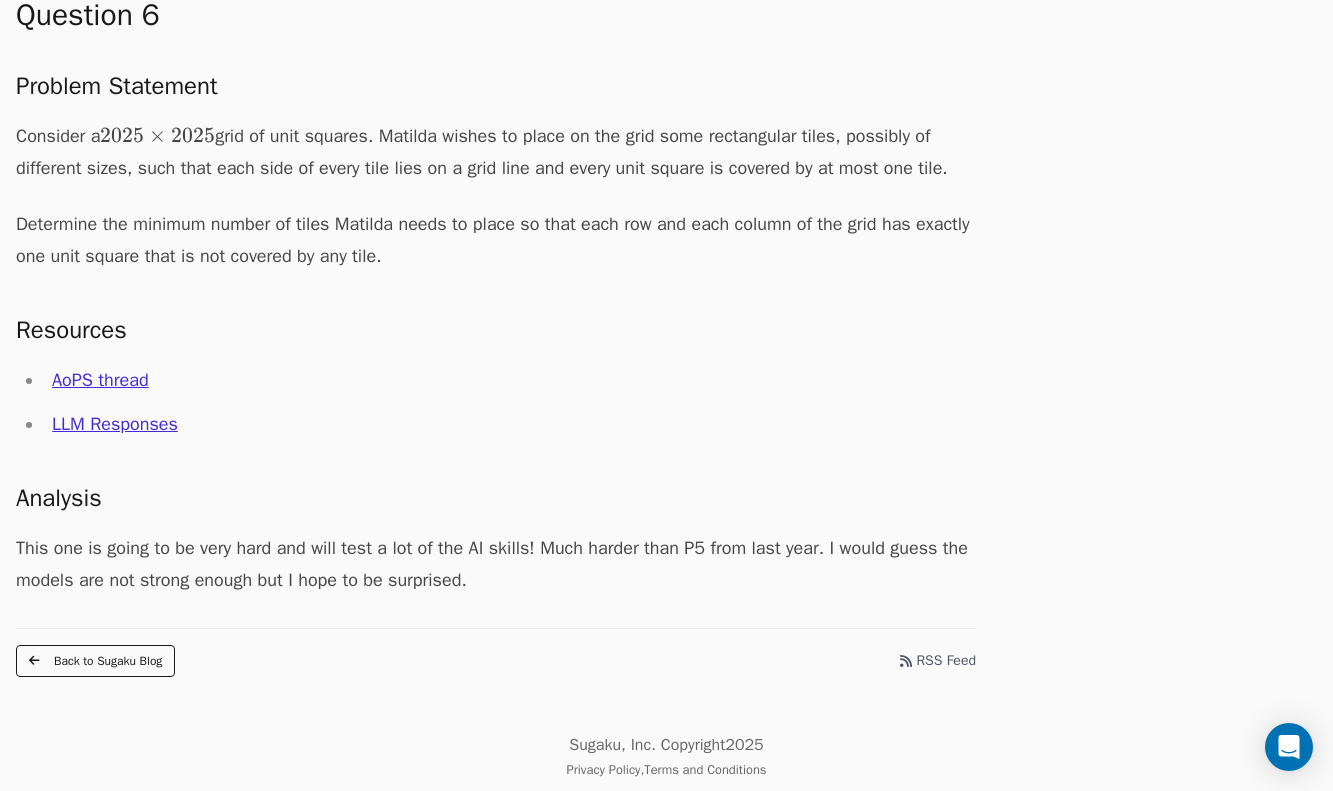 click on "Back to Sugaku Blog" at bounding box center (95, 661) 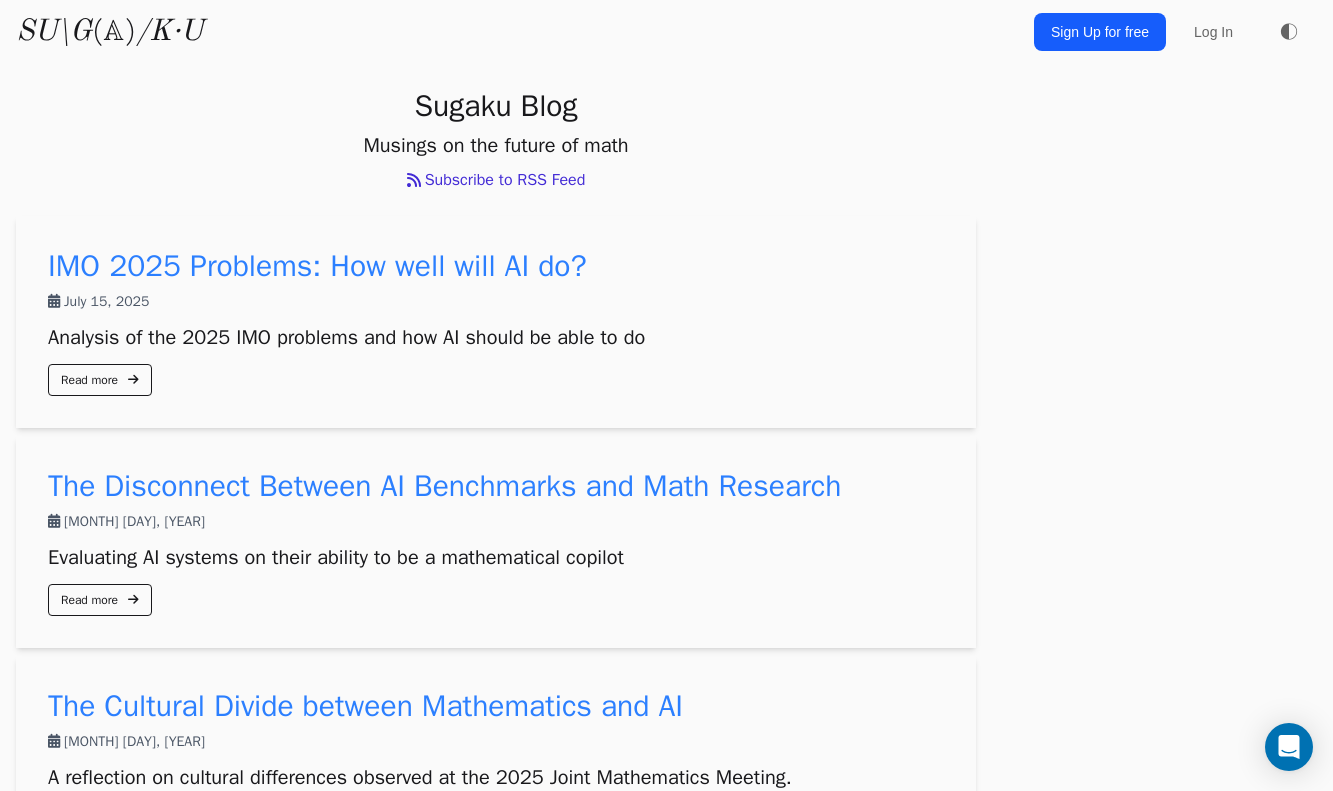 scroll, scrollTop: 0, scrollLeft: 0, axis: both 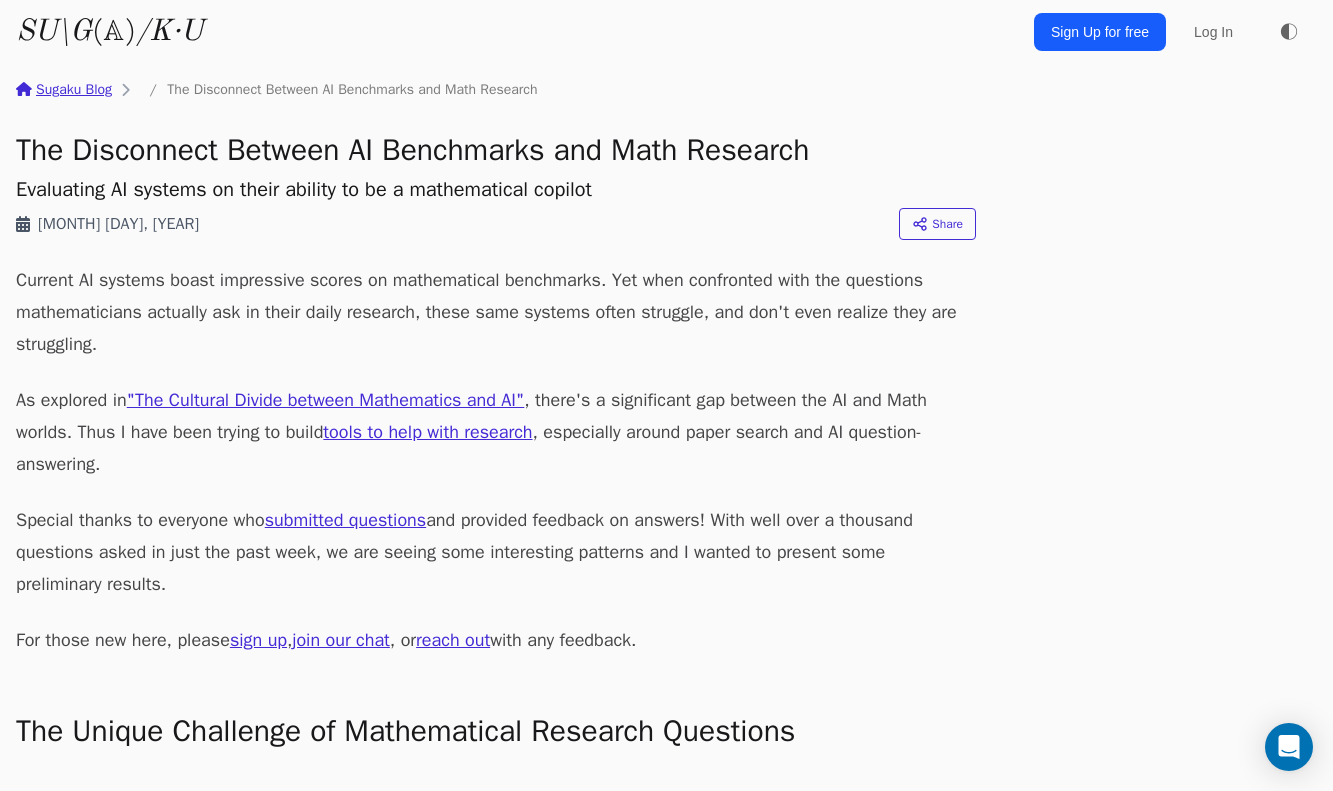 click on "As explored in  "The Cultural Divide between Mathematics and AI" , there's a significant gap between the AI and Math worlds. Thus I have been trying to build  tools to help with research , especially around paper search and AI question-answering." at bounding box center (496, 432) 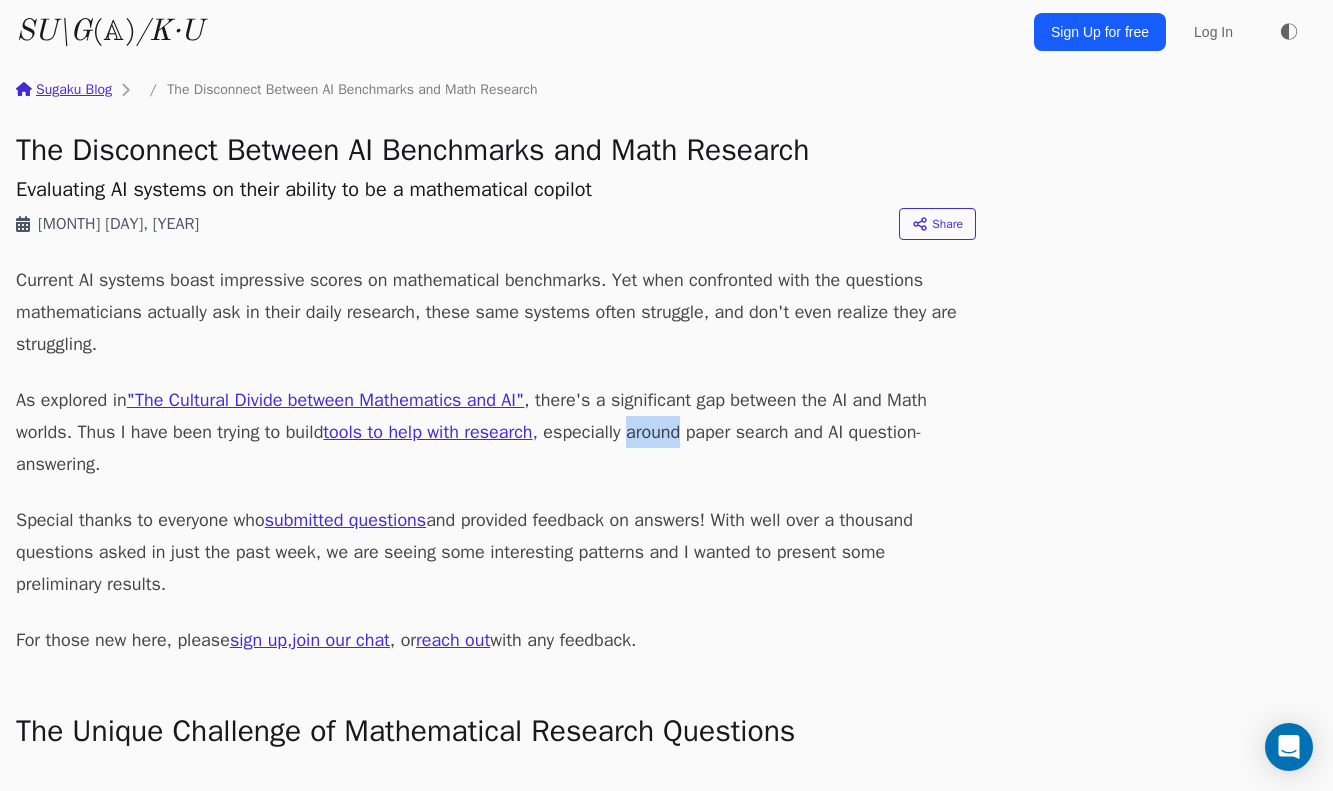 click on "As explored in  "The Cultural Divide between Mathematics and AI" , there's a significant gap between the AI and Math worlds. Thus I have been trying to build  tools to help with research , especially around paper search and AI question-answering." at bounding box center [496, 432] 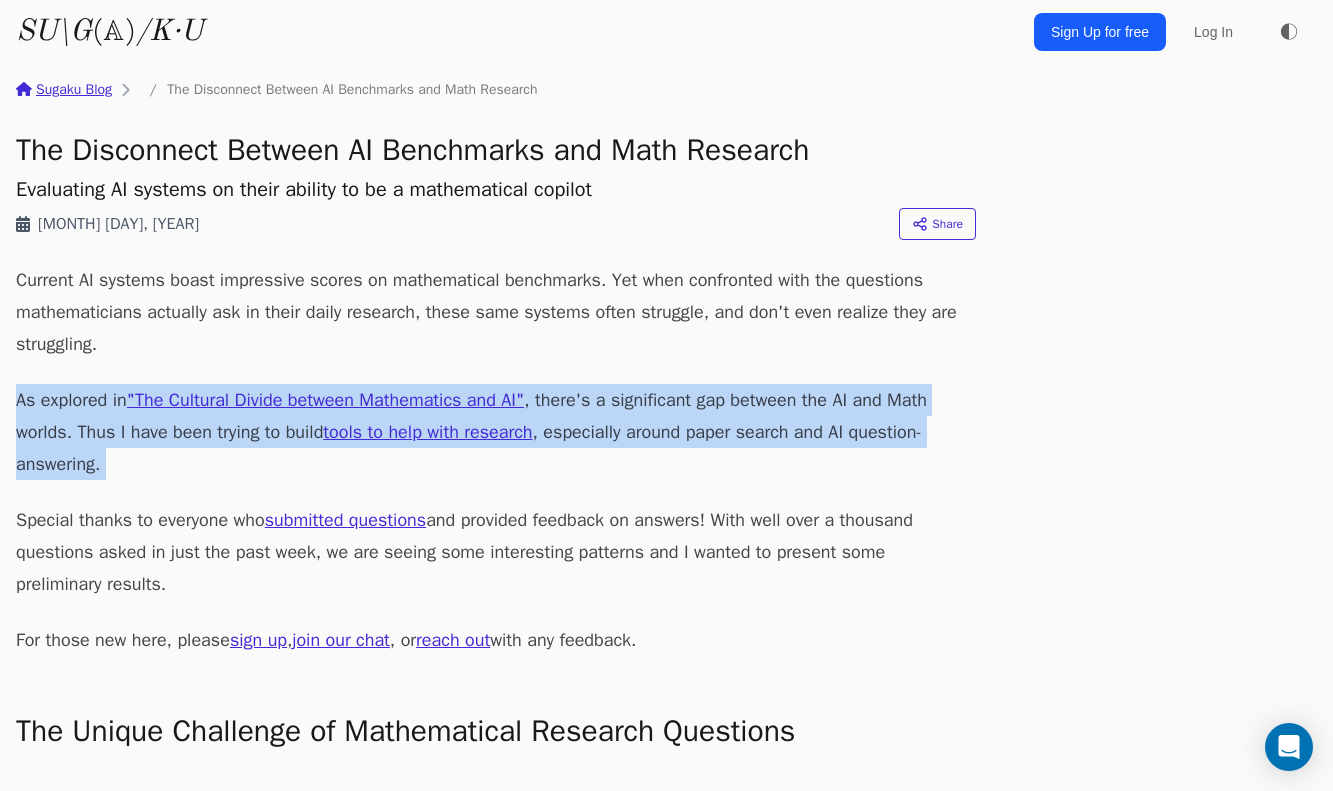 click on "As explored in  "The Cultural Divide between Mathematics and AI" , there's a significant gap between the AI and Math worlds. Thus I have been trying to build  tools to help with research , especially around paper search and AI question-answering." at bounding box center (496, 432) 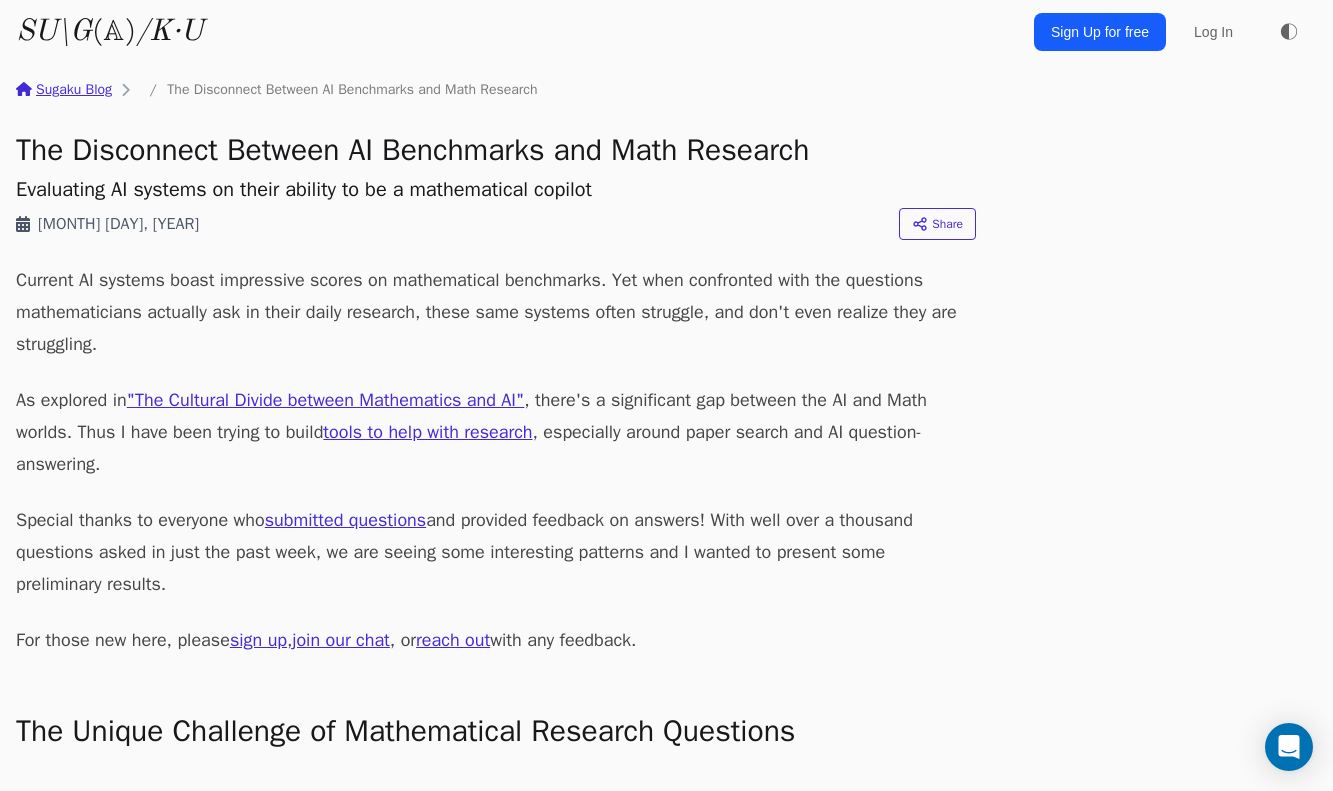 click on "Special thanks to everyone who  submitted questions  and provided feedback on answers! With well over a thousand questions asked in just the past week, we are seeing some interesting patterns and I wanted to present some preliminary results." at bounding box center (496, 552) 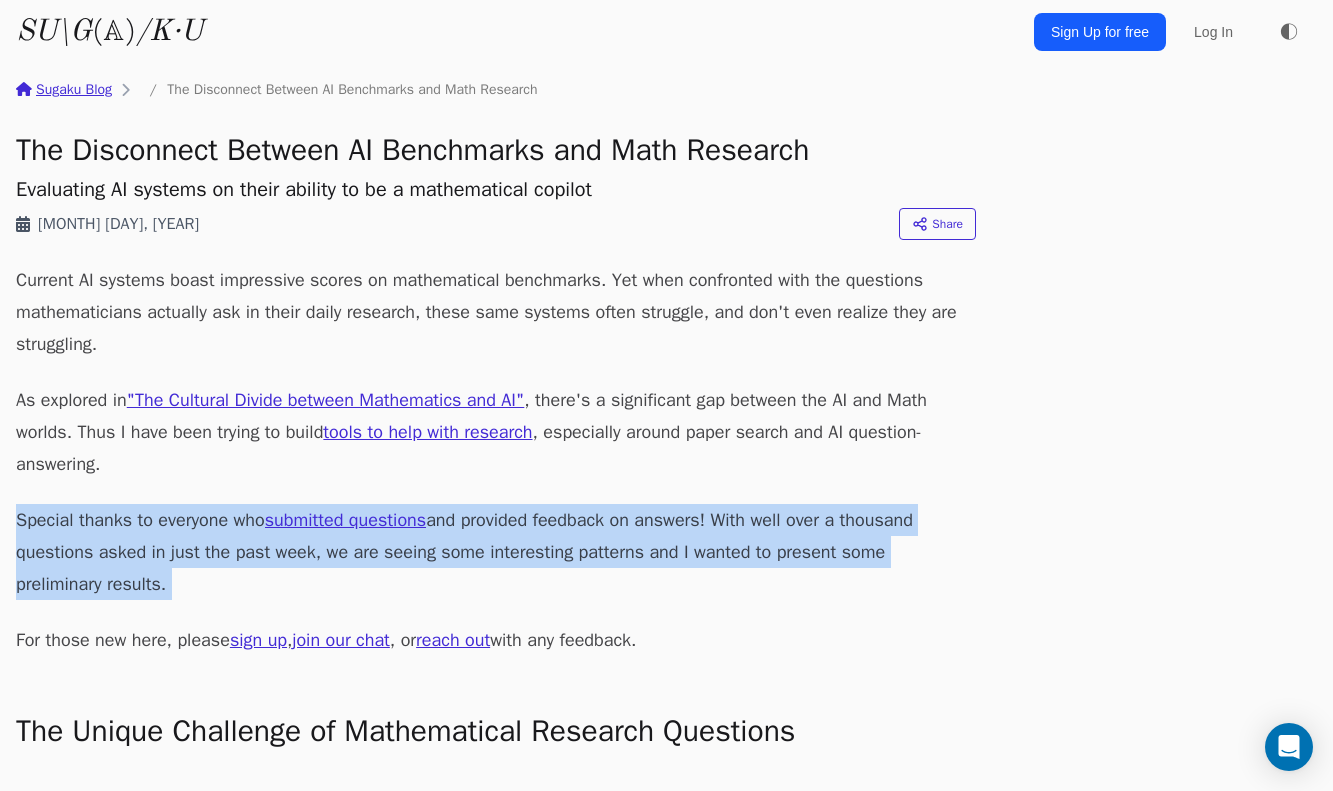 click on "Special thanks to everyone who  submitted questions  and provided feedback on answers! With well over a thousand questions asked in just the past week, we are seeing some interesting patterns and I wanted to present some preliminary results." at bounding box center (496, 552) 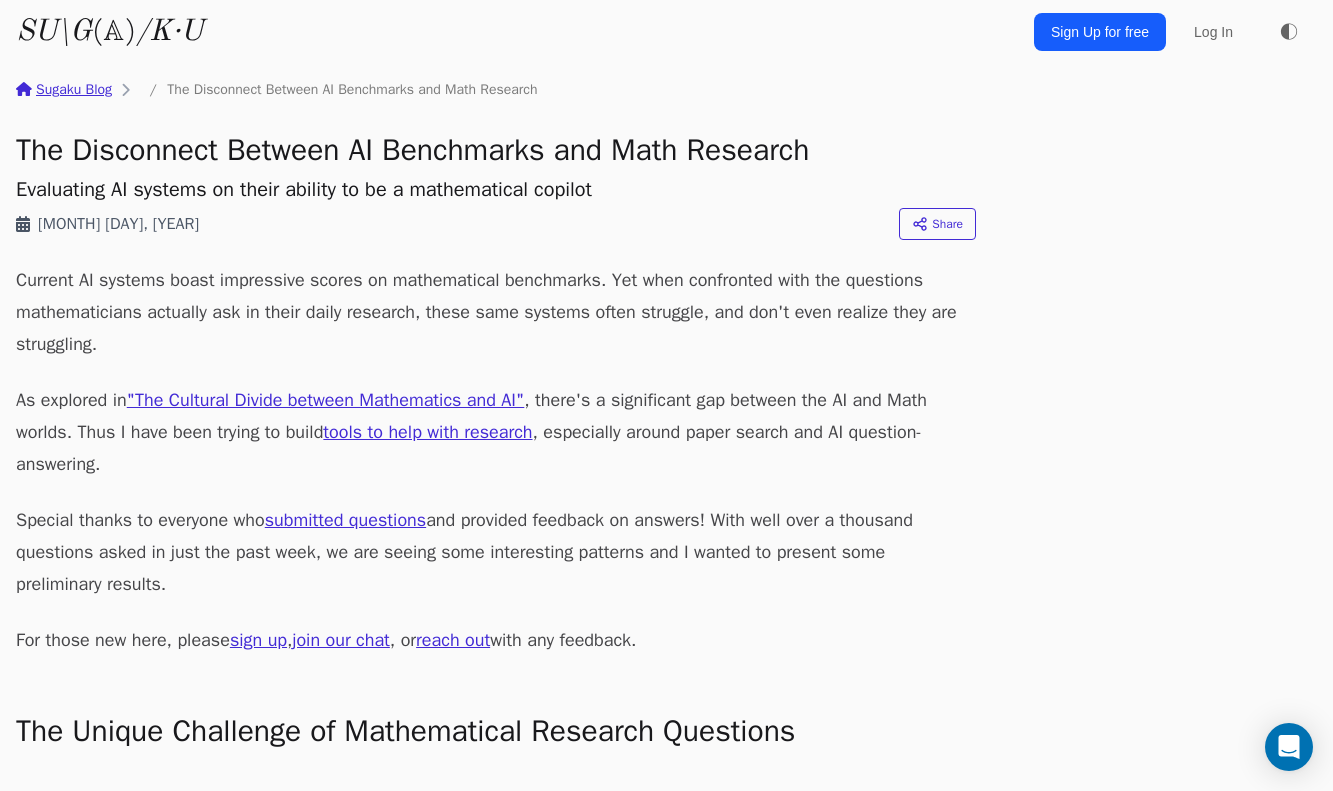 click on "For those new here, please  sign up ,  join our chat , or  reach out  with any feedback." at bounding box center [496, 640] 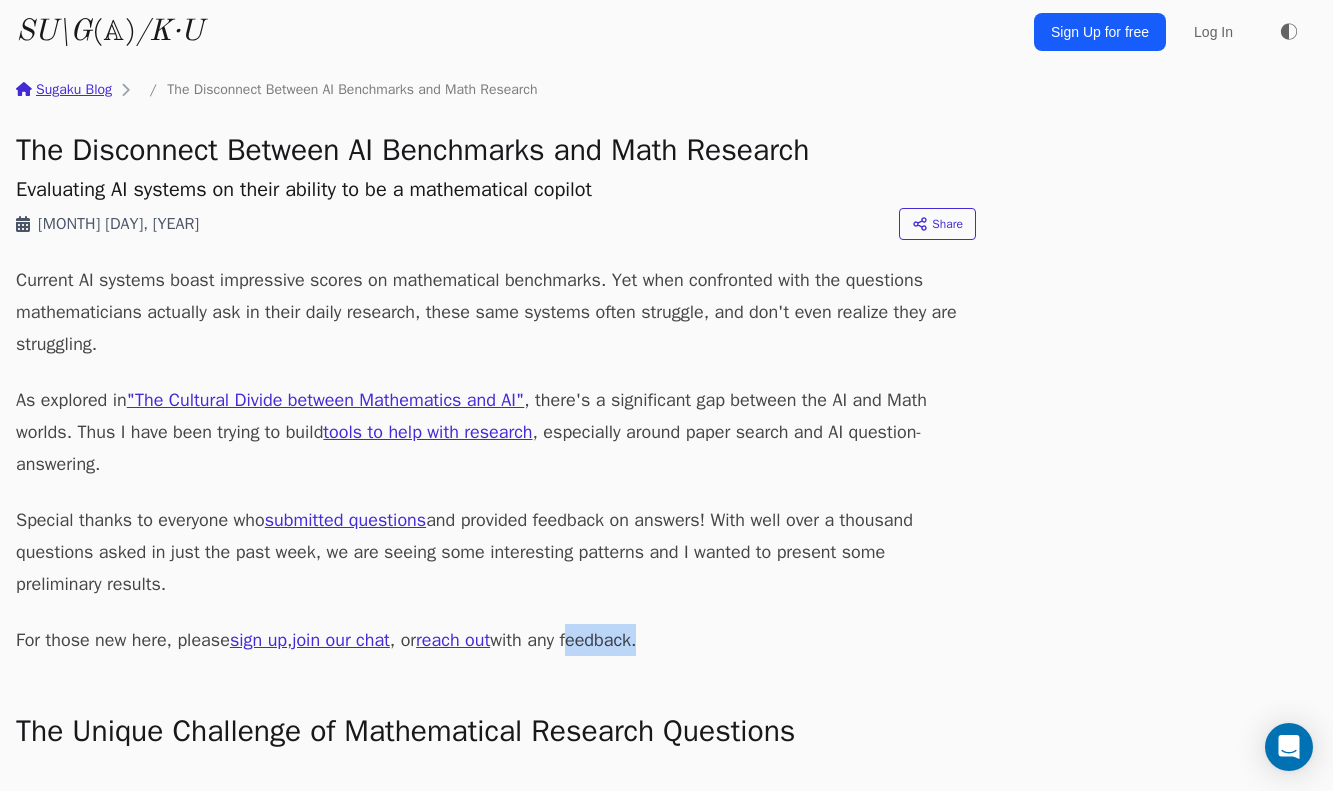 click on "For those new here, please  sign up ,  join our chat , or  reach out  with any feedback." at bounding box center (496, 640) 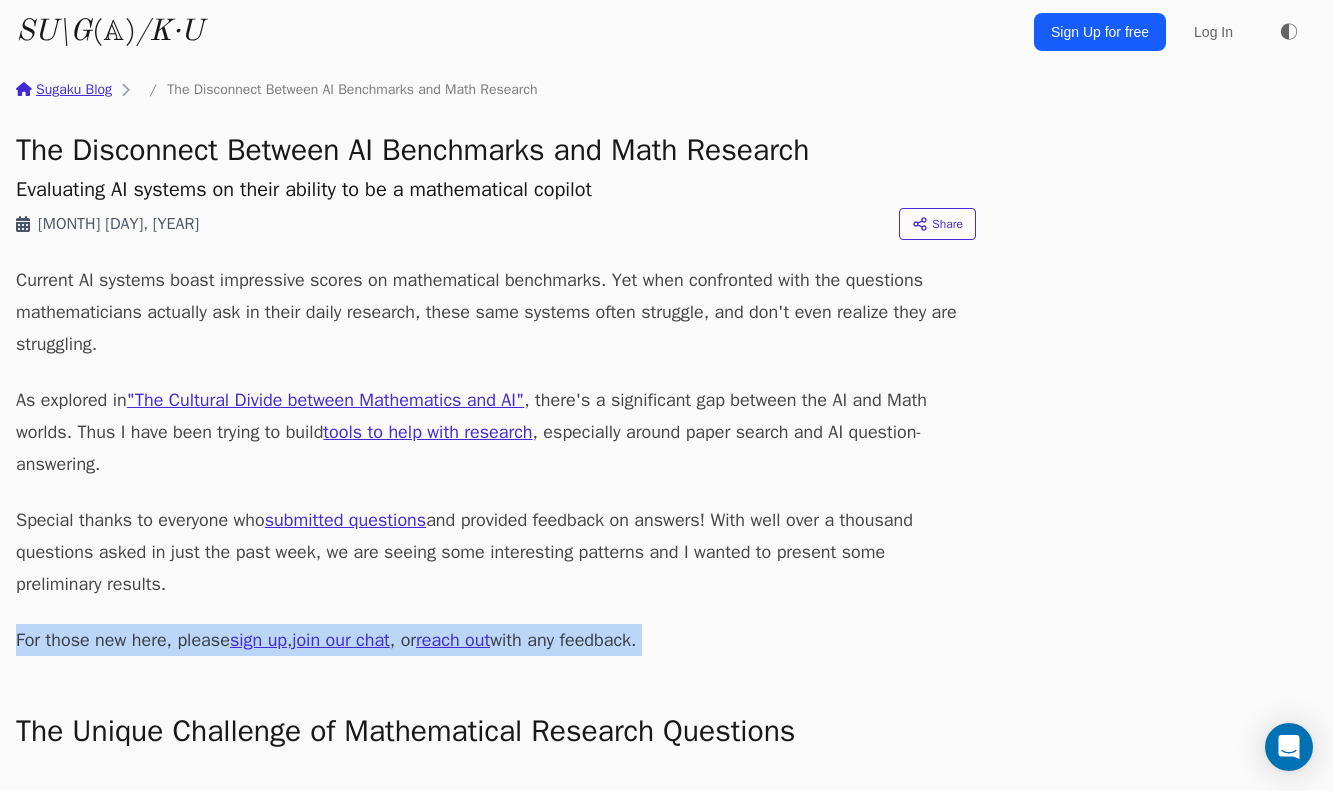 click on "For those new here, please  sign up ,  join our chat , or  reach out  with any feedback." at bounding box center (496, 640) 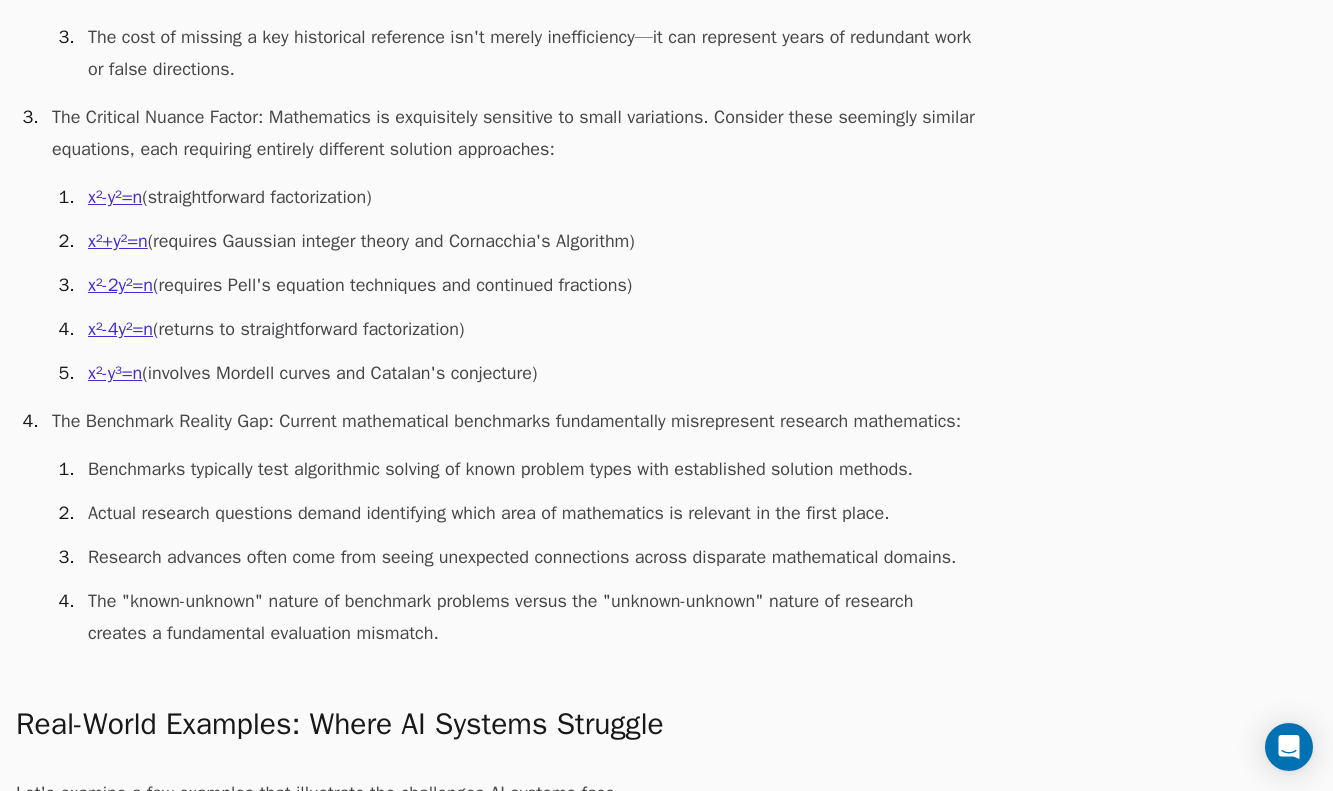 scroll, scrollTop: 1622, scrollLeft: 0, axis: vertical 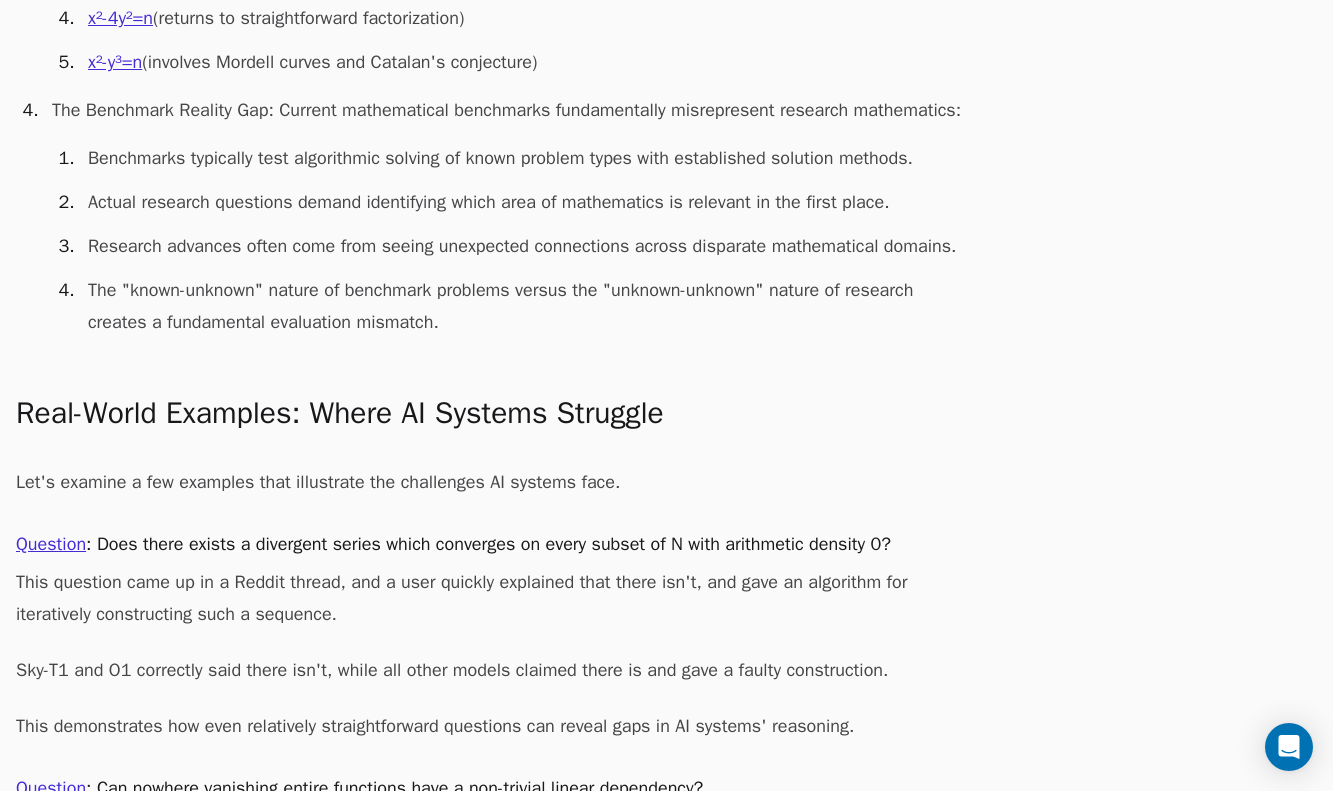 click on "This question came up in a Reddit thread, and a user quickly explained that there isn't, and gave an algorithm for iteratively constructing such a sequence." at bounding box center (496, 598) 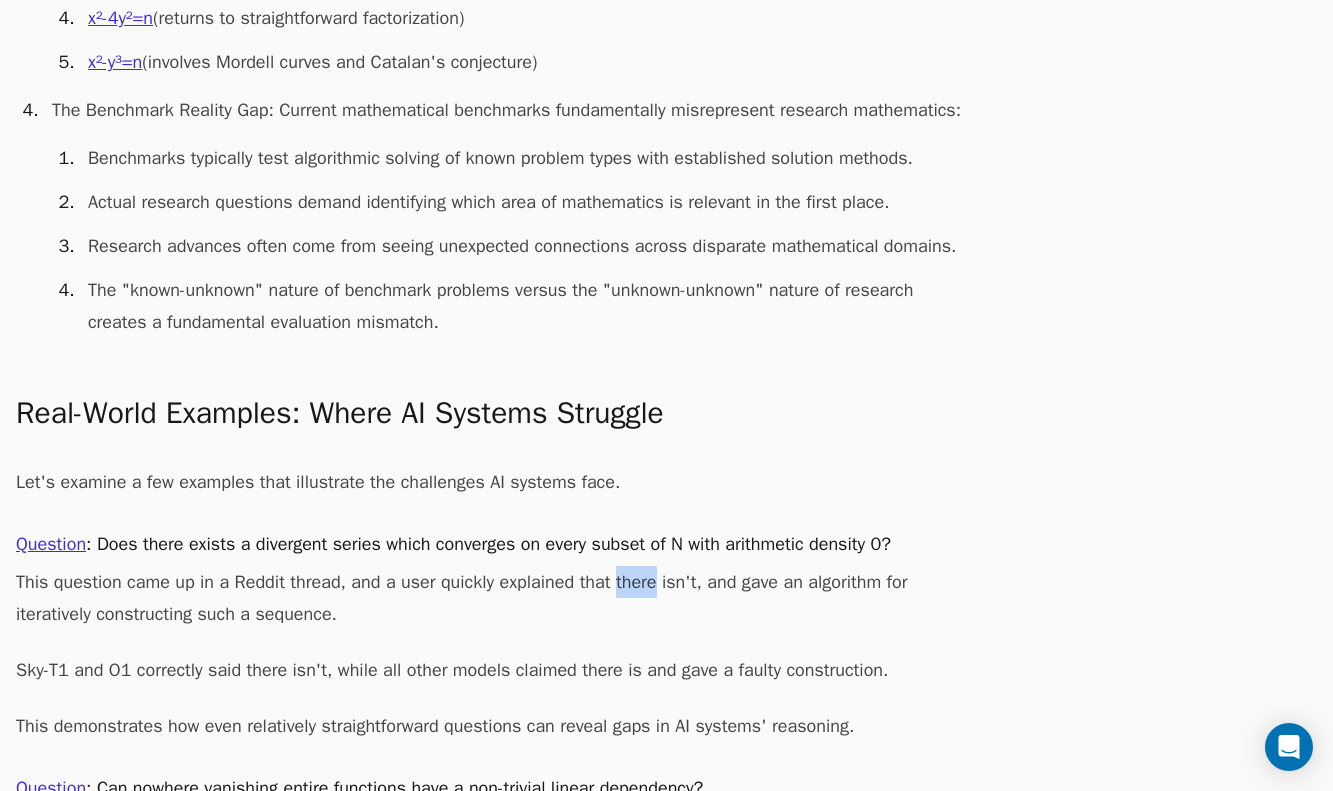 click on "This question came up in a Reddit thread, and a user quickly explained that there isn't, and gave an algorithm for iteratively constructing such a sequence." at bounding box center (496, 598) 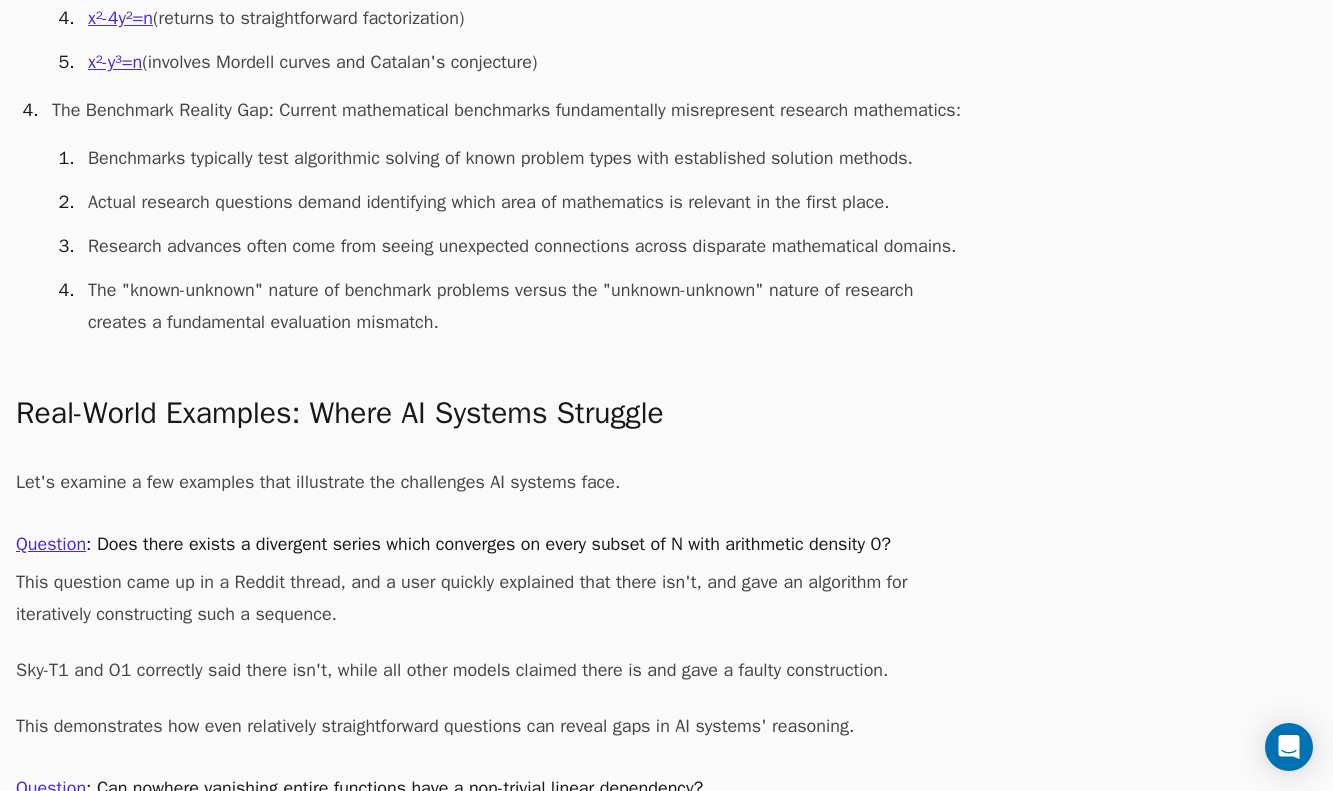 click on "This question came up in a Reddit thread, and a user quickly explained that there isn't, and gave an algorithm for iteratively constructing such a sequence." at bounding box center [496, 598] 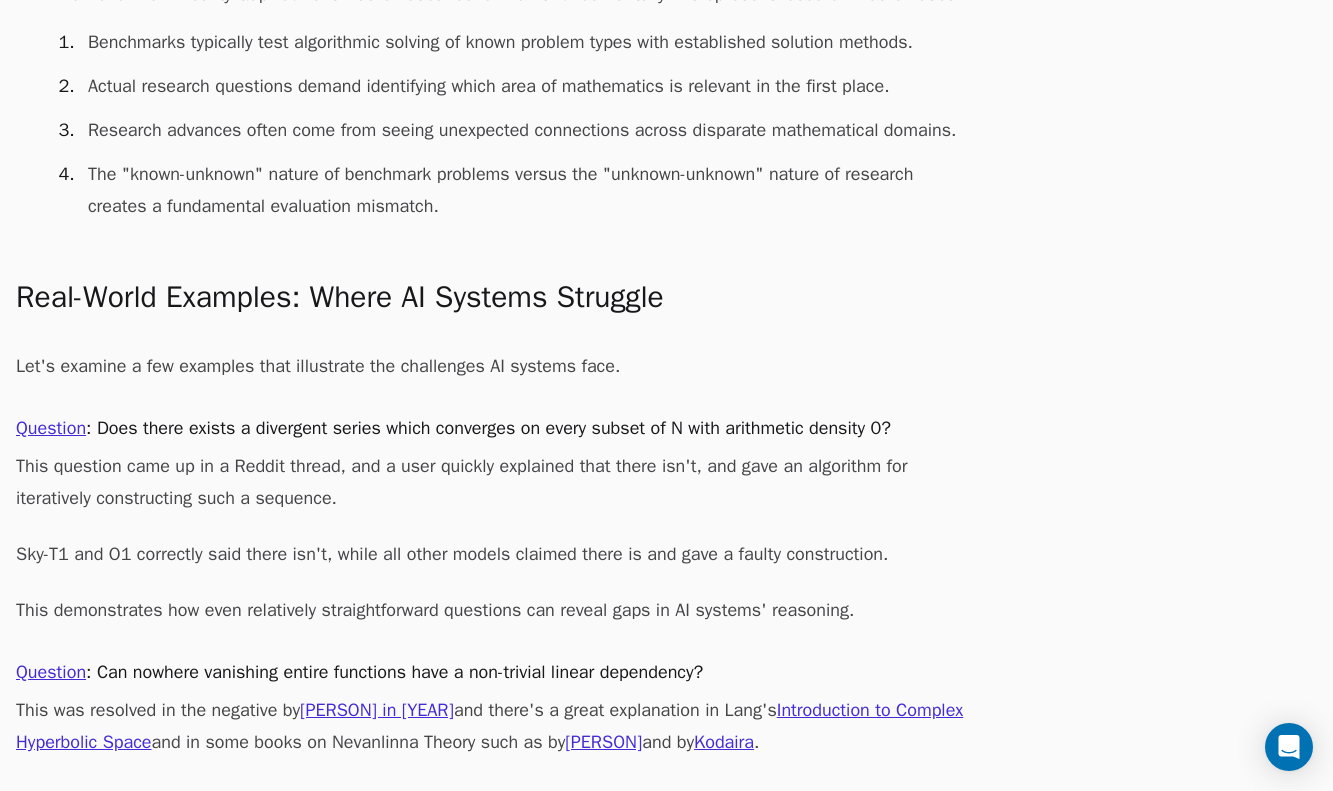 scroll, scrollTop: 1734, scrollLeft: 0, axis: vertical 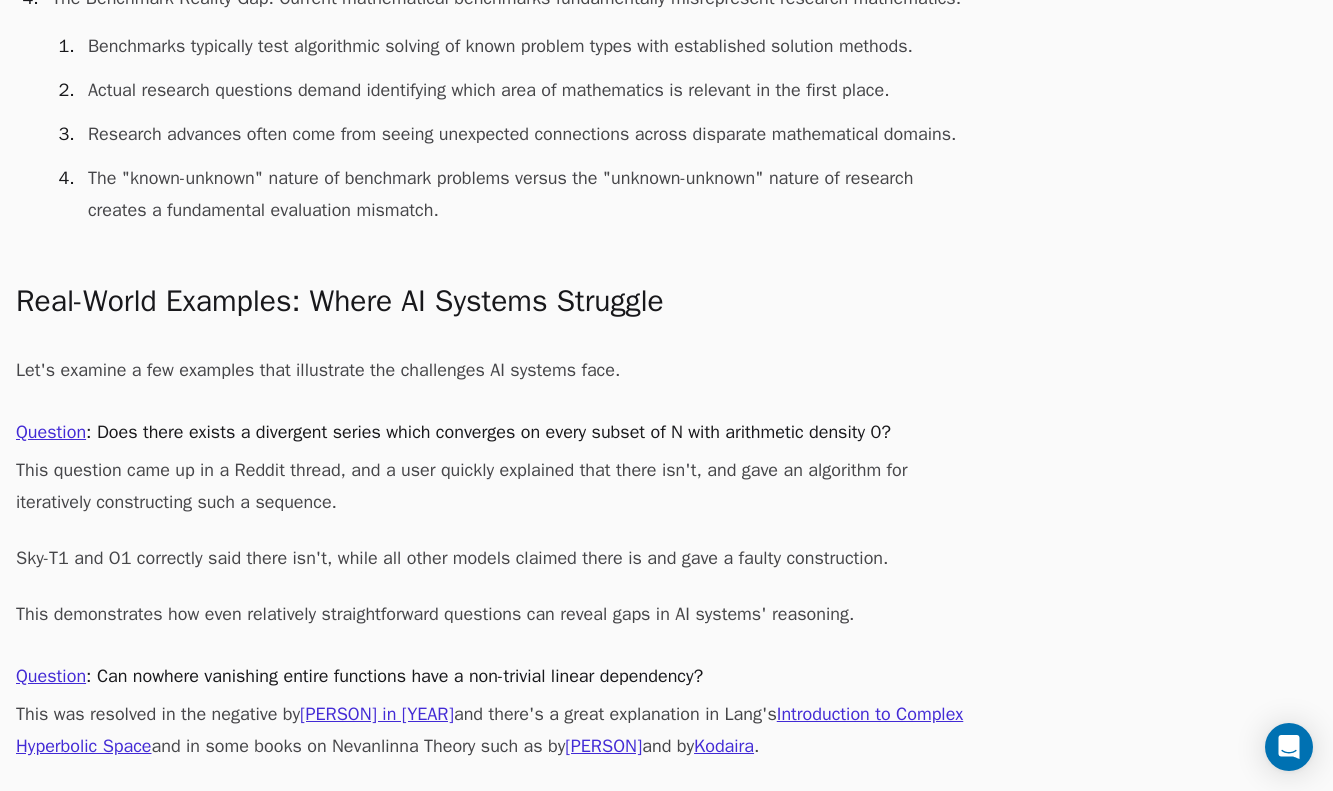 click on "This demonstrates how even relatively straightforward questions can reveal gaps in AI systems' reasoning." at bounding box center [496, 614] 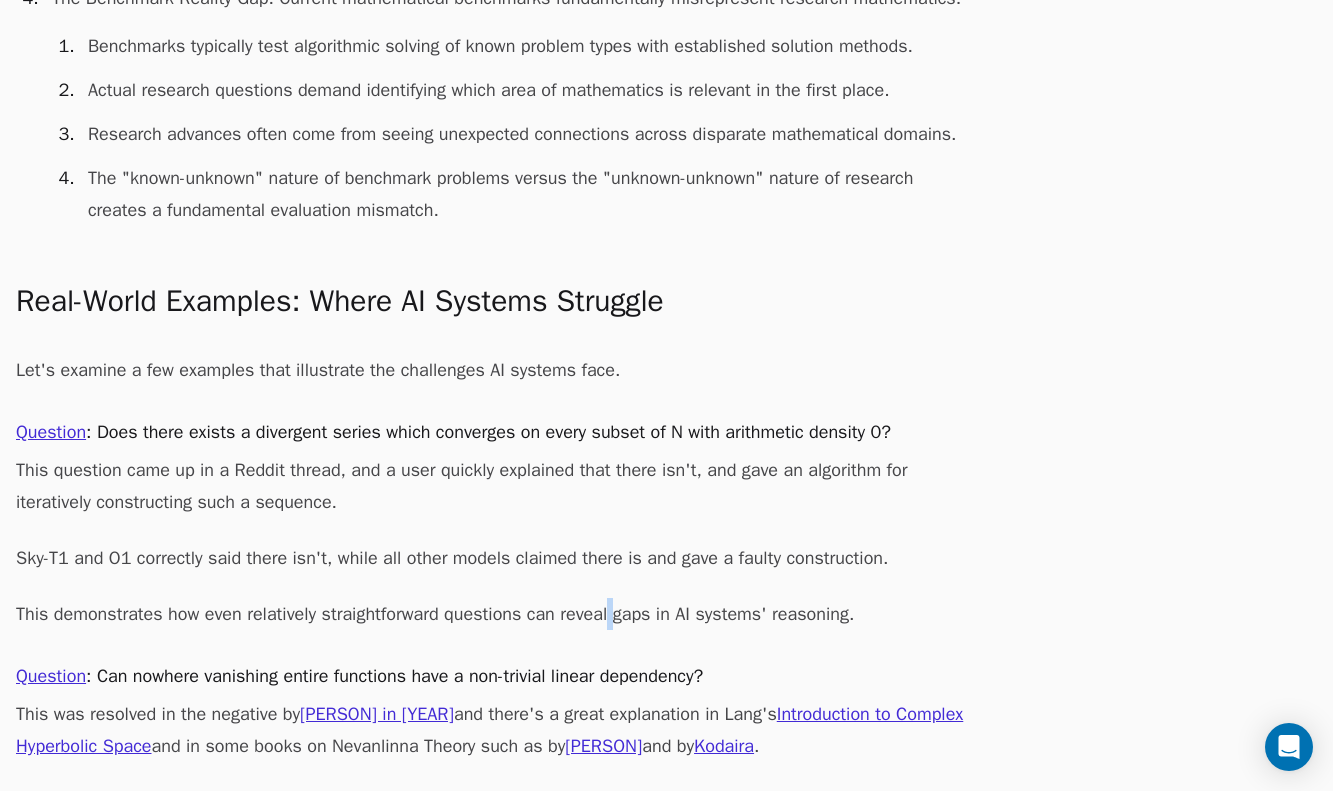 click on "This demonstrates how even relatively straightforward questions can reveal gaps in AI systems' reasoning." at bounding box center [496, 614] 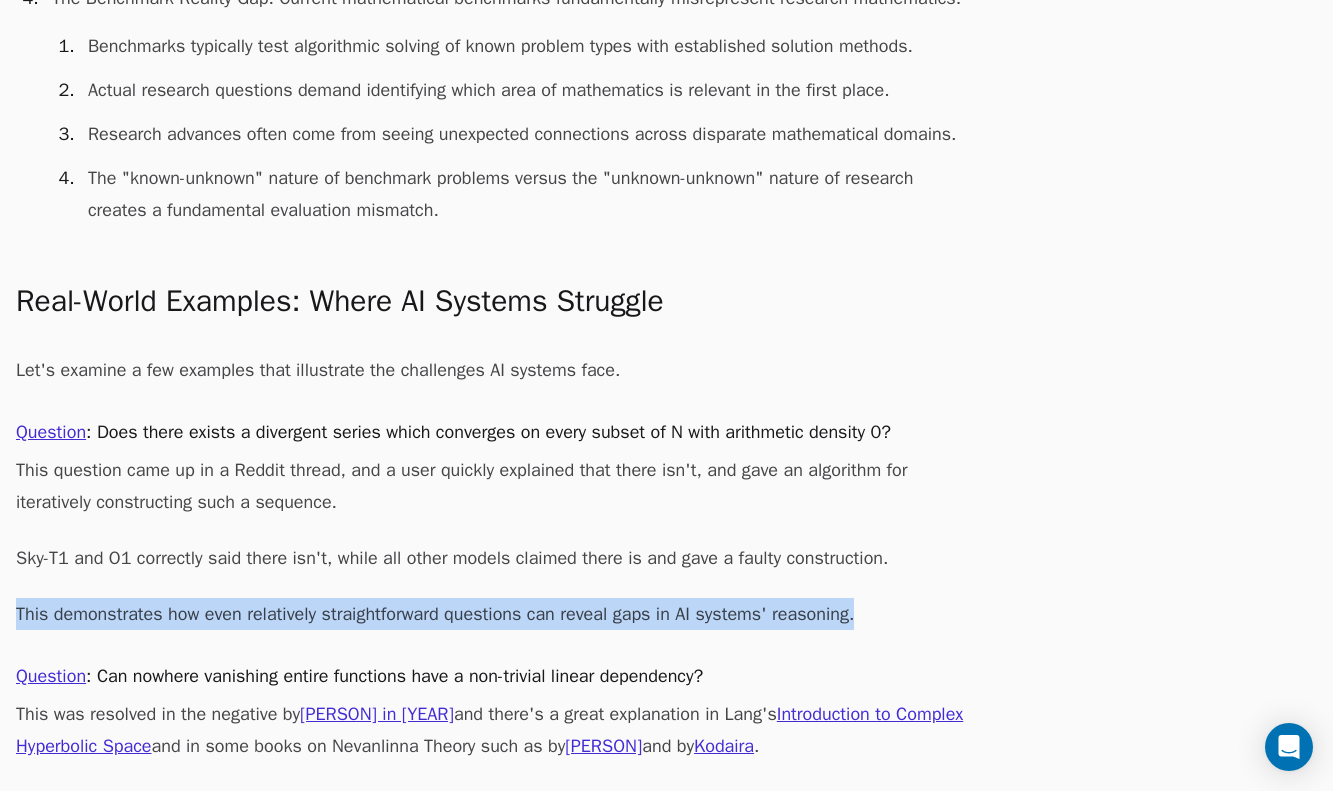 click on "This demonstrates how even relatively straightforward questions can reveal gaps in AI systems' reasoning." at bounding box center [496, 614] 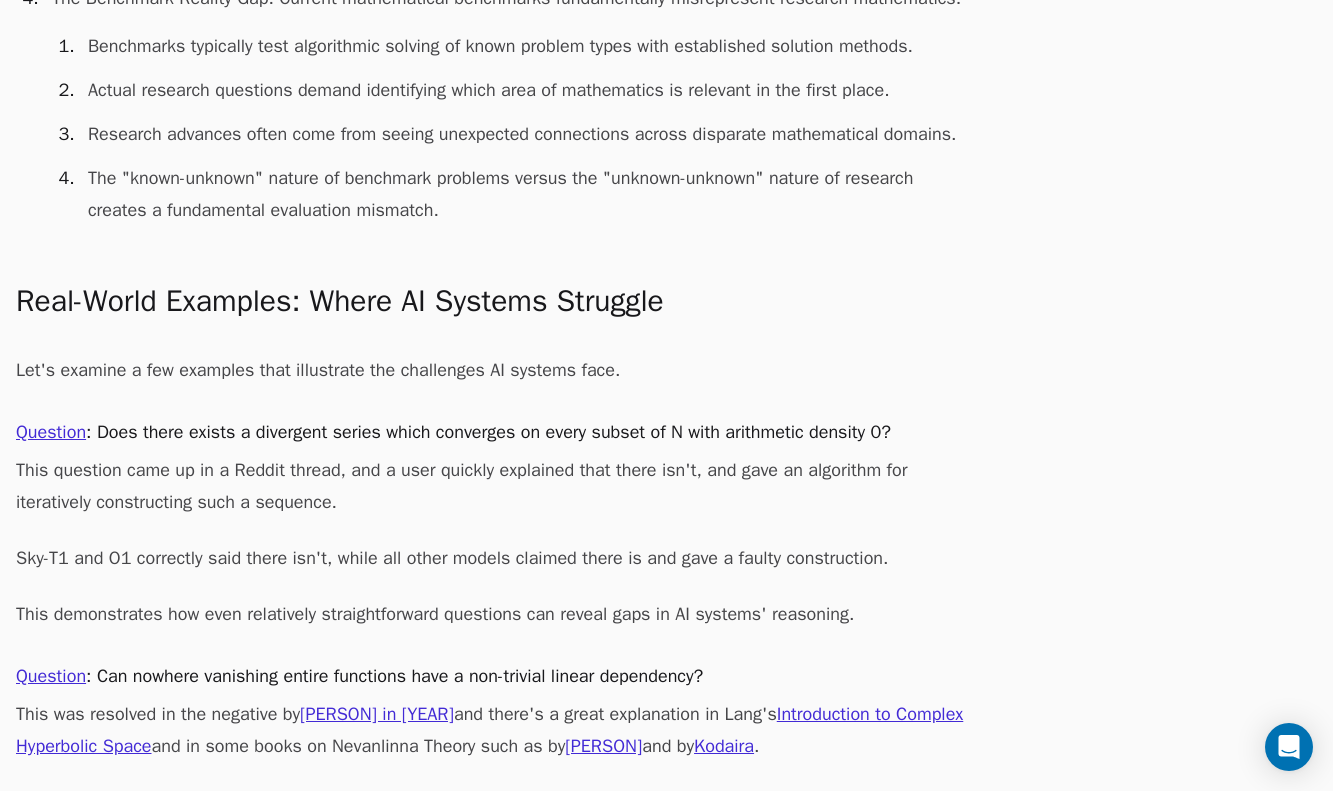 click on "Sky-T1 and O1 correctly said there isn't, while all other models claimed there is and gave a faulty construction." at bounding box center [496, 558] 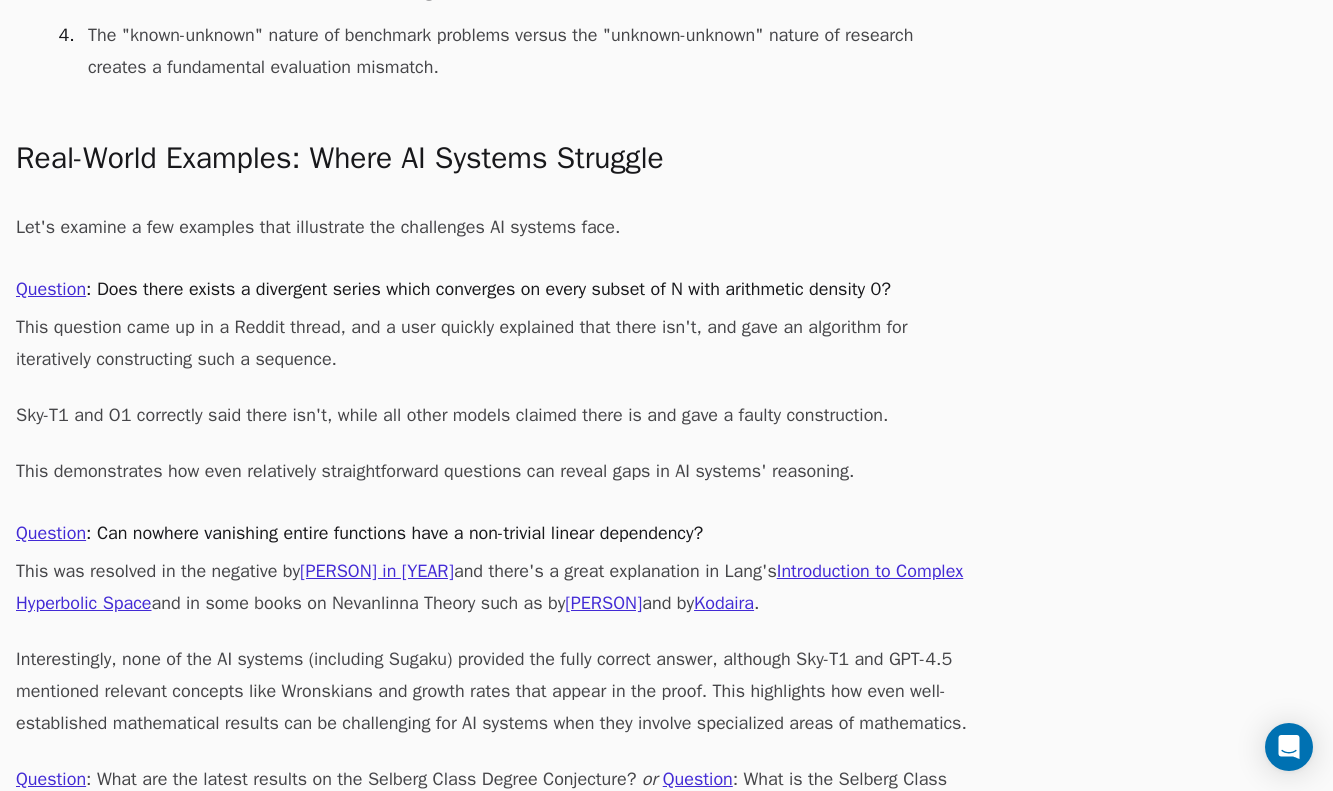 scroll, scrollTop: 1949, scrollLeft: 0, axis: vertical 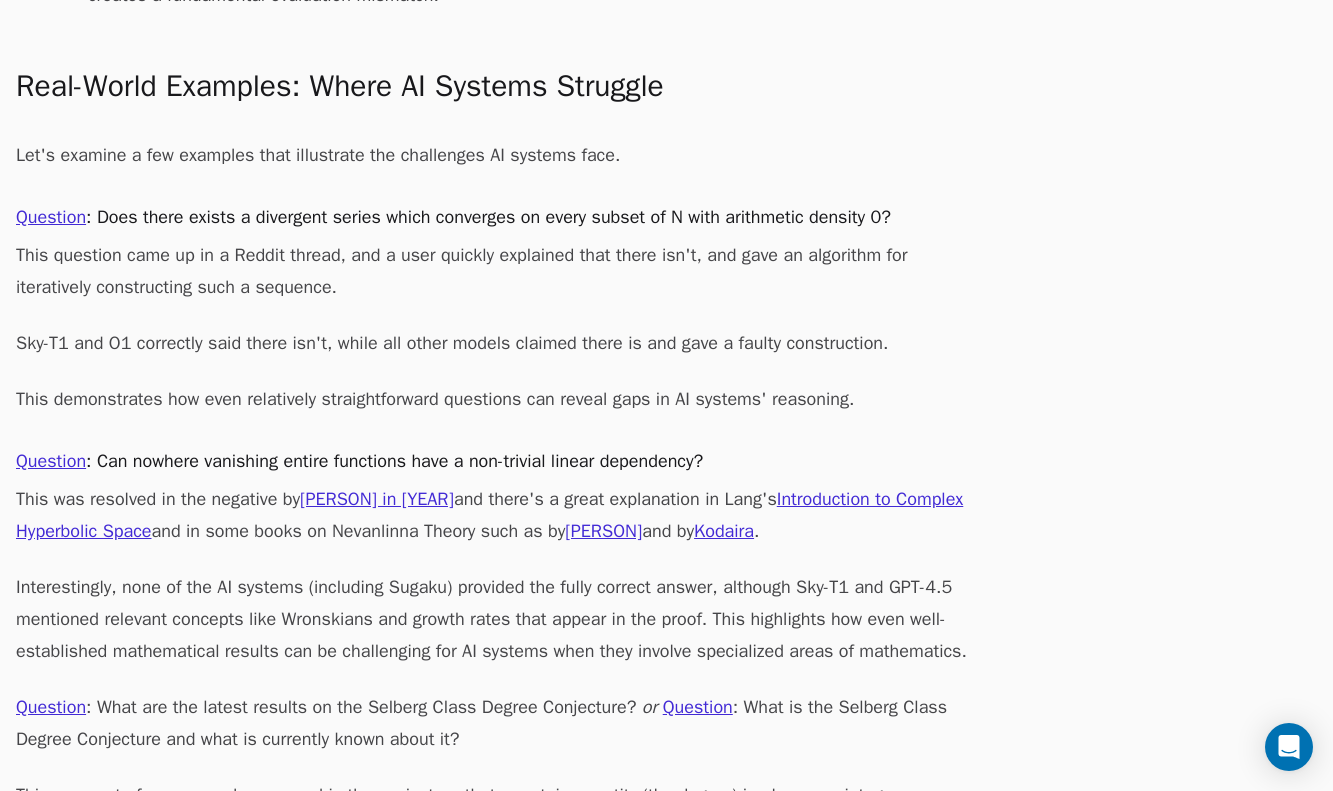 click on "Interestingly, none of the AI systems (including Sugaku) provided the fully correct answer, although Sky-T1 and GPT-4.5 mentioned relevant concepts like Wronskians and growth rates that appear in the proof. This highlights how even well-established mathematical results can be challenging for AI systems when they involve specialized areas of mathematics." at bounding box center (496, 619) 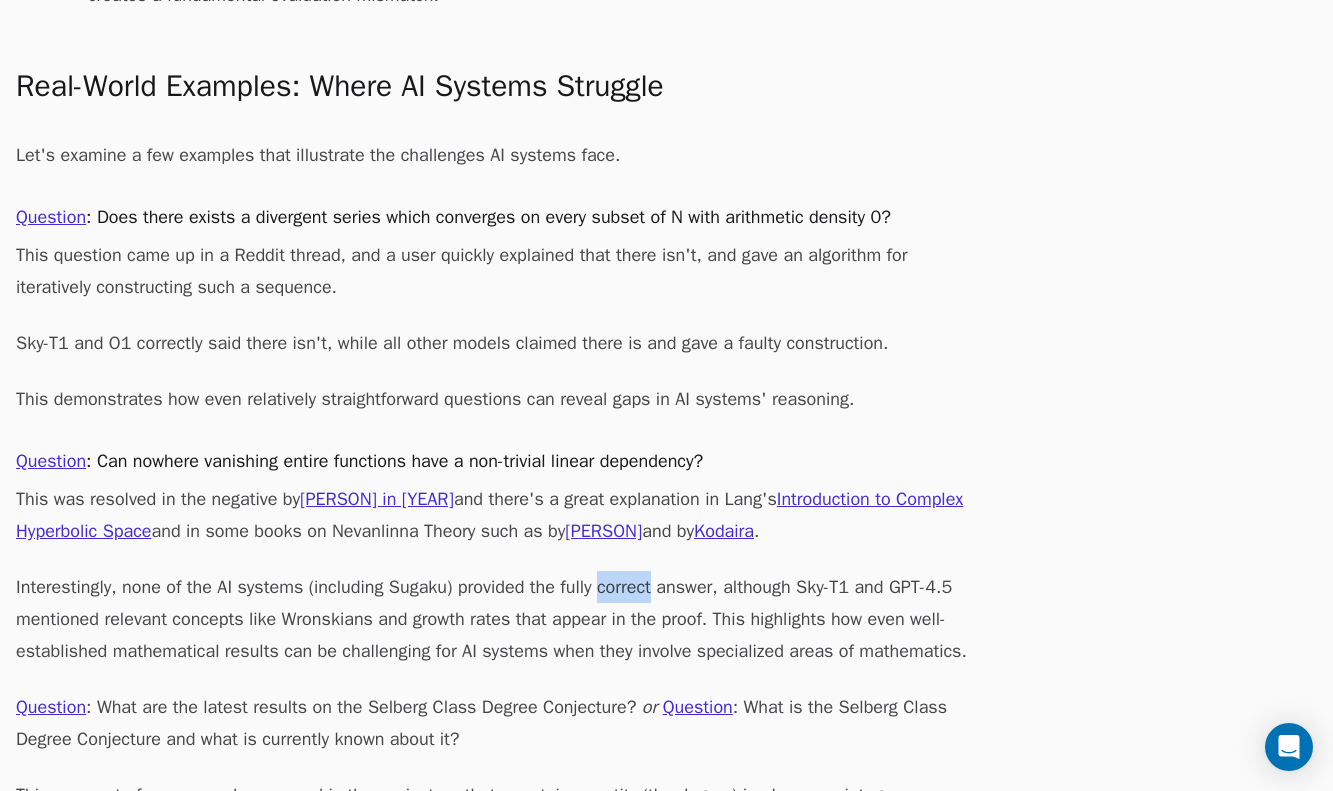 click on "Interestingly, none of the AI systems (including Sugaku) provided the fully correct answer, although Sky-T1 and GPT-4.5 mentioned relevant concepts like Wronskians and growth rates that appear in the proof. This highlights how even well-established mathematical results can be challenging for AI systems when they involve specialized areas of mathematics." at bounding box center [496, 619] 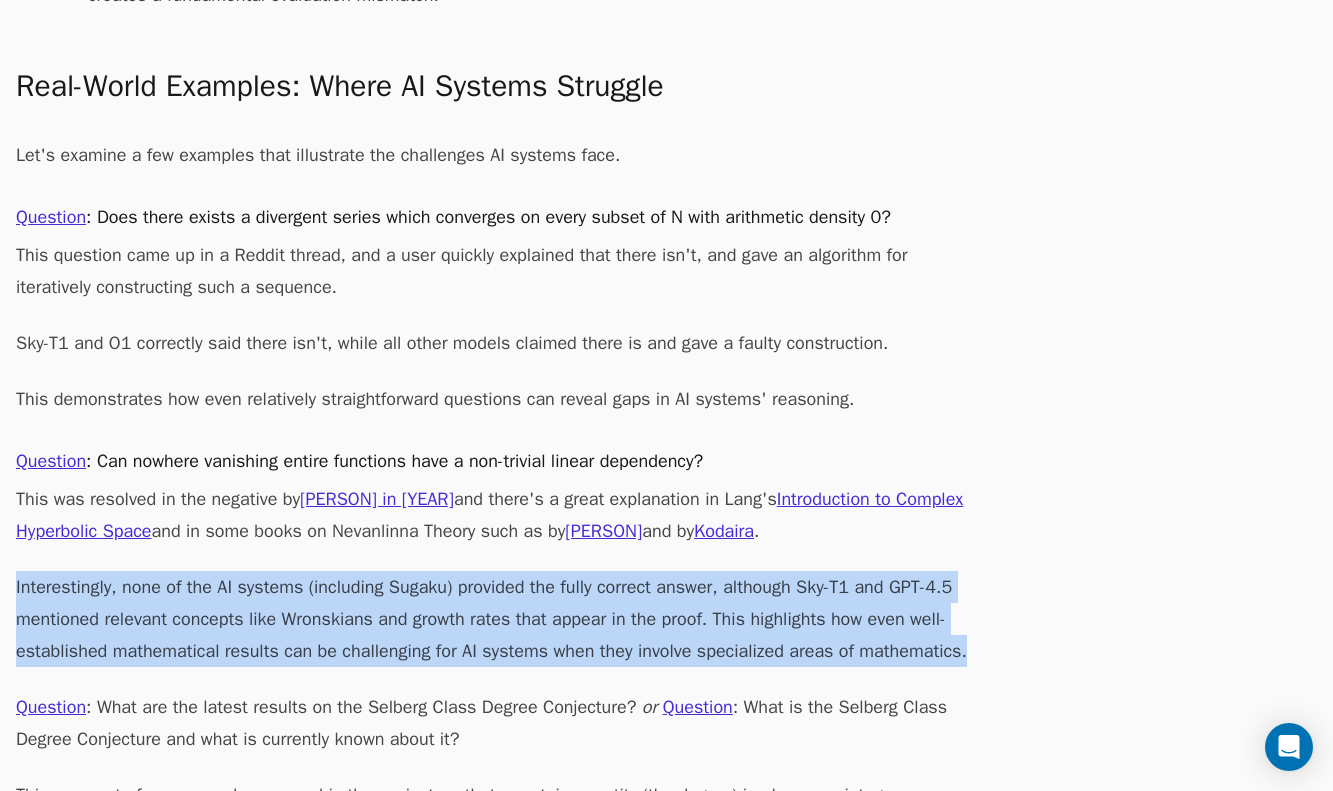 click on "Interestingly, none of the AI systems (including Sugaku) provided the fully correct answer, although Sky-T1 and GPT-4.5 mentioned relevant concepts like Wronskians and growth rates that appear in the proof. This highlights how even well-established mathematical results can be challenging for AI systems when they involve specialized areas of mathematics." at bounding box center [496, 619] 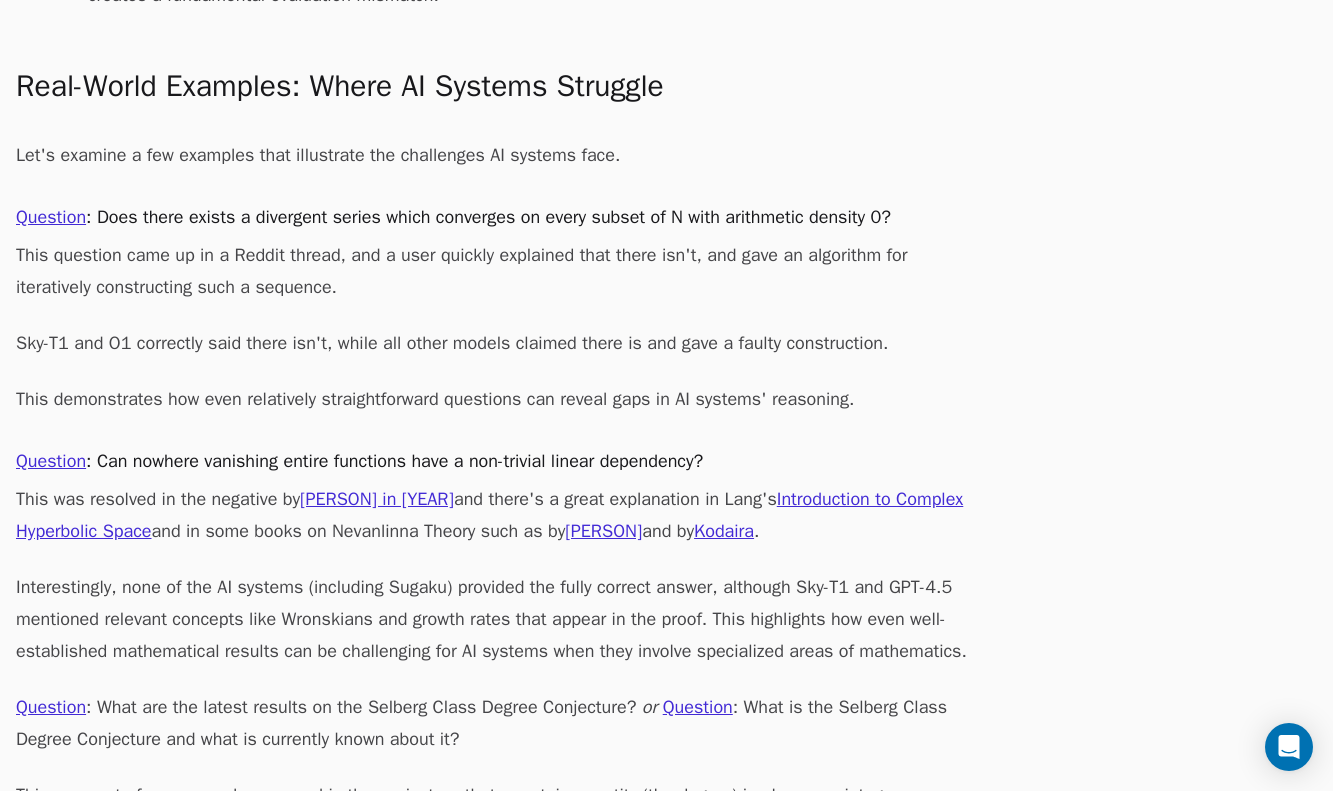 click on "This was resolved in the negative by  Borel in 1897  and there's a great explanation in Lang's  Introduction to Complex Hyperbolic Space  and in some books on Nevanlinna Theory such as by  Rubel  and by  Kodaira ." at bounding box center (496, 515) 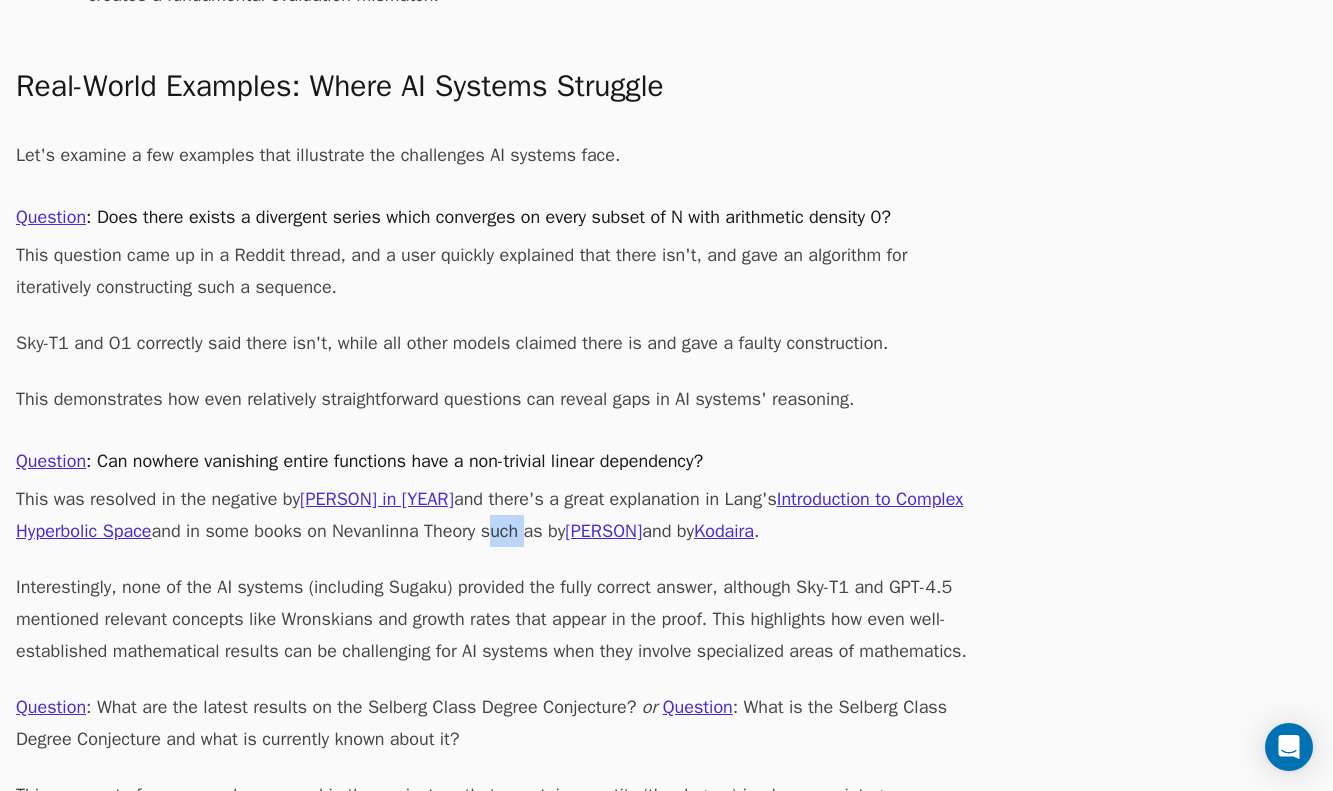 click on "This was resolved in the negative by  Borel in 1897  and there's a great explanation in Lang's  Introduction to Complex Hyperbolic Space  and in some books on Nevanlinna Theory such as by  Rubel  and by  Kodaira ." at bounding box center [496, 515] 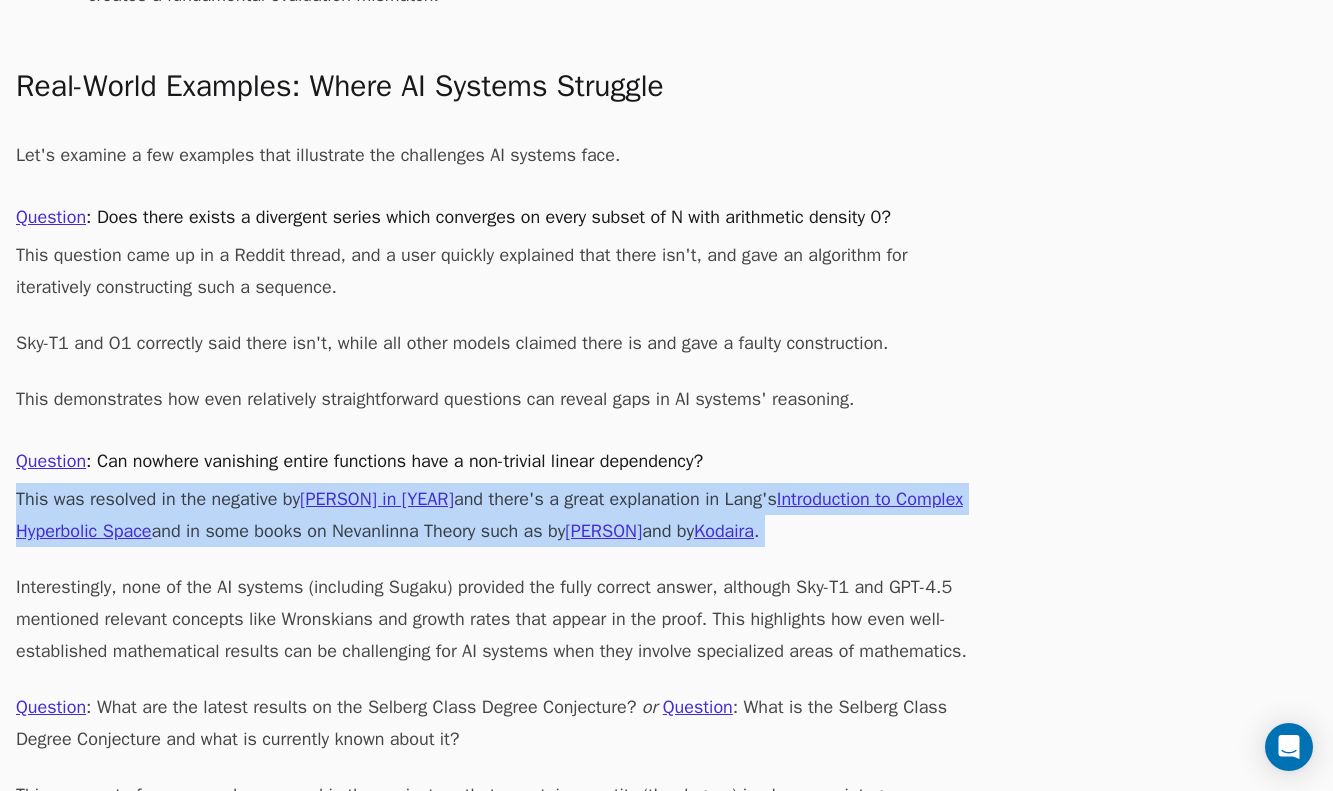 click on "This was resolved in the negative by  Borel in 1897  and there's a great explanation in Lang's  Introduction to Complex Hyperbolic Space  and in some books on Nevanlinna Theory such as by  Rubel  and by  Kodaira ." at bounding box center (496, 515) 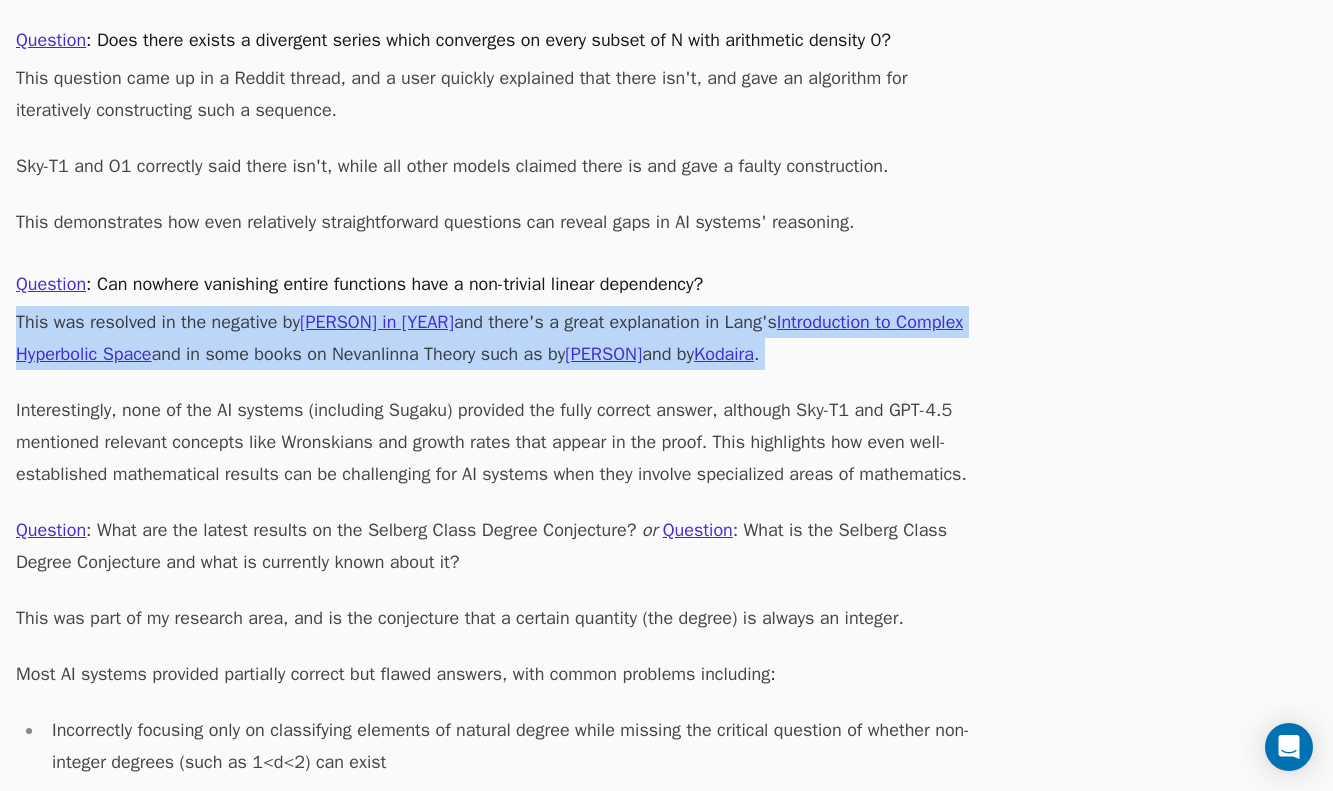 scroll, scrollTop: 2237, scrollLeft: 0, axis: vertical 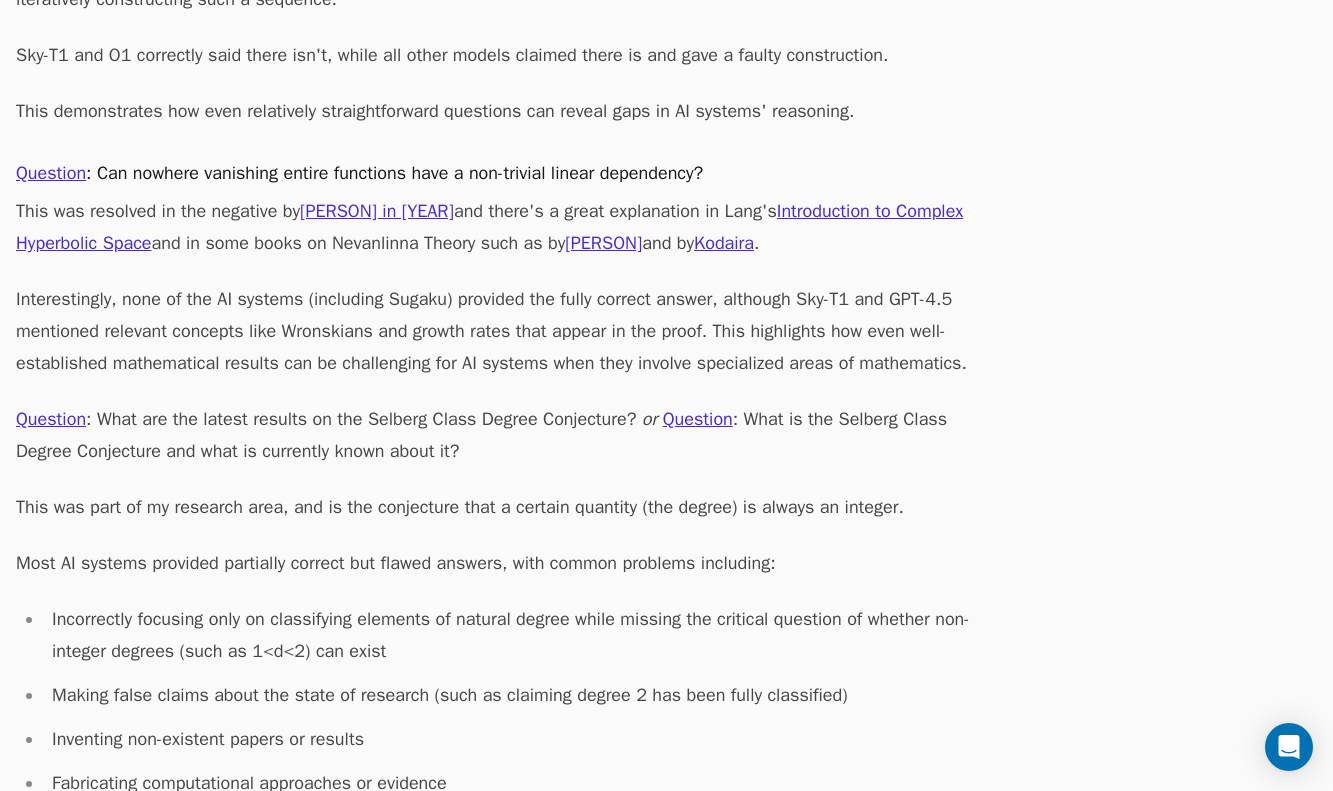 click on "This was part of my research area, and is the conjecture that a certain quantity (the degree) is always an integer." at bounding box center [496, 507] 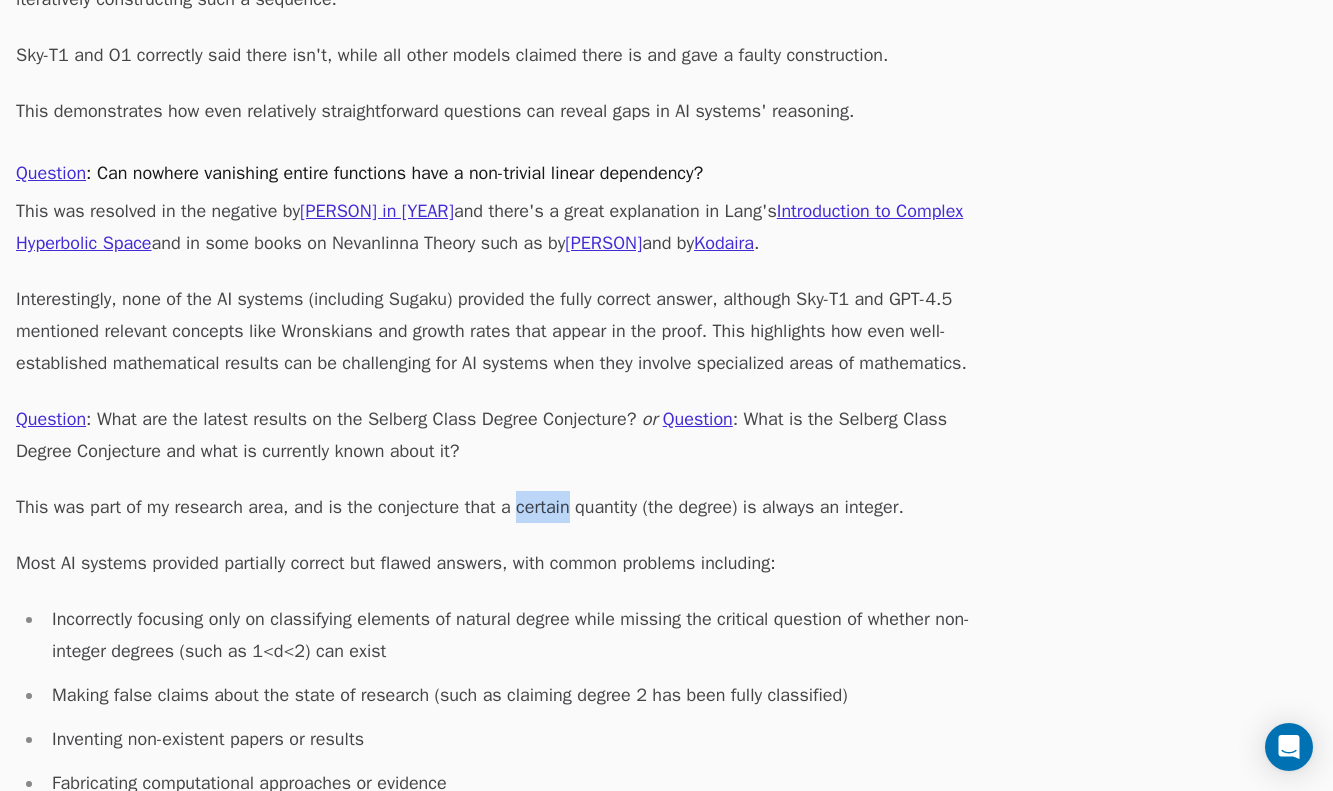 click on "This was part of my research area, and is the conjecture that a certain quantity (the degree) is always an integer." at bounding box center [496, 507] 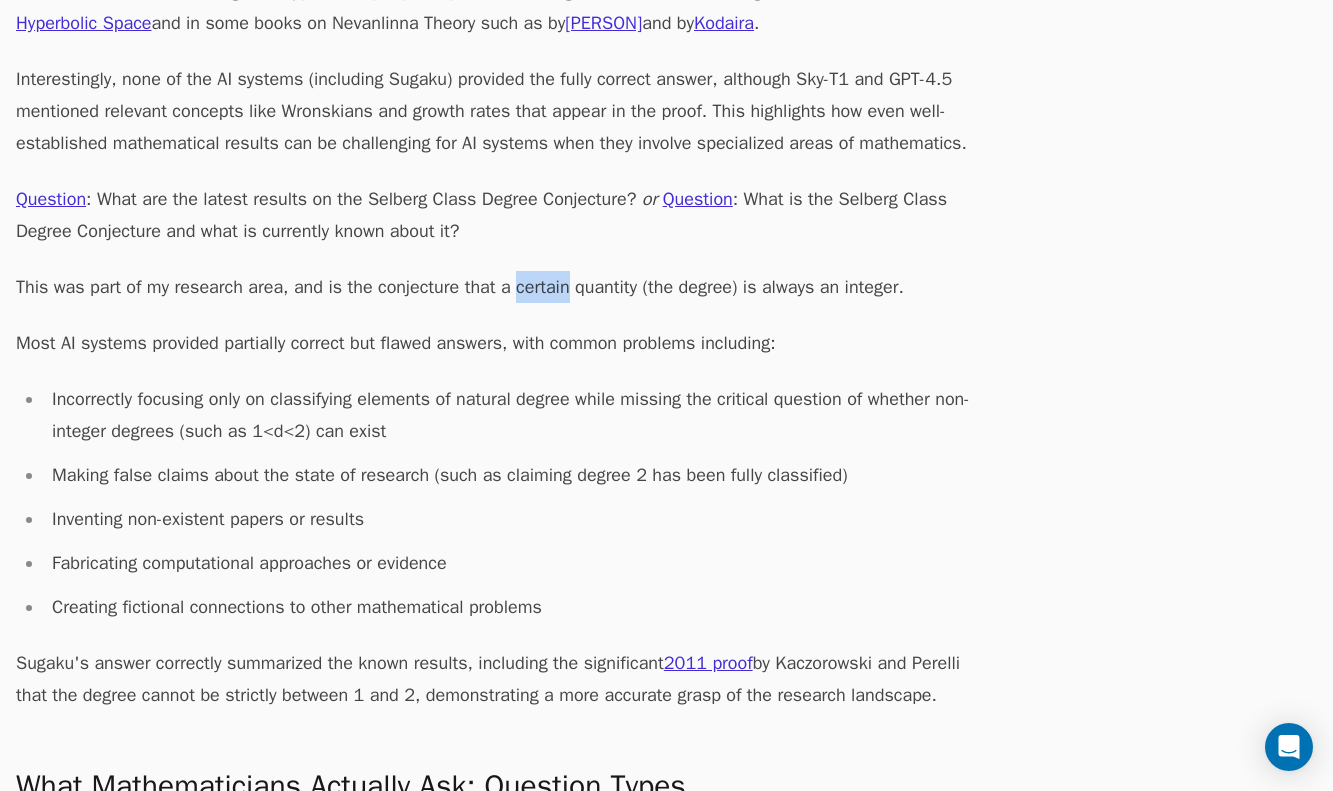 scroll, scrollTop: 2479, scrollLeft: 0, axis: vertical 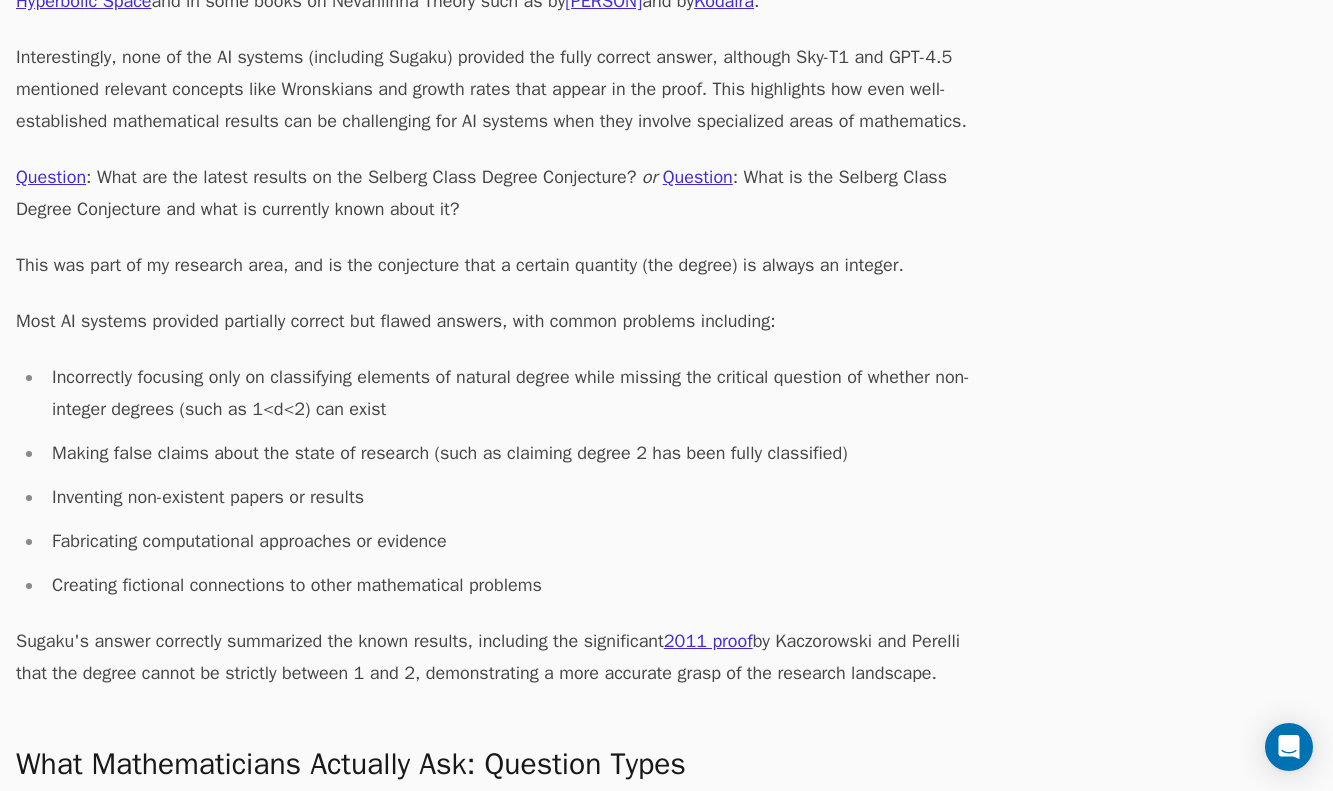 click on "Inventing non-existent papers or results" at bounding box center [510, 497] 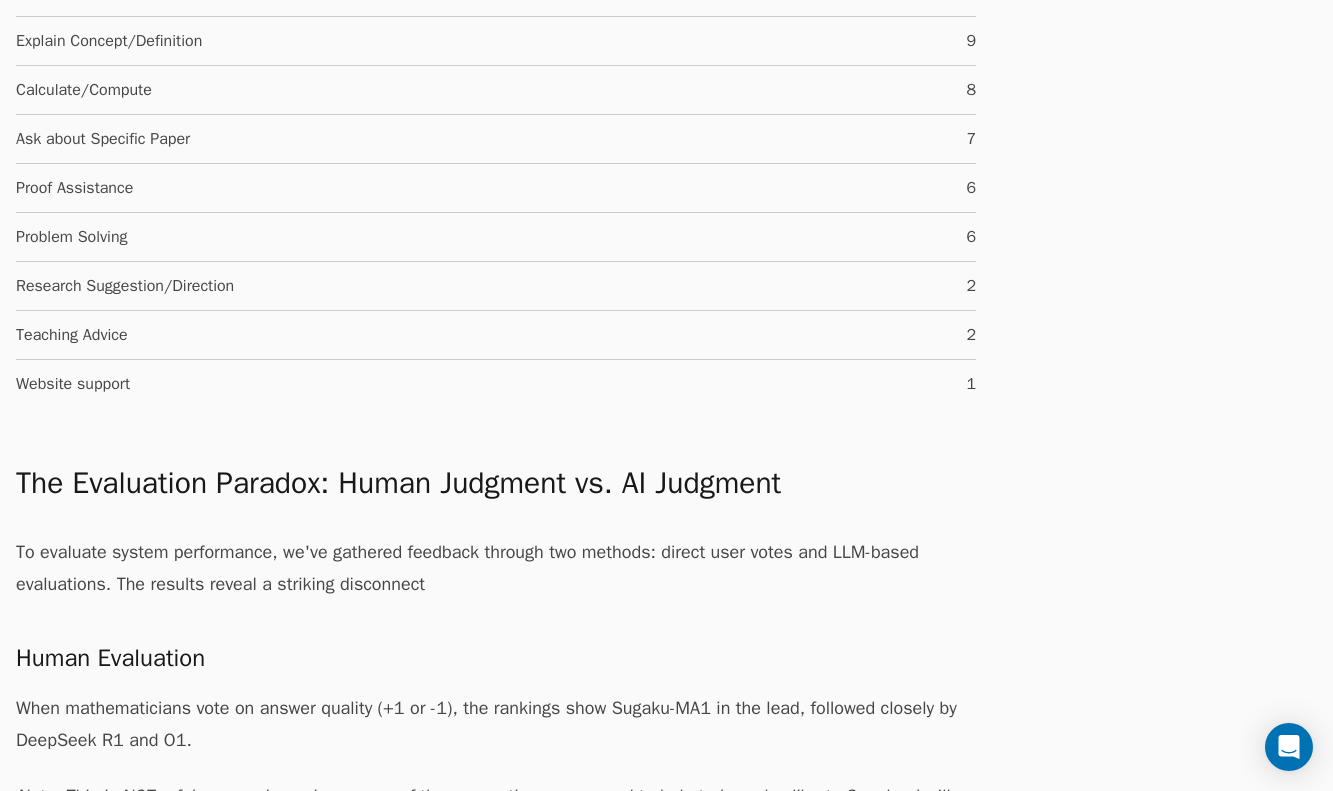 scroll, scrollTop: 3821, scrollLeft: 0, axis: vertical 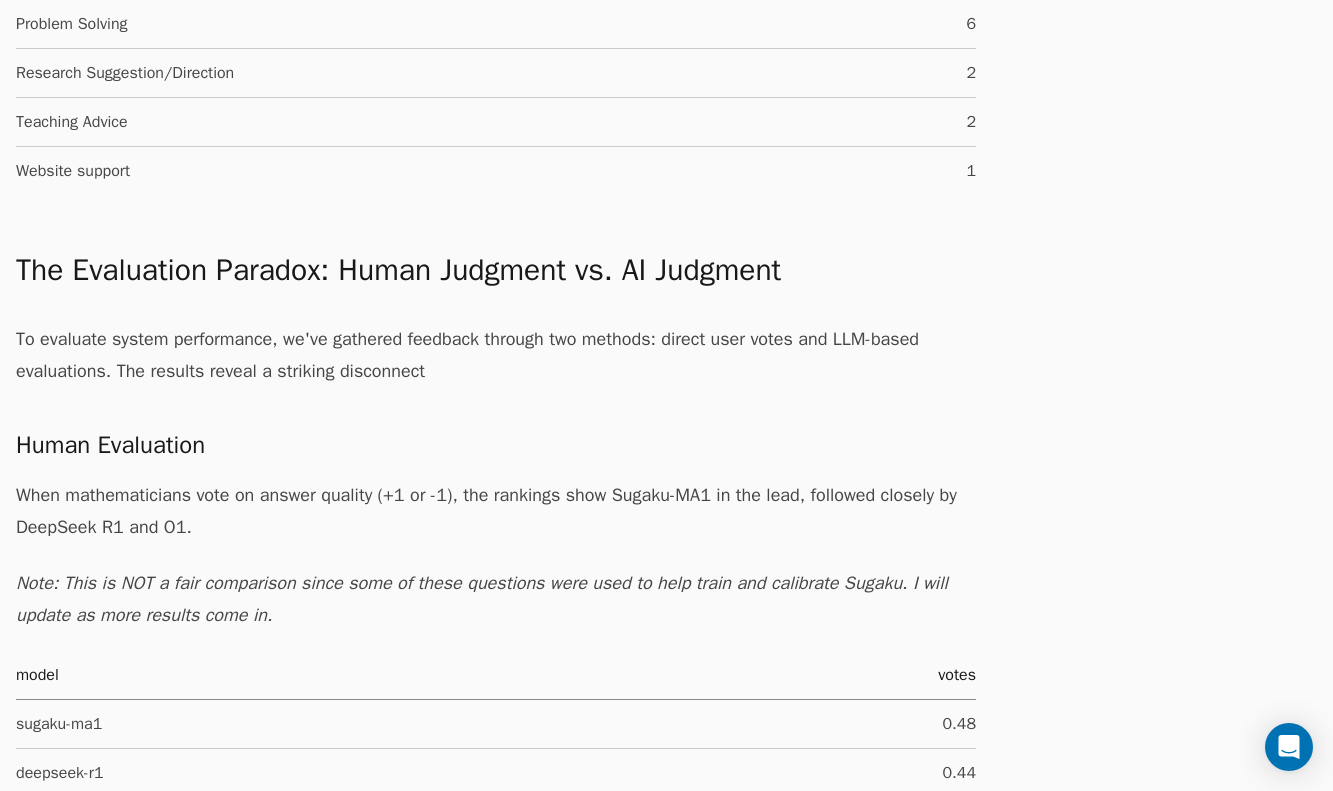 click on "The Evaluation Paradox: Human Judgment vs. AI Judgment
To evaluate system performance, we've gathered feedback through two methods: direct user votes and LLM-based evaluations. The results reveal a striking disconnect
Human Evaluation
When mathematicians vote on answer quality (+1 or -1), the rankings show Sugaku-MA1 in the lead, followed closely by DeepSeek R1 and O1.
Note: This is NOT a fair comparison since some of these questions were used to help train and calibrate Sugaku.  I will update as more results come in.
model
votes
sugaku-ma1
0.48
deepseek-r1
0.44
o1
0.43
o3-mini
0.38
gemini-2-pro
0.36
o1-mini
0.35
claude-37-sonnet
0.26
gpt-4o
0.22
gpt-4_5
0.19
sky-t1
0.14
gemini-2-flash
0.08
claude-3-5-haiku
-0.19
claude-3-5-sonnet
-0.19
claude-3-opus
-0.26" at bounding box center (496, 818) 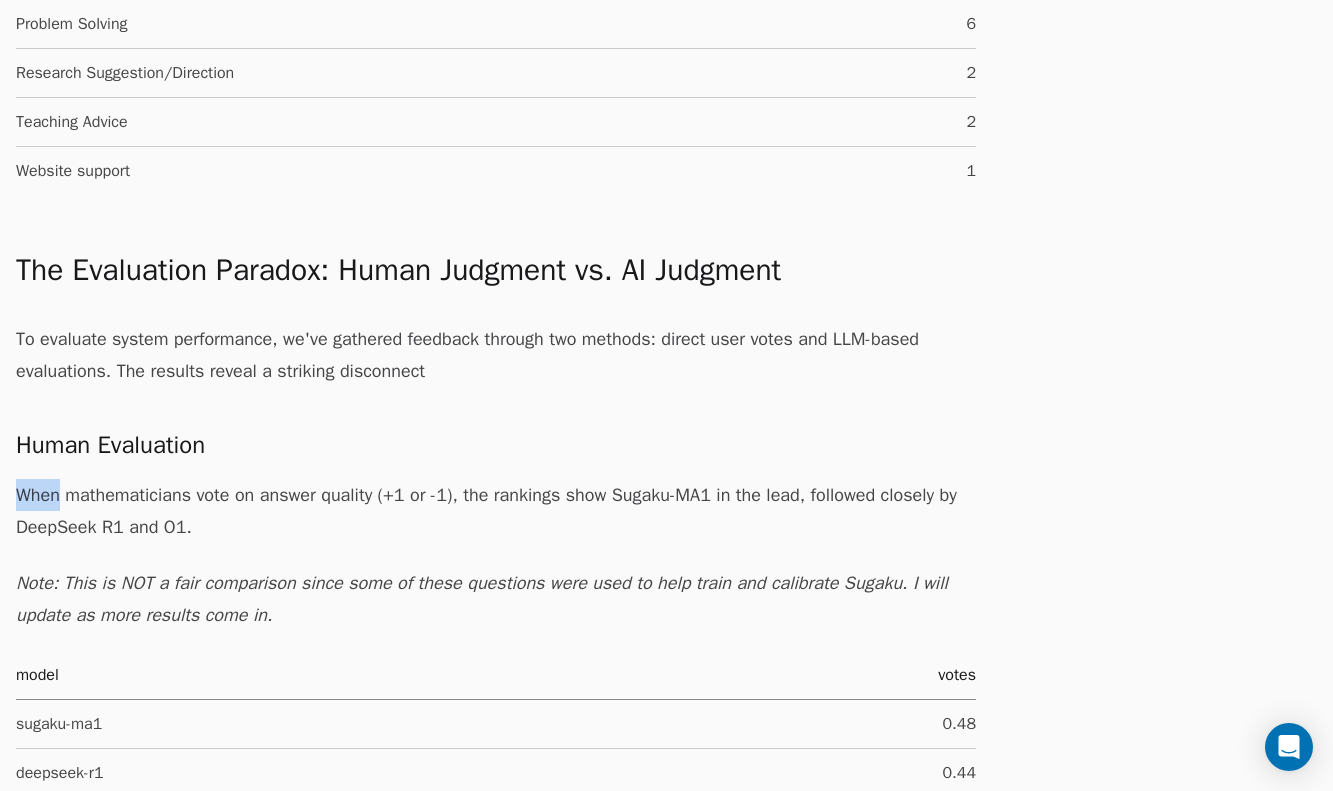 click on "The Evaluation Paradox: Human Judgment vs. AI Judgment
To evaluate system performance, we've gathered feedback through two methods: direct user votes and LLM-based evaluations. The results reveal a striking disconnect
Human Evaluation
When mathematicians vote on answer quality (+1 or -1), the rankings show Sugaku-MA1 in the lead, followed closely by DeepSeek R1 and O1.
Note: This is NOT a fair comparison since some of these questions were used to help train and calibrate Sugaku.  I will update as more results come in.
model
votes
sugaku-ma1
0.48
deepseek-r1
0.44
o1
0.43
o3-mini
0.38
gemini-2-pro
0.36
o1-mini
0.35
claude-37-sonnet
0.26
gpt-4o
0.22
gpt-4_5
0.19
sky-t1
0.14
gemini-2-flash
0.08
claude-3-5-haiku
-0.19
claude-3-5-sonnet
-0.19
claude-3-opus
-0.26" at bounding box center [496, 818] 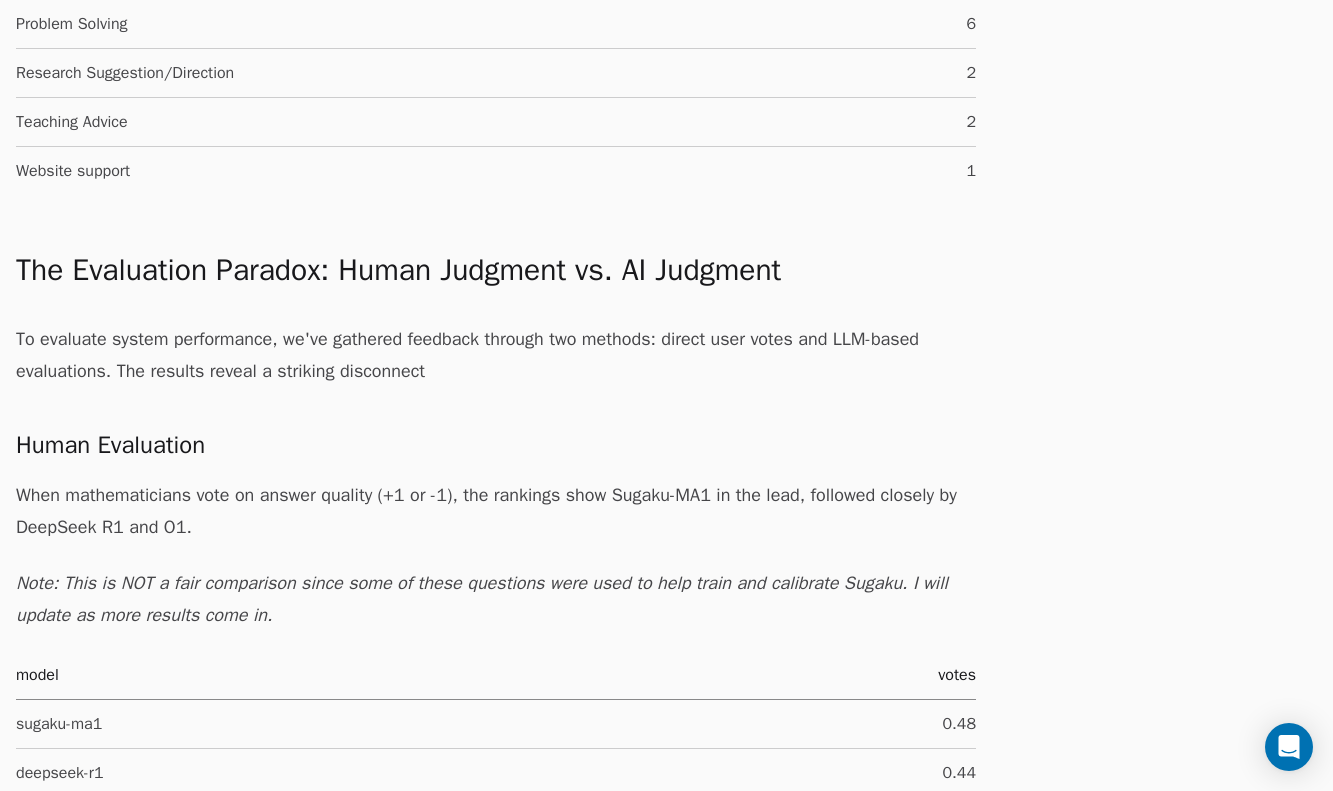 click on "Human Evaluation" at bounding box center (496, 445) 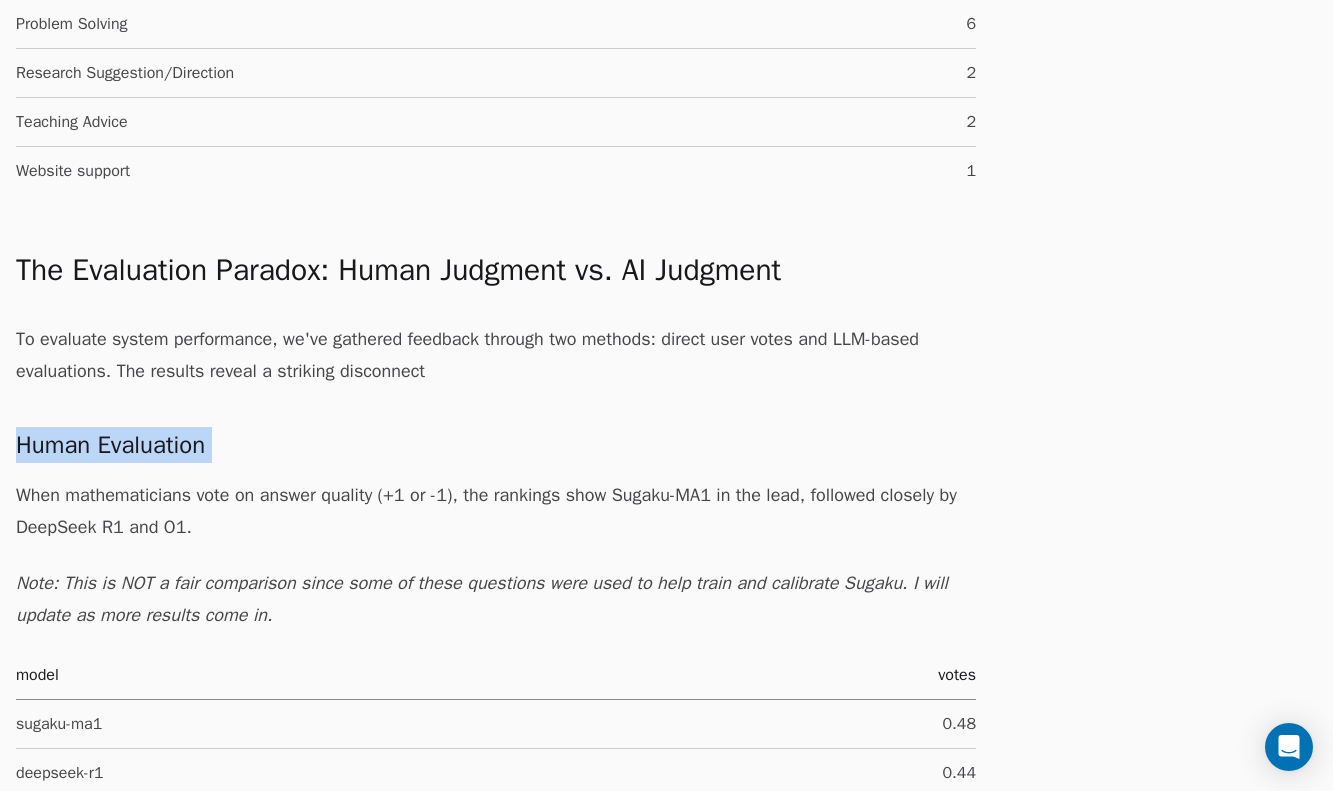 click on "Human Evaluation" at bounding box center [496, 445] 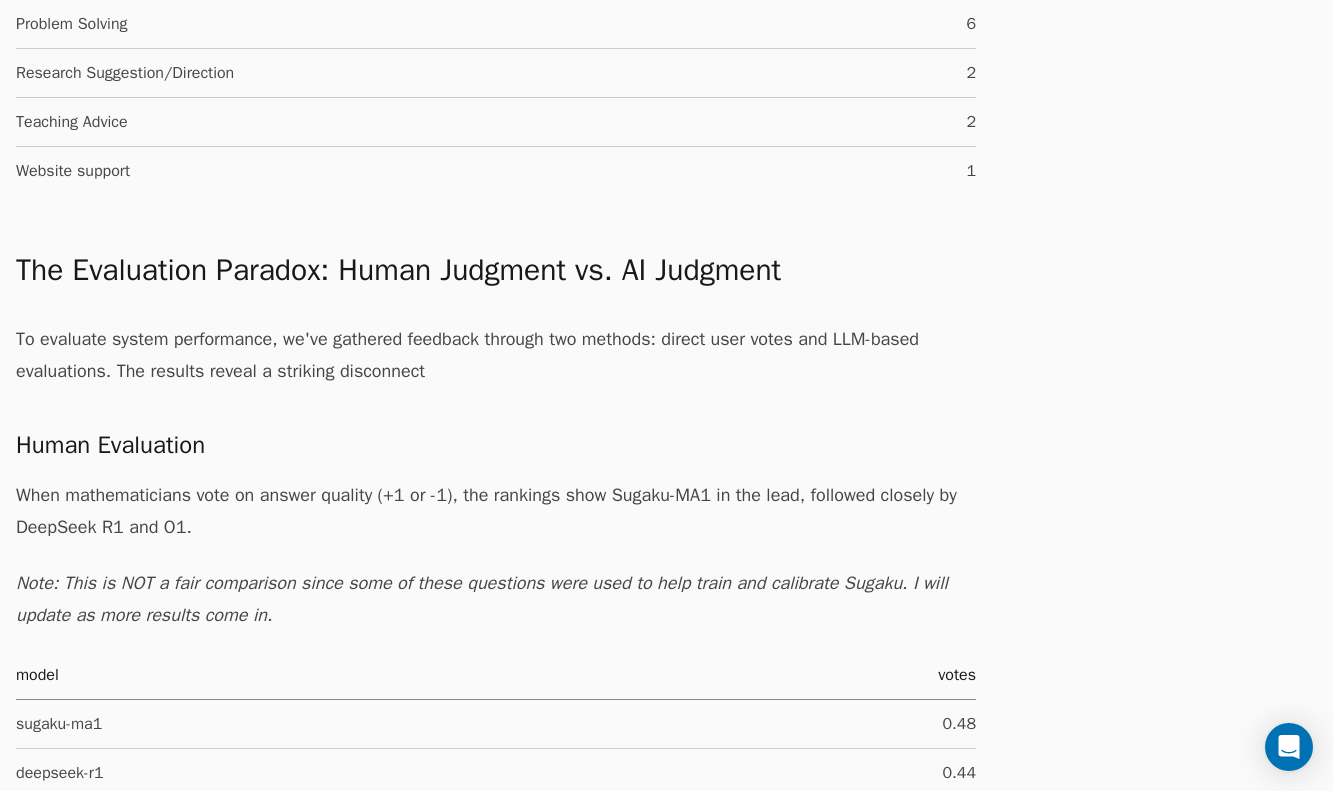 click on "To evaluate system performance, we've gathered feedback through two methods: direct user votes and LLM-based evaluations. The results reveal a striking disconnect" at bounding box center [496, 355] 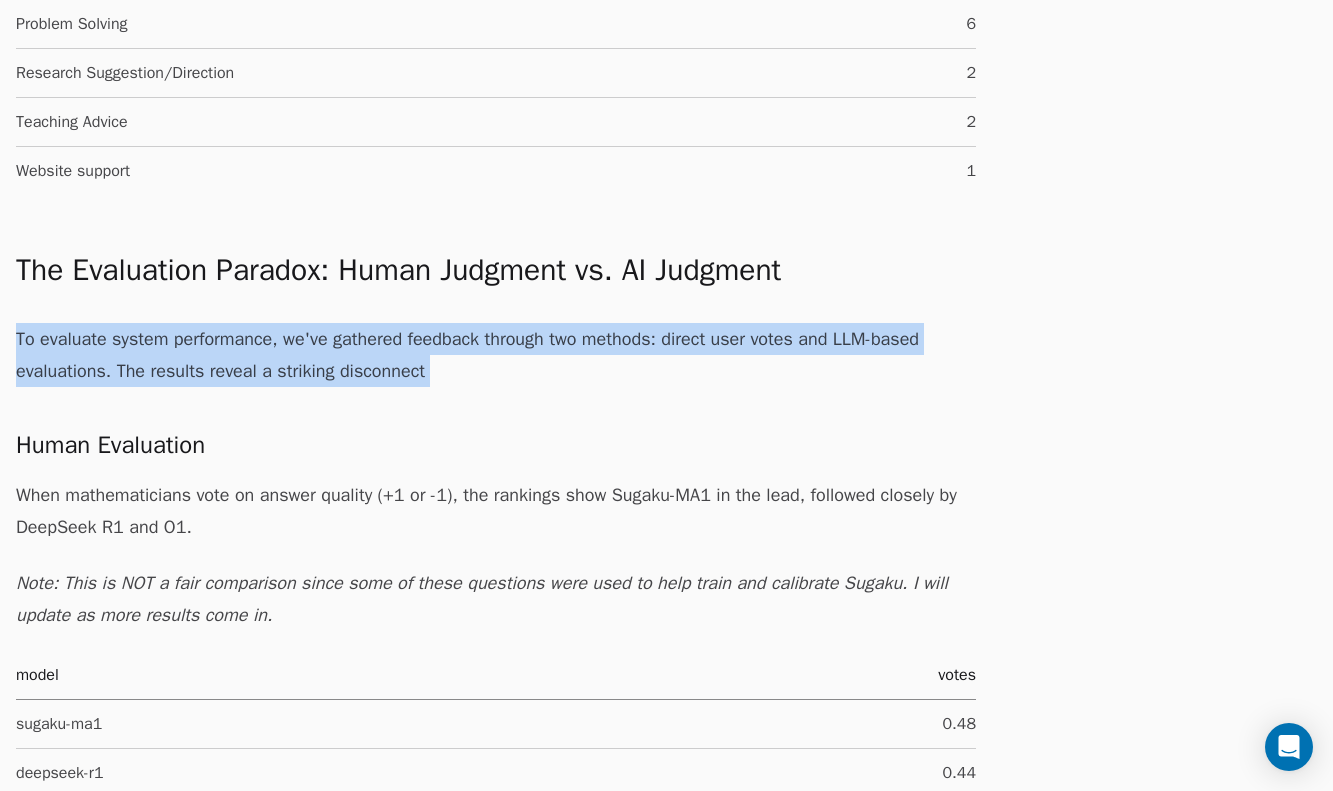 click on "To evaluate system performance, we've gathered feedback through two methods: direct user votes and LLM-based evaluations. The results reveal a striking disconnect" at bounding box center (496, 355) 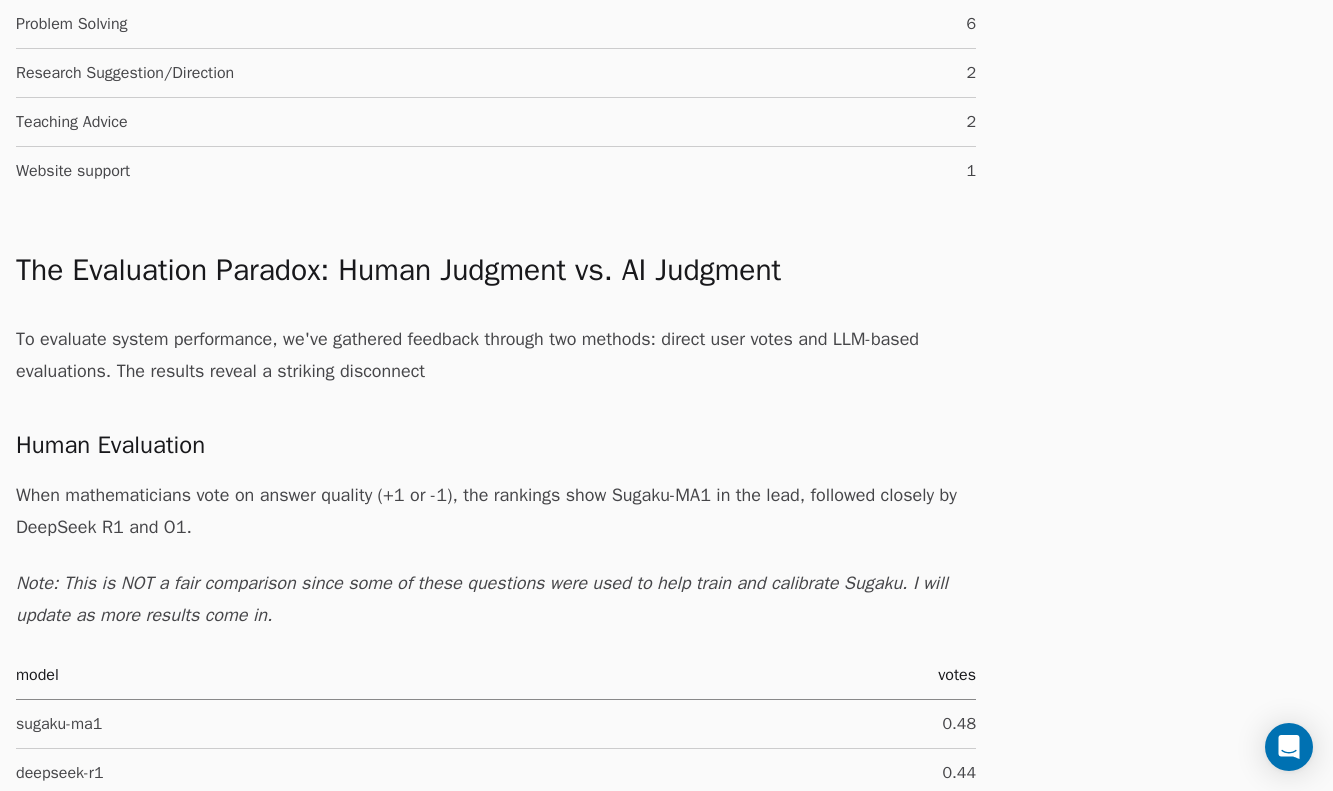 click on "The Evaluation Paradox: Human Judgment vs. AI Judgment
To evaluate system performance, we've gathered feedback through two methods: direct user votes and LLM-based evaluations. The results reveal a striking disconnect
Human Evaluation
When mathematicians vote on answer quality (+1 or -1), the rankings show Sugaku-MA1 in the lead, followed closely by DeepSeek R1 and O1.
Note: This is NOT a fair comparison since some of these questions were used to help train and calibrate Sugaku.  I will update as more results come in.
model
votes
sugaku-ma1
0.48
deepseek-r1
0.44
o1
0.43
o3-mini
0.38
gemini-2-pro
0.36
o1-mini
0.35
claude-37-sonnet
0.26
gpt-4o
0.22
gpt-4_5
0.19
sky-t1
0.14
gemini-2-flash
0.08
claude-3-5-haiku
-0.19
claude-3-5-sonnet
-0.19
claude-3-opus
-0.26" at bounding box center (496, 818) 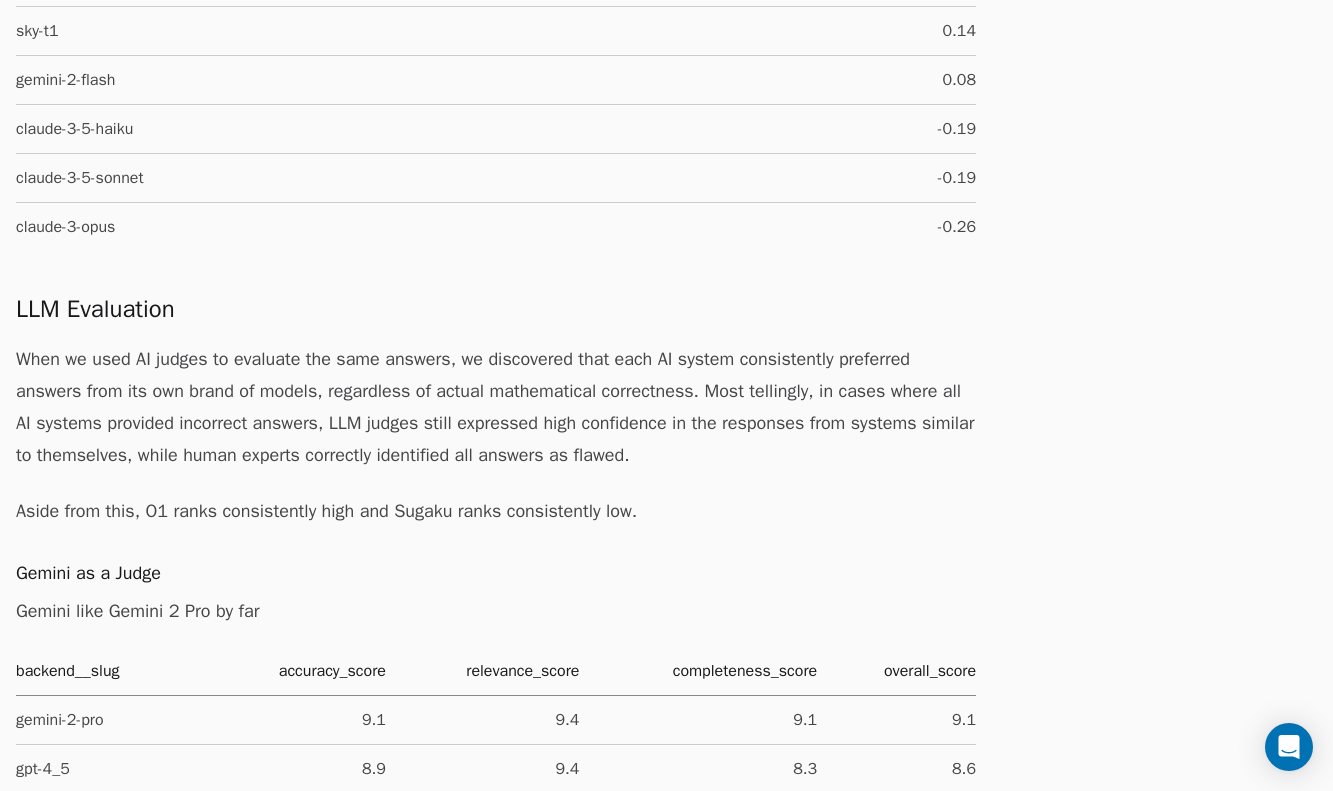 scroll, scrollTop: 4997, scrollLeft: 0, axis: vertical 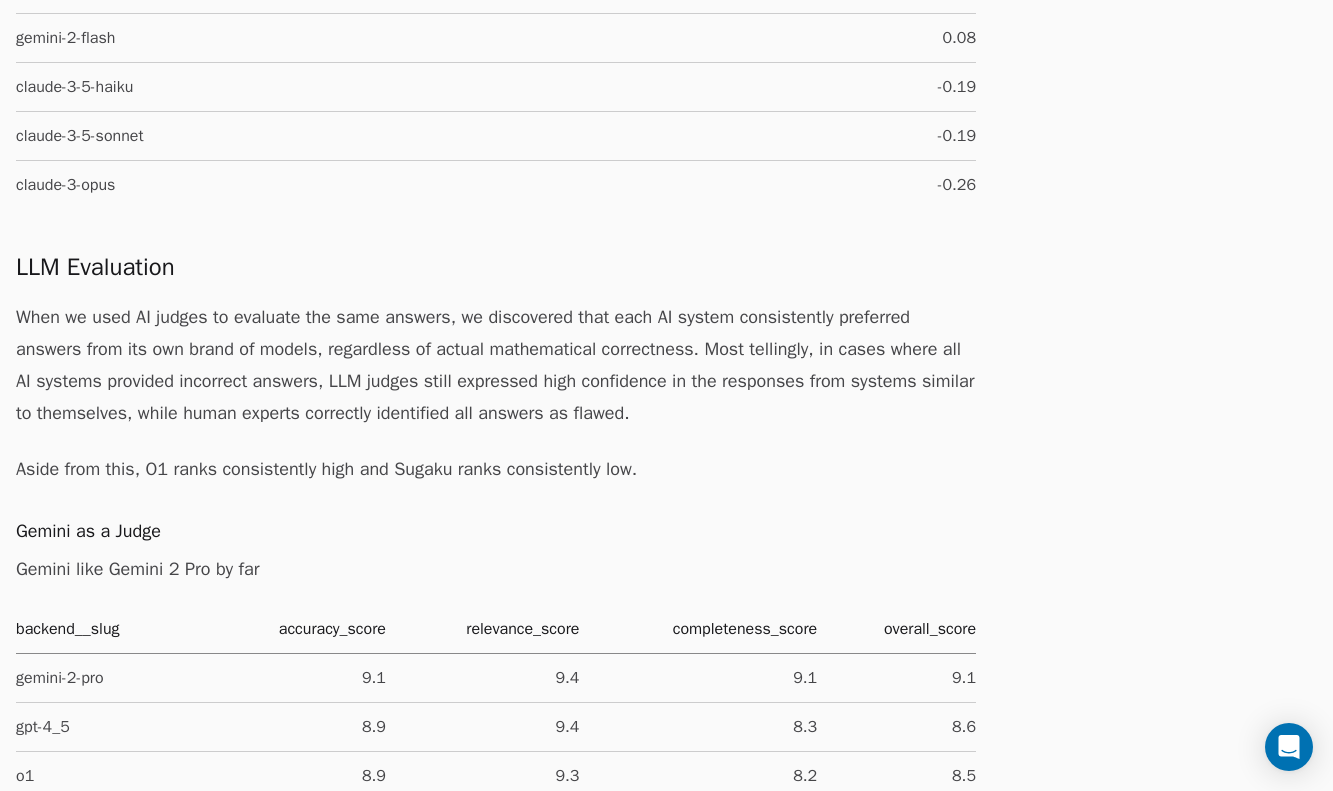 click on "When we used AI judges to evaluate the same answers, we discovered that each AI system consistently preferred answers from its own brand of models, regardless of actual mathematical correctness.  Most tellingly, in cases where all AI systems provided incorrect answers, LLM judges still expressed high confidence in the responses from systems similar to themselves, while human experts correctly identified all answers as flawed." at bounding box center [496, 365] 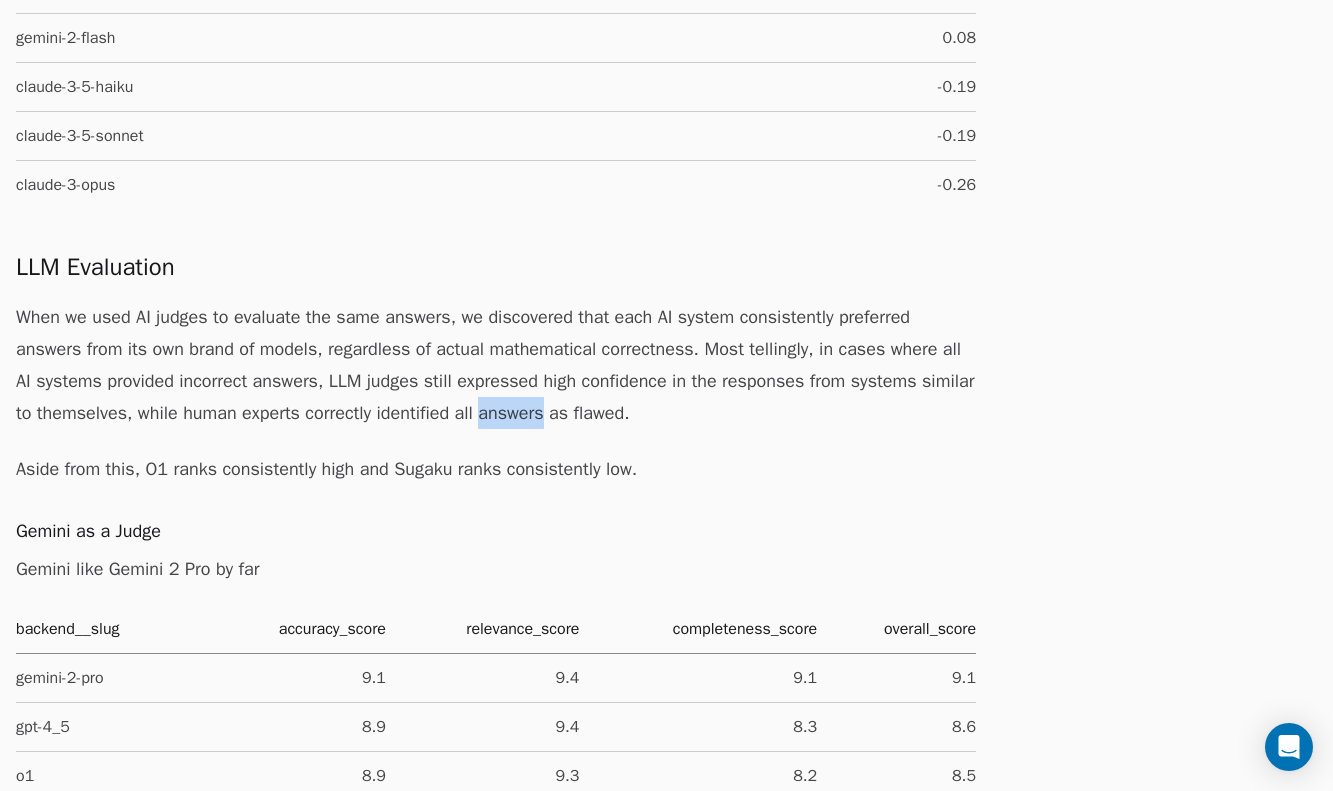 click on "When we used AI judges to evaluate the same answers, we discovered that each AI system consistently preferred answers from its own brand of models, regardless of actual mathematical correctness.  Most tellingly, in cases where all AI systems provided incorrect answers, LLM judges still expressed high confidence in the responses from systems similar to themselves, while human experts correctly identified all answers as flawed." at bounding box center (496, 365) 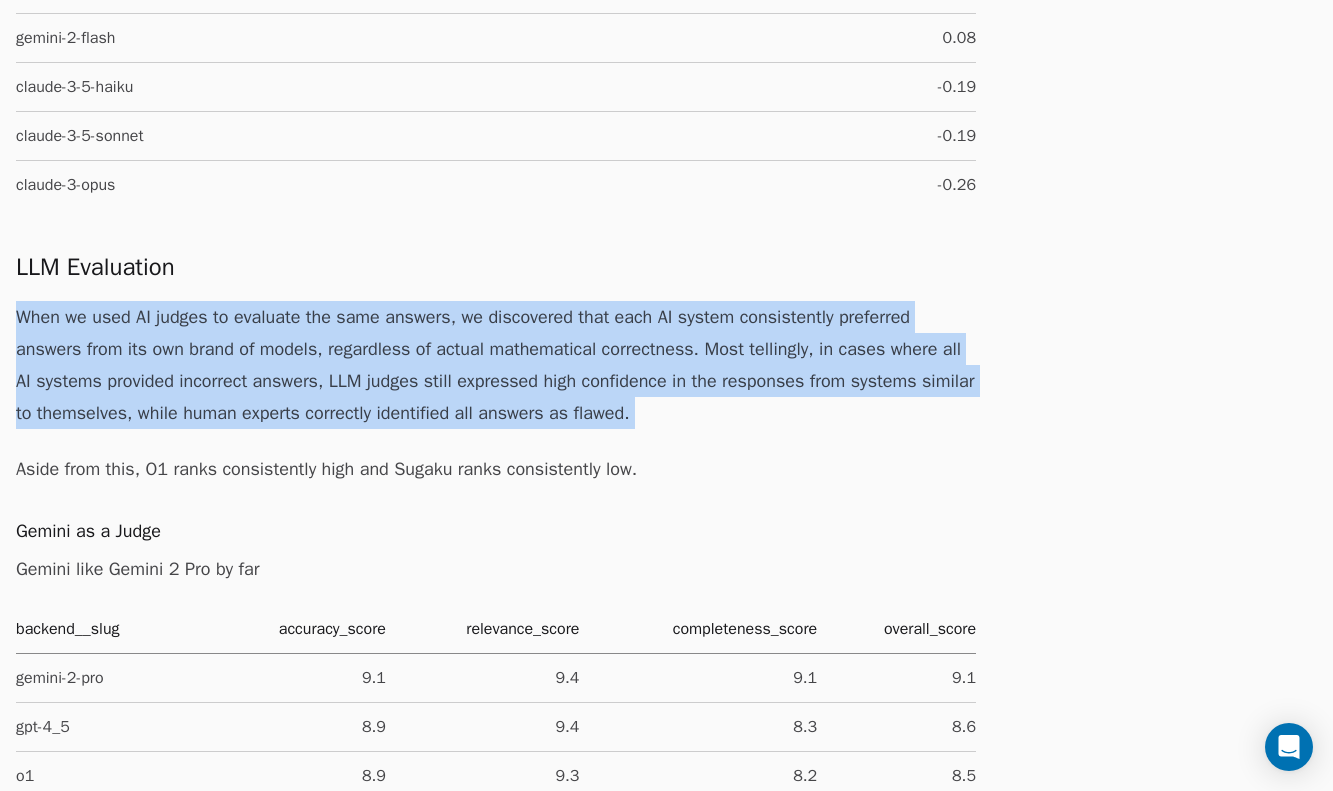 click on "When we used AI judges to evaluate the same answers, we discovered that each AI system consistently preferred answers from its own brand of models, regardless of actual mathematical correctness.  Most tellingly, in cases where all AI systems provided incorrect answers, LLM judges still expressed high confidence in the responses from systems similar to themselves, while human experts correctly identified all answers as flawed." at bounding box center [496, 365] 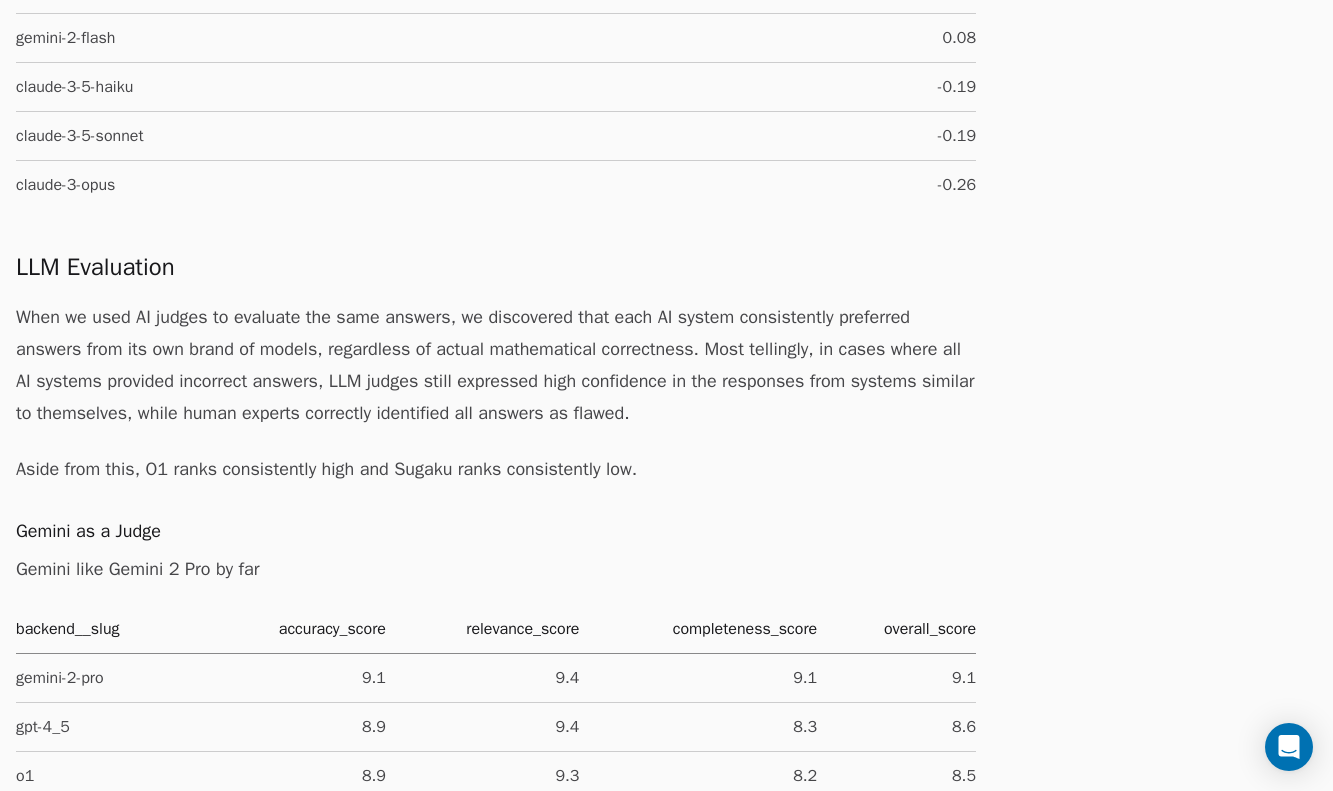 click on "Aside from this, O1 ranks consistently high and Sugaku ranks consistently low." at bounding box center (496, 469) 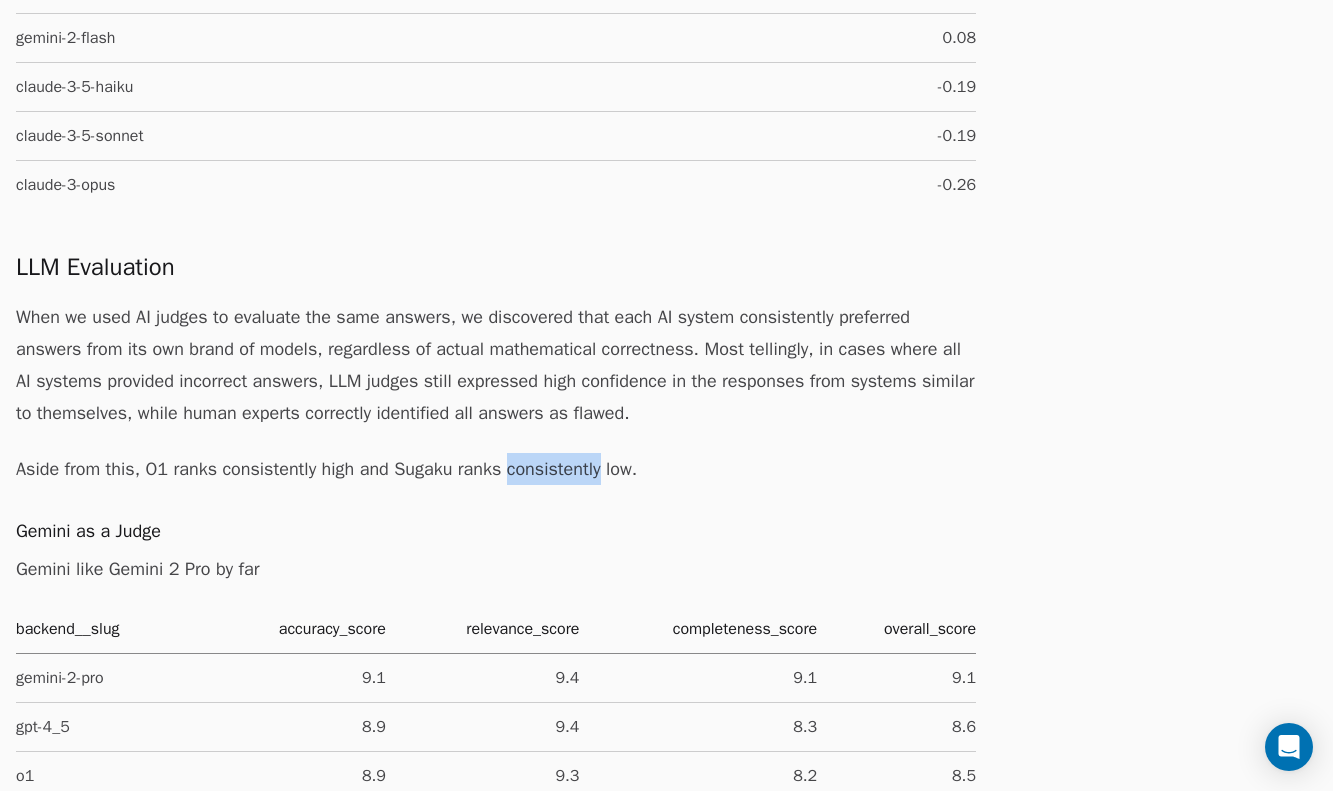 click on "Aside from this, O1 ranks consistently high and Sugaku ranks consistently low." at bounding box center (496, 469) 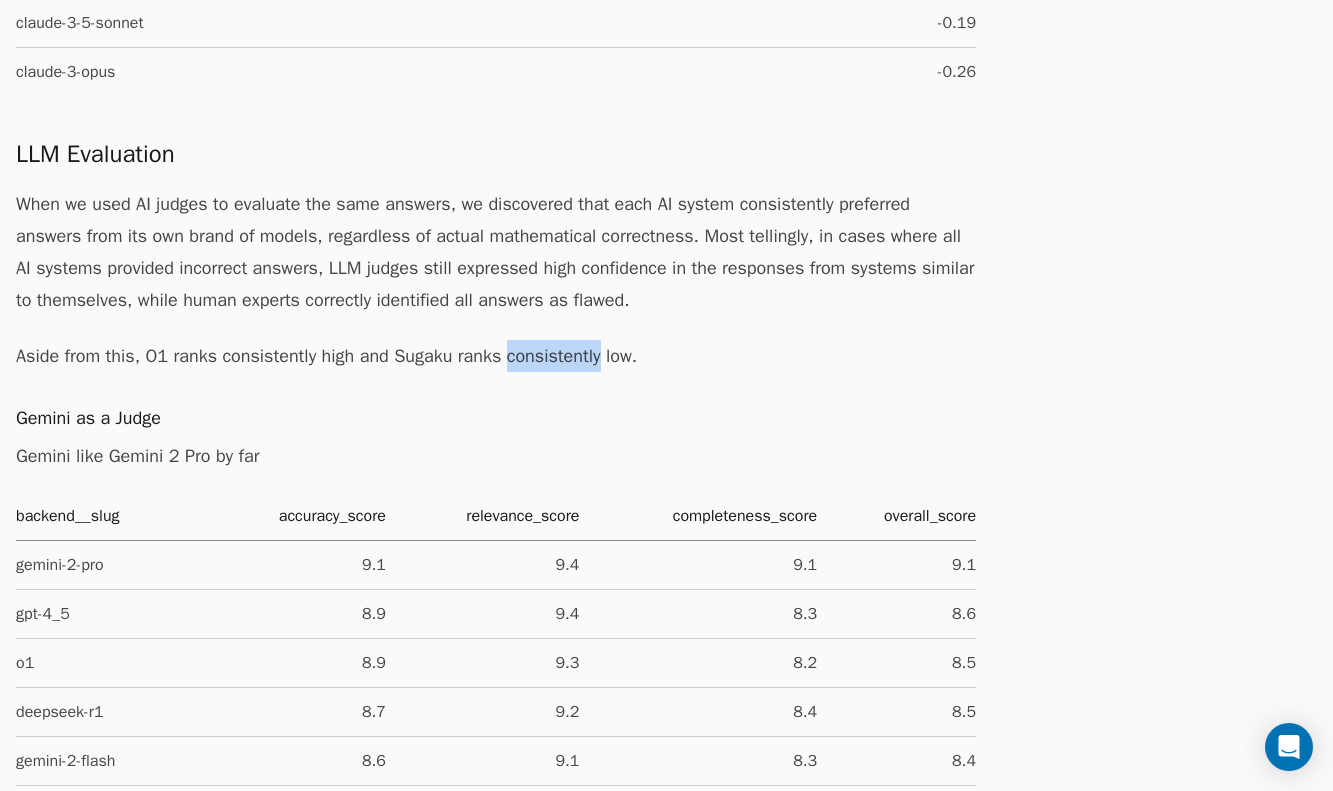 scroll, scrollTop: 5108, scrollLeft: 0, axis: vertical 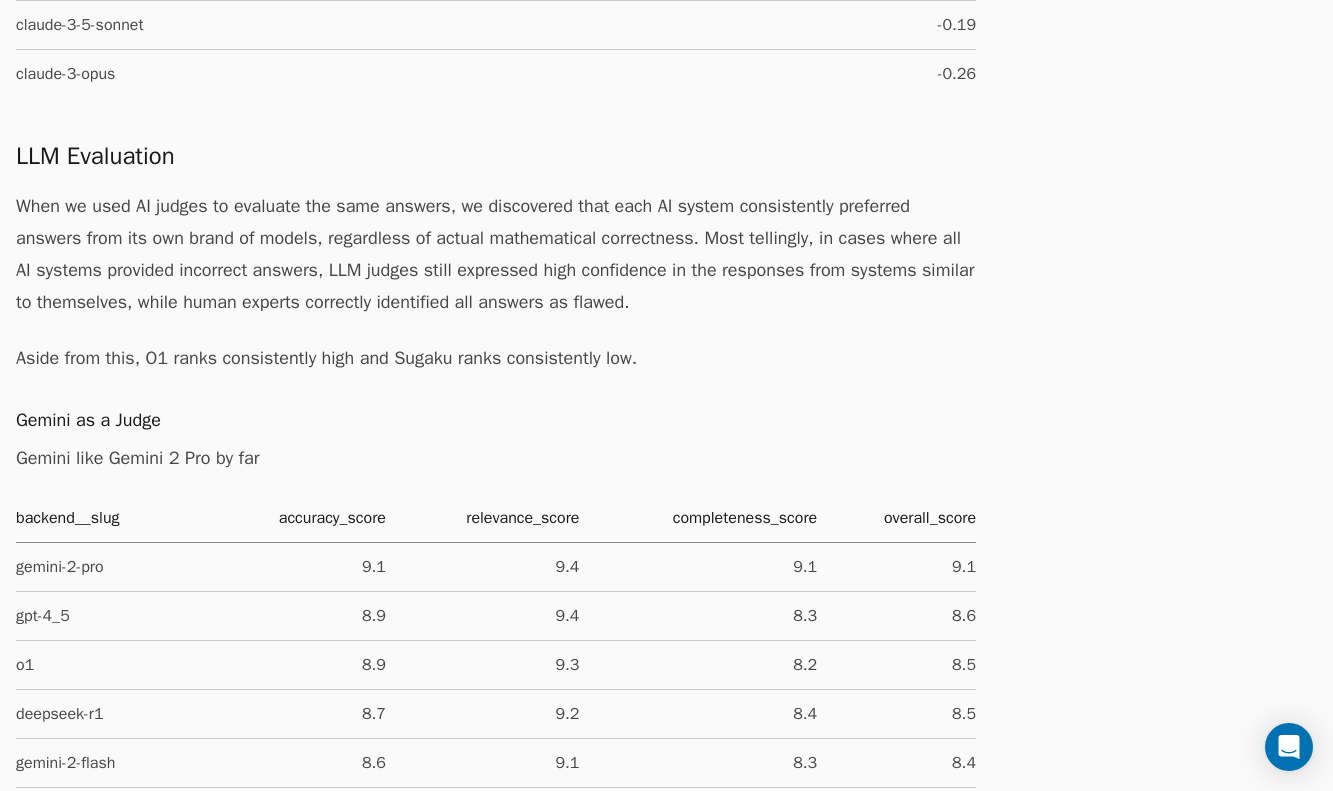 click on "Gemini like Gemini 2 Pro by far" at bounding box center [496, 458] 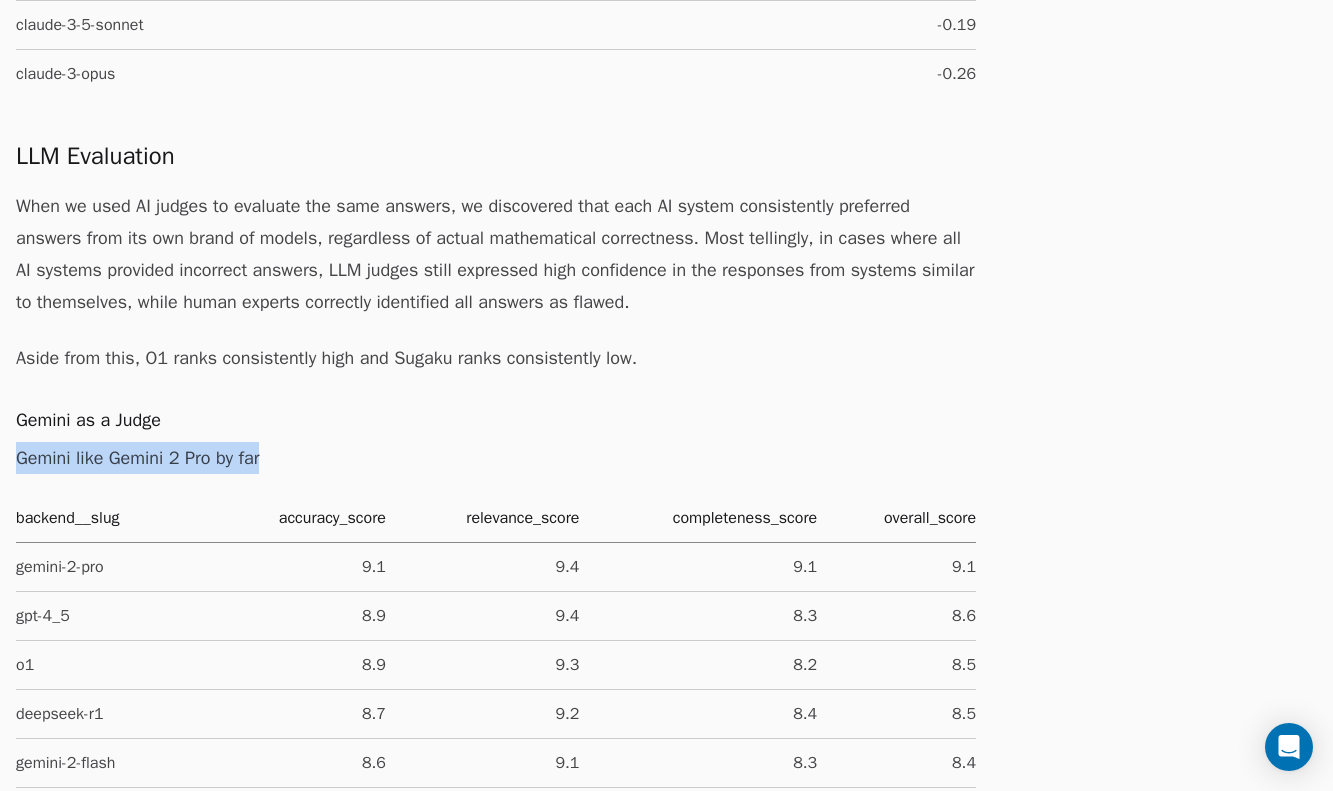 click on "Gemini like Gemini 2 Pro by far" at bounding box center [496, 458] 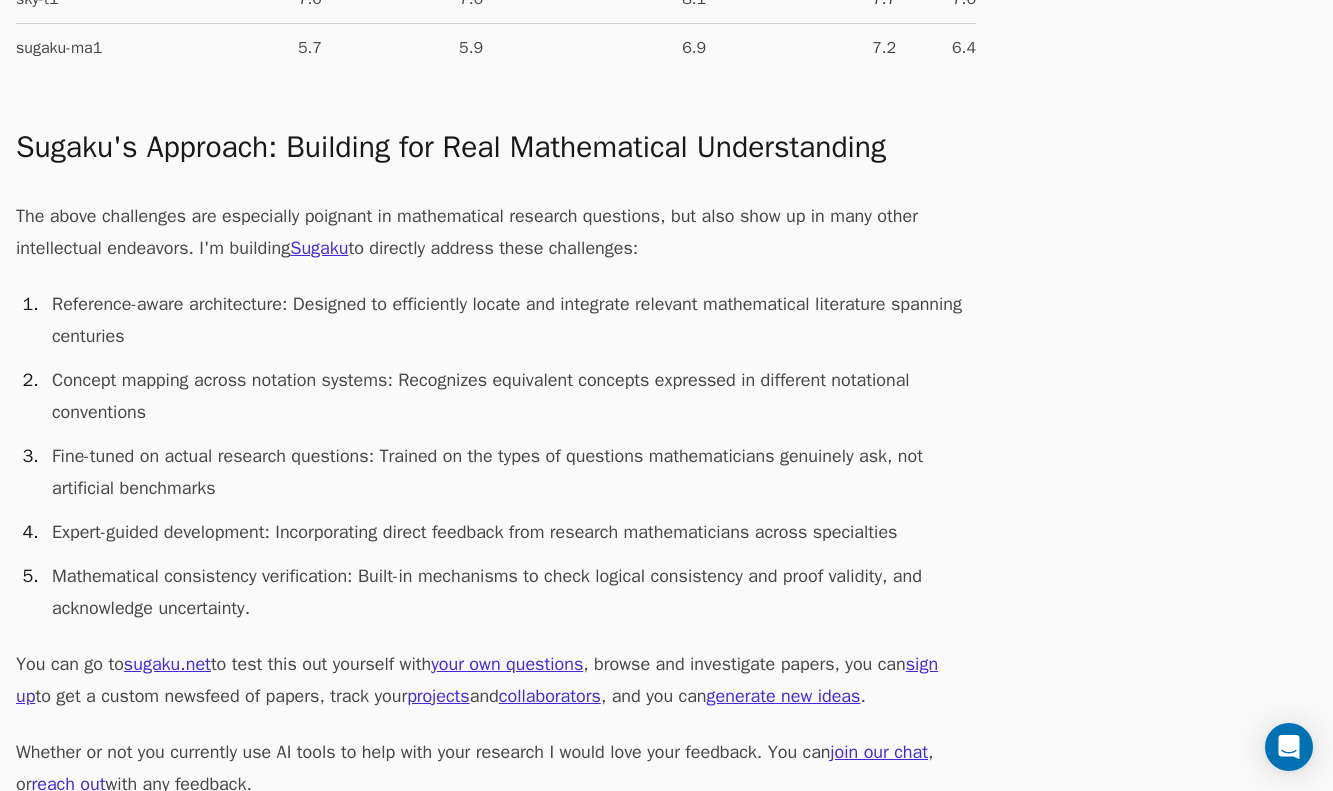 scroll, scrollTop: 8131, scrollLeft: 0, axis: vertical 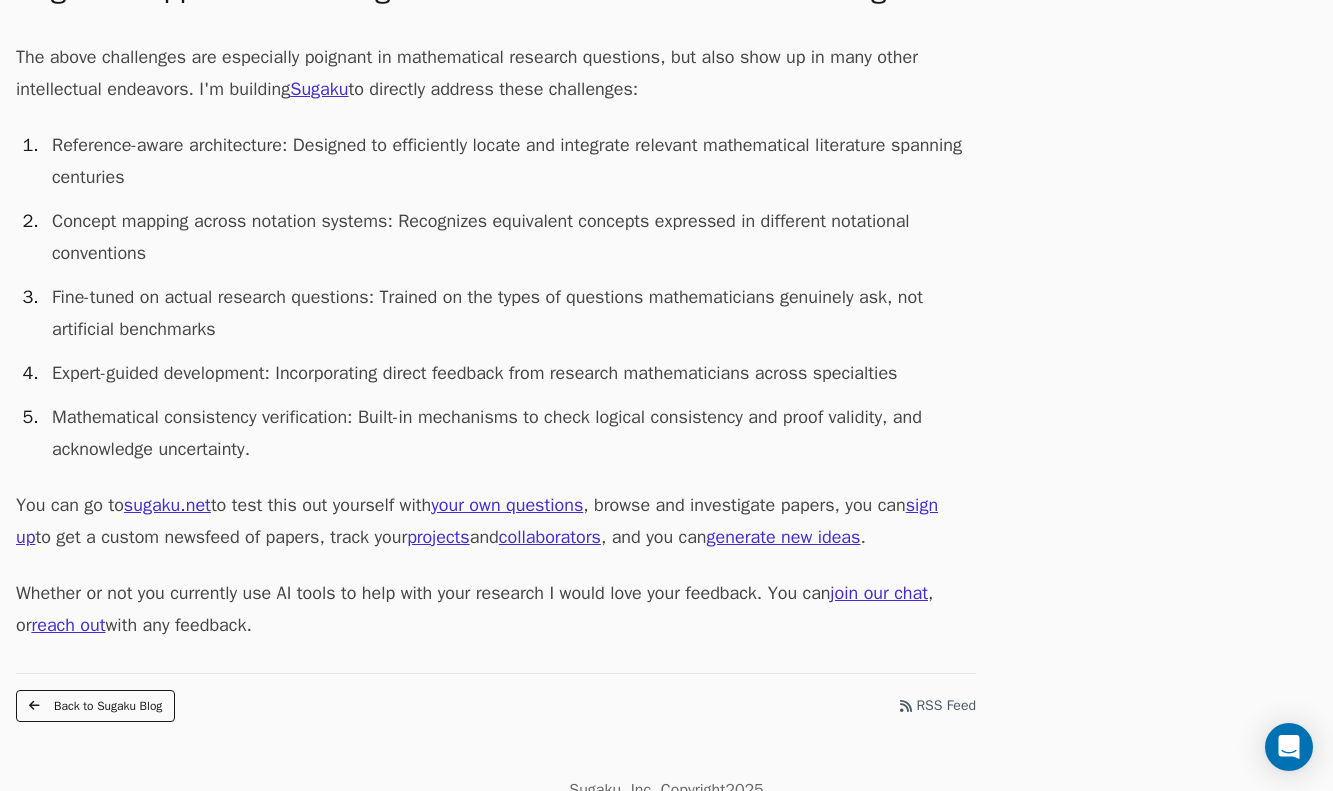 click on "Mathematical consistency verification : Built-in mechanisms to check logical consistency and proof validity, and acknowledge uncertainty." at bounding box center [510, 433] 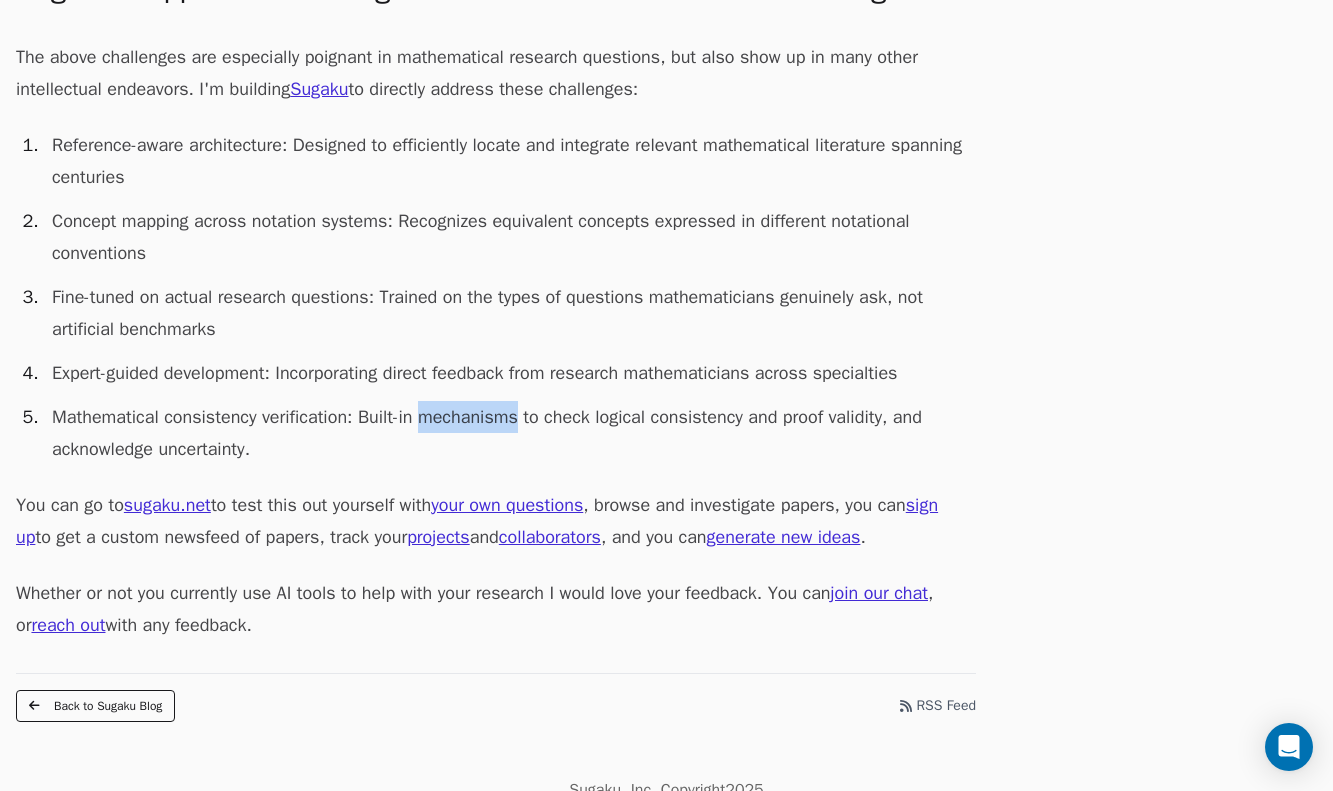 click on "Mathematical consistency verification : Built-in mechanisms to check logical consistency and proof validity, and acknowledge uncertainty." at bounding box center (510, 433) 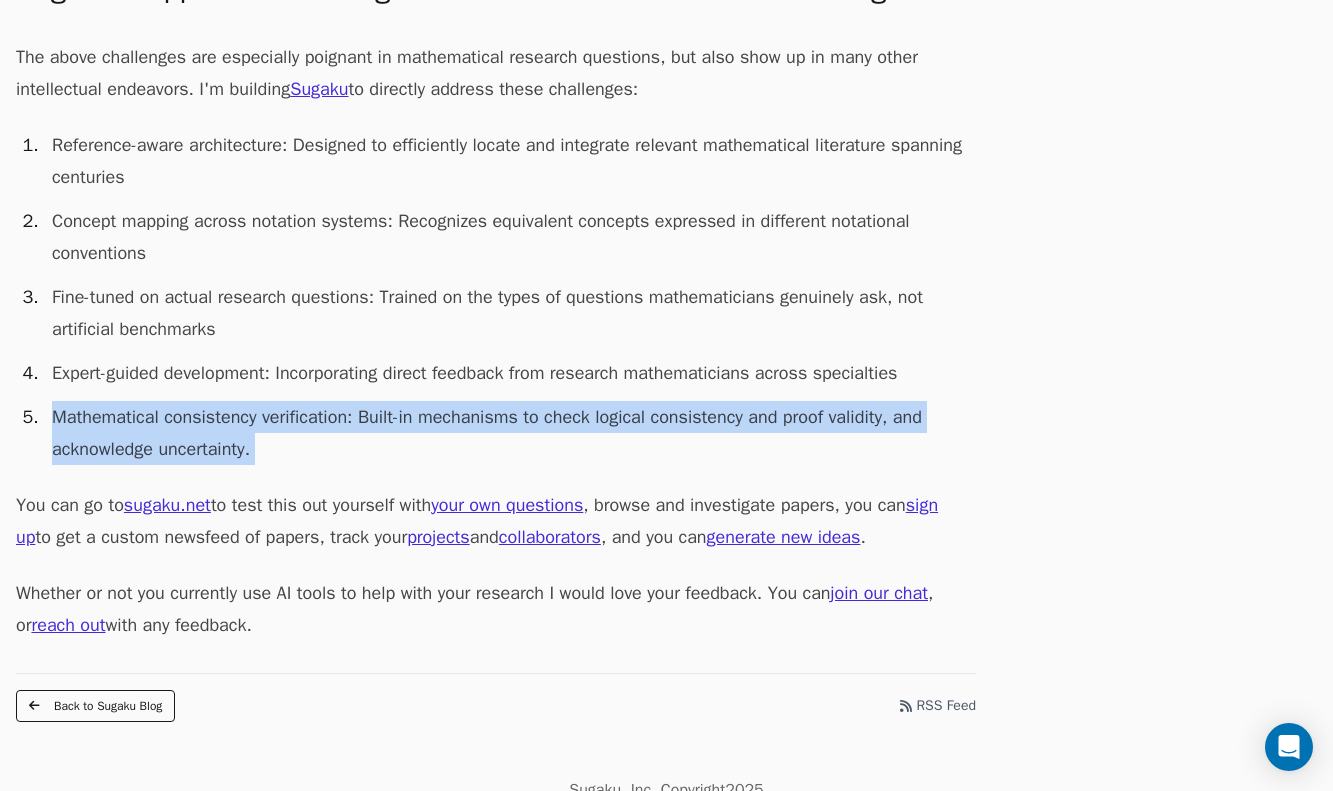 click on "Mathematical consistency verification : Built-in mechanisms to check logical consistency and proof validity, and acknowledge uncertainty." at bounding box center (510, 433) 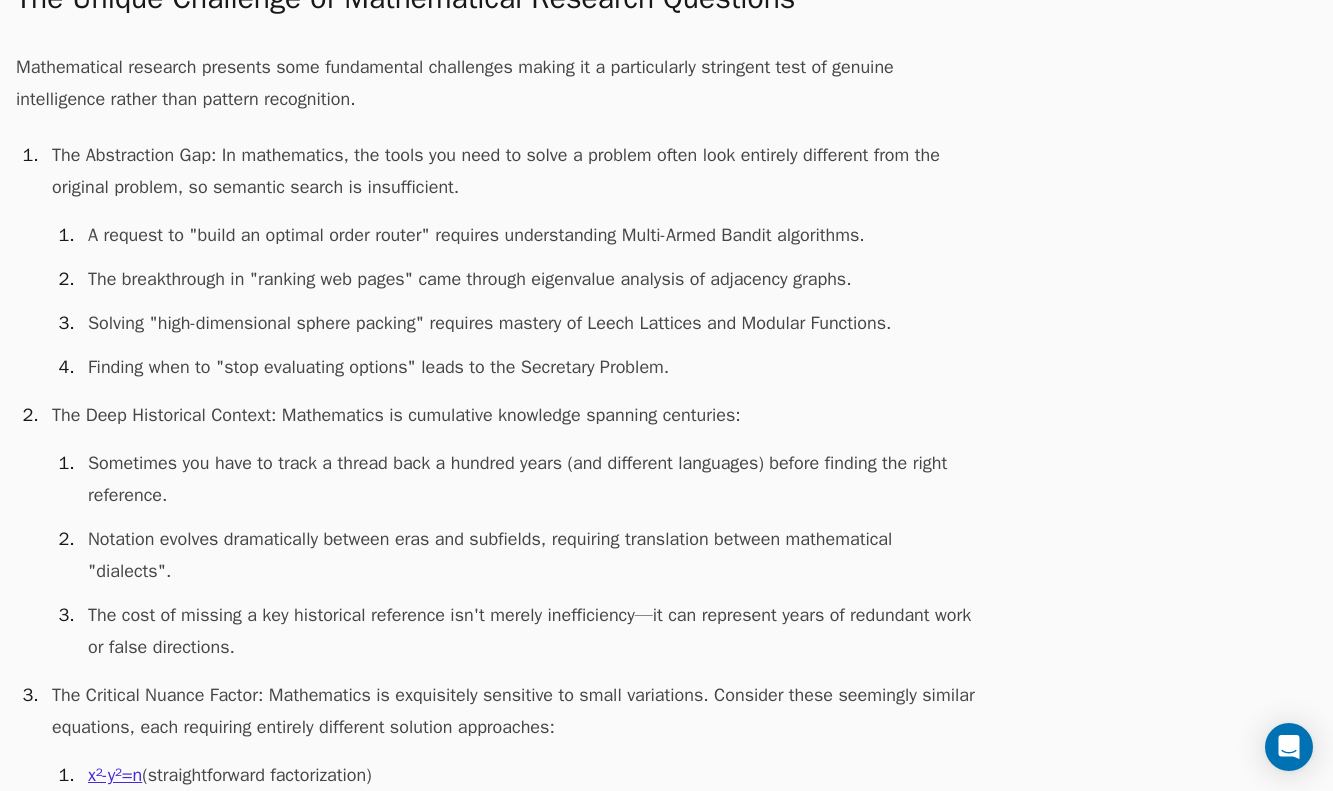 scroll, scrollTop: 685, scrollLeft: 0, axis: vertical 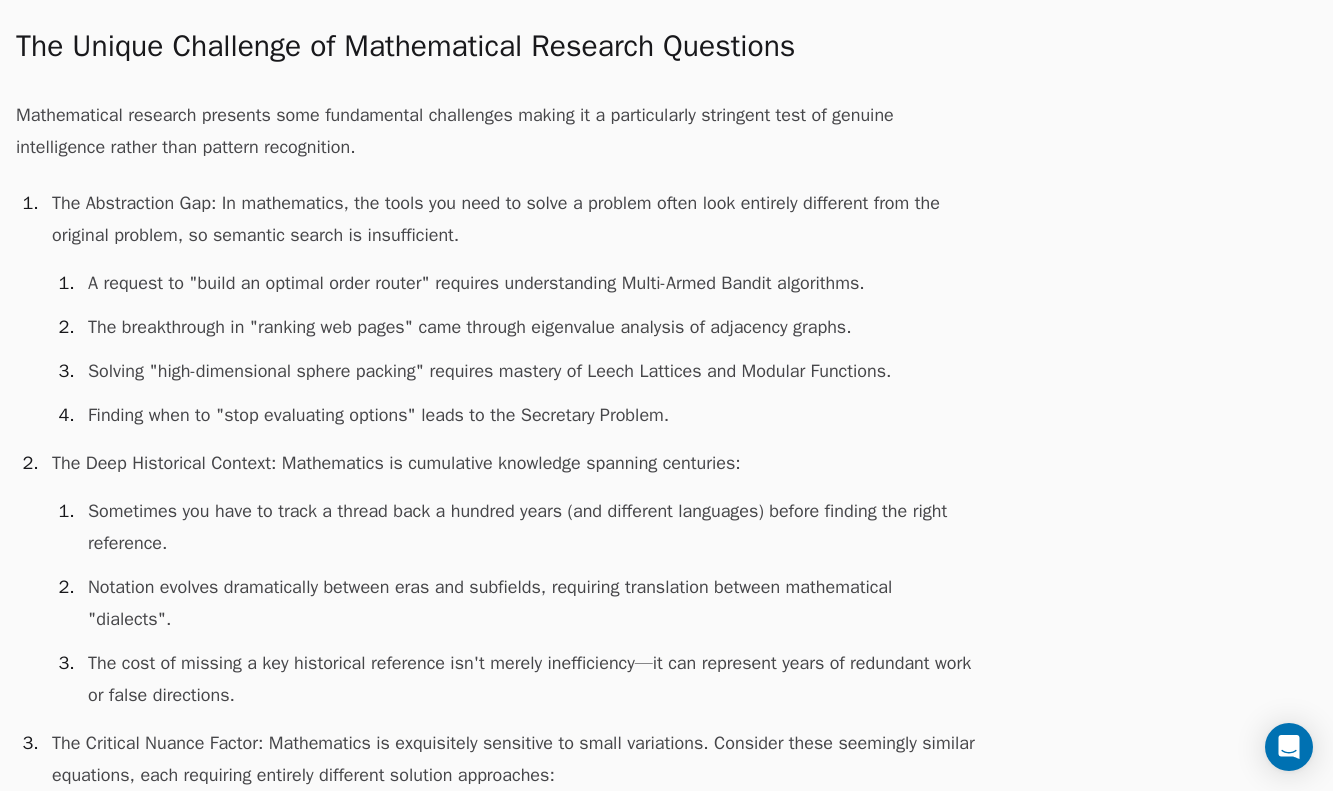 click on "Sometimes you have to track a thread back a hundred years (and different languages) before finding the right reference." at bounding box center [528, 527] 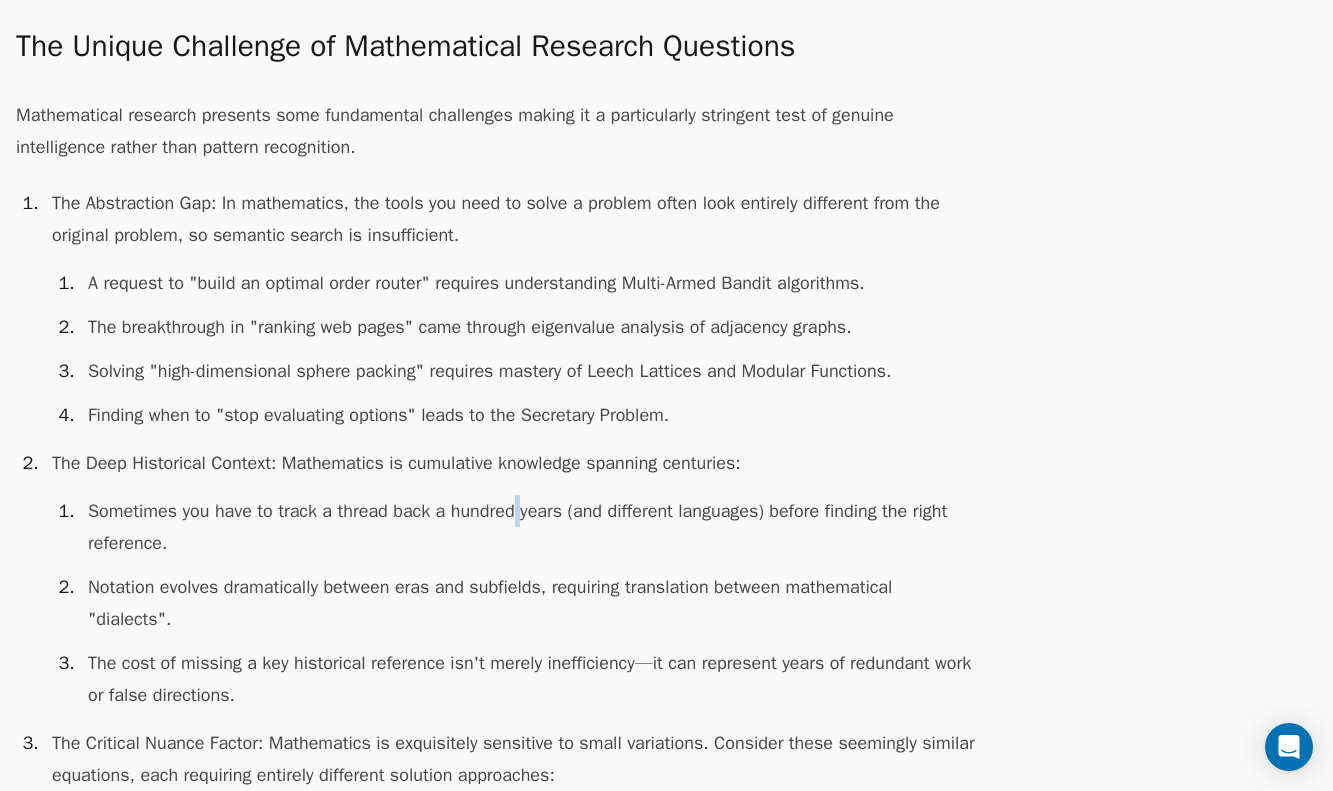 click on "Sometimes you have to track a thread back a hundred years (and different languages) before finding the right reference." at bounding box center (528, 527) 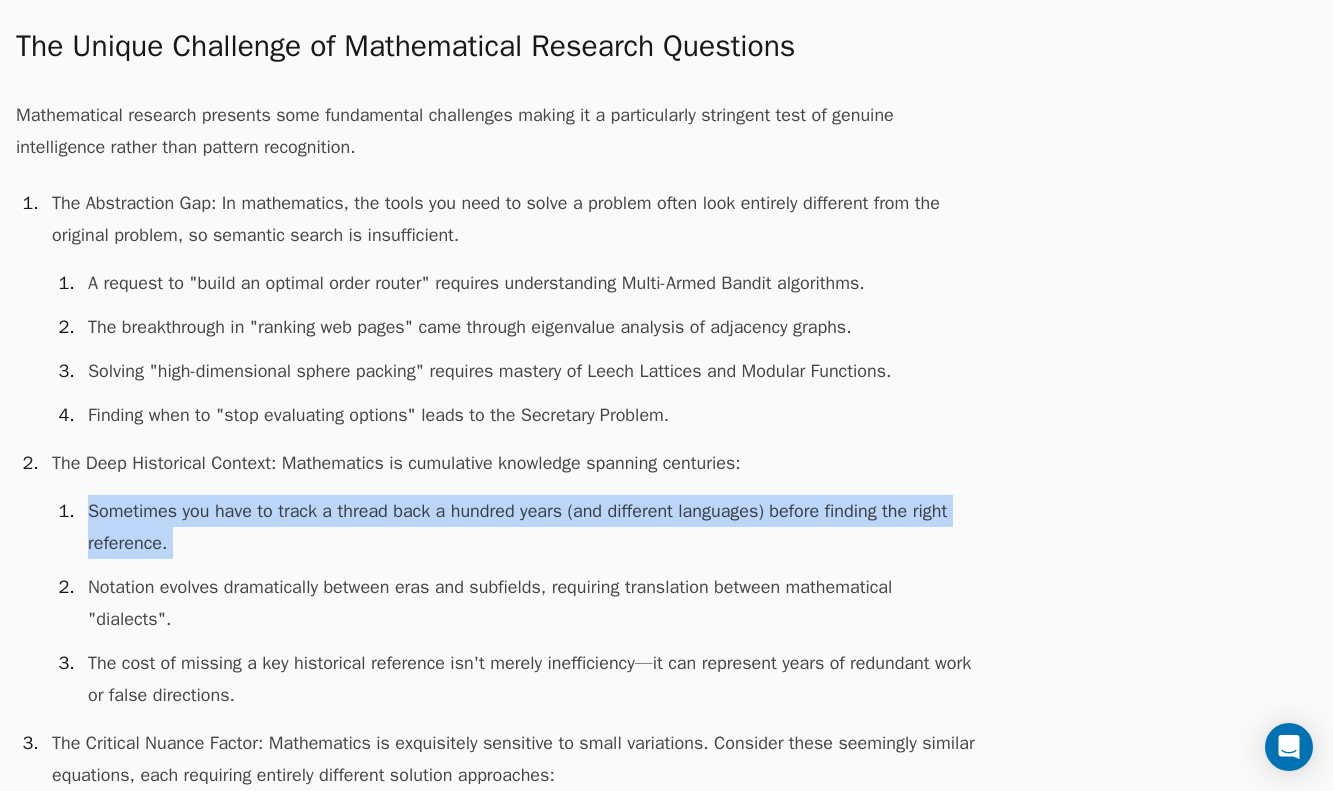 click on "Sometimes you have to track a thread back a hundred years (and different languages) before finding the right reference." at bounding box center (528, 527) 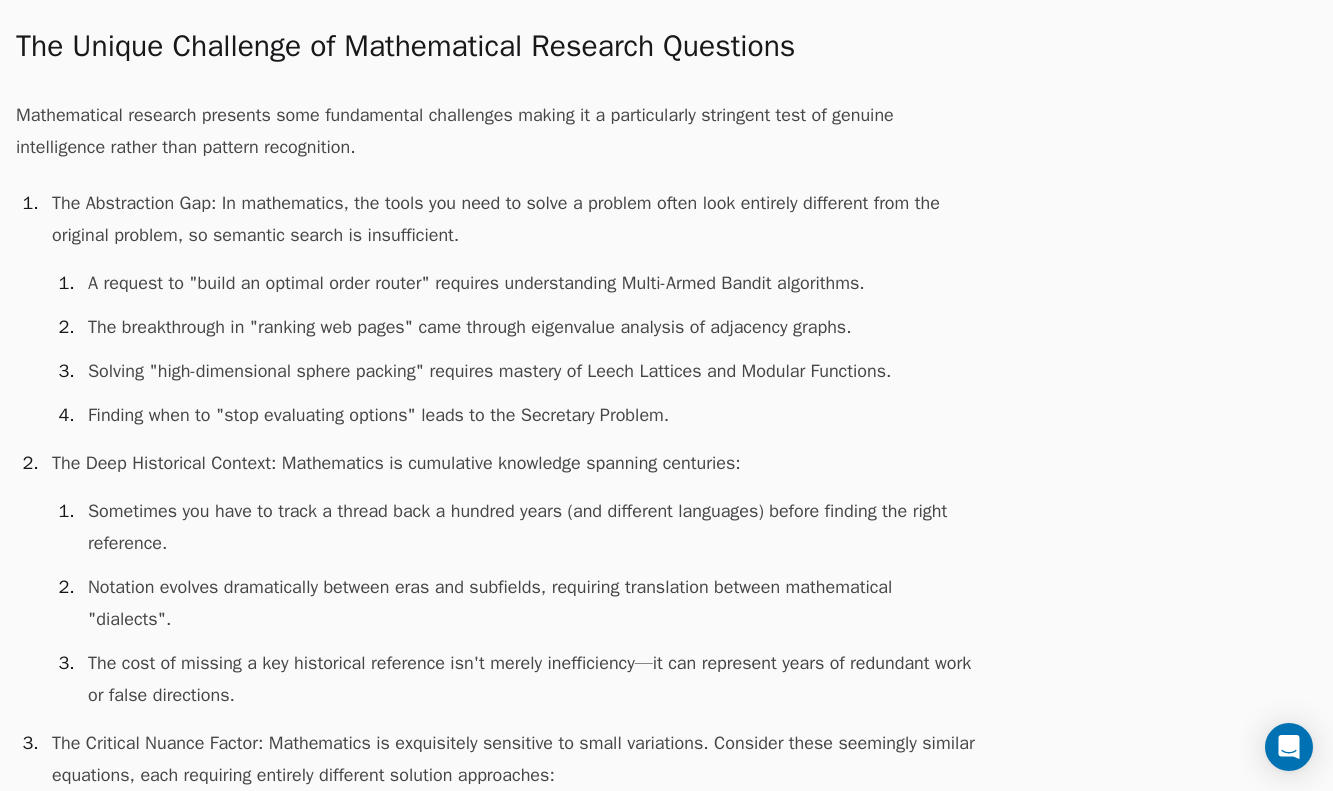 click on "Notation evolves dramatically between eras and subfields, requiring translation between mathematical "dialects"." at bounding box center (528, 603) 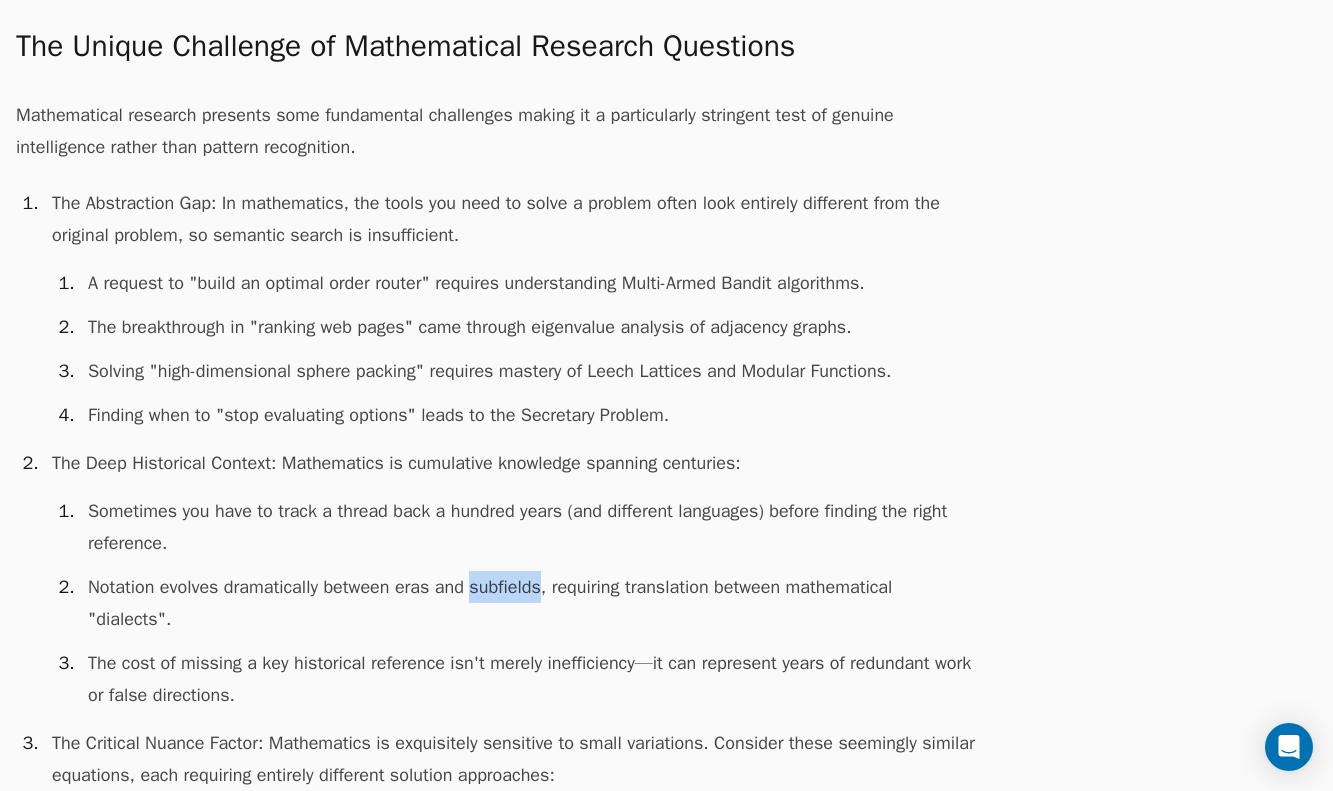 click on "Notation evolves dramatically between eras and subfields, requiring translation between mathematical "dialects"." at bounding box center [528, 603] 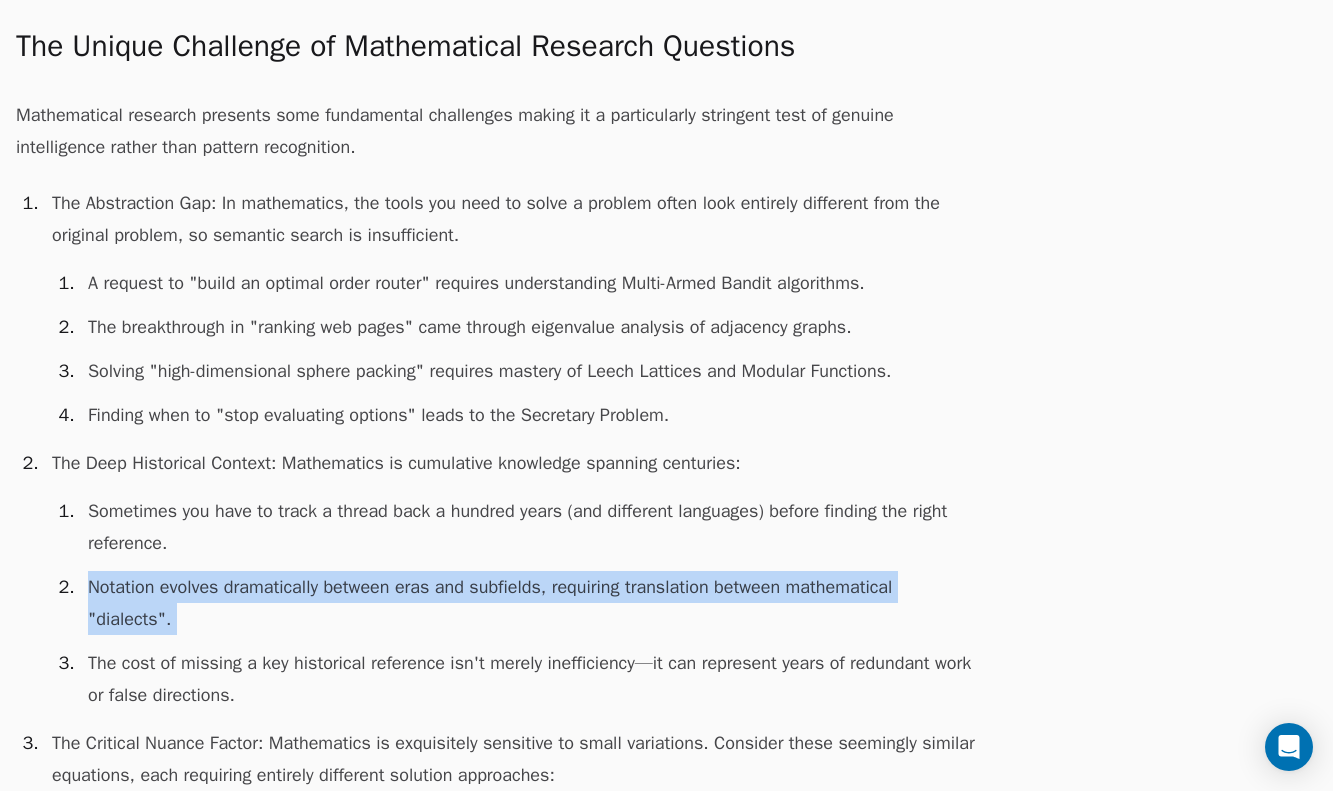 click on "Notation evolves dramatically between eras and subfields, requiring translation between mathematical "dialects"." at bounding box center [528, 603] 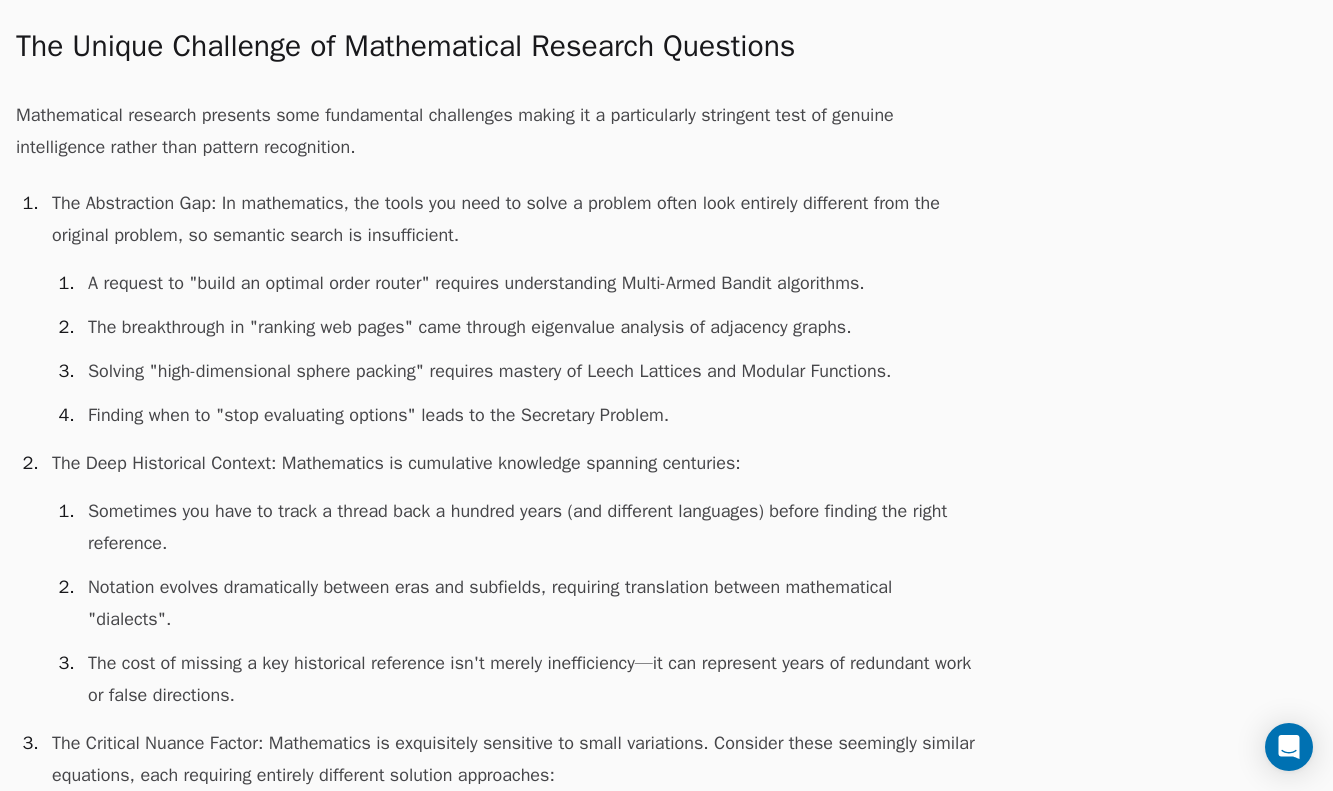 click on "The cost of missing a key historical reference isn't merely inefficiency—it can represent years of redundant work or false directions." at bounding box center [528, 679] 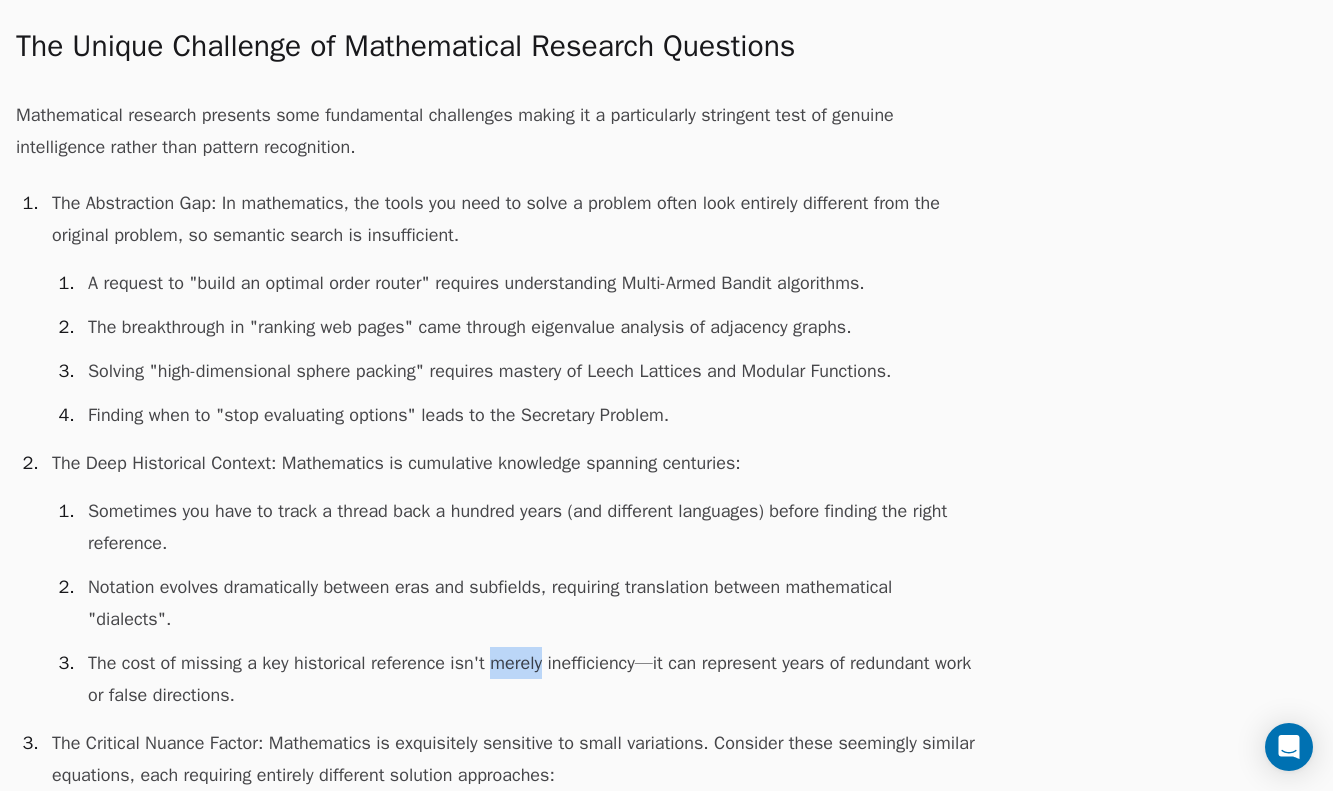 click on "The cost of missing a key historical reference isn't merely inefficiency—it can represent years of redundant work or false directions." at bounding box center (528, 679) 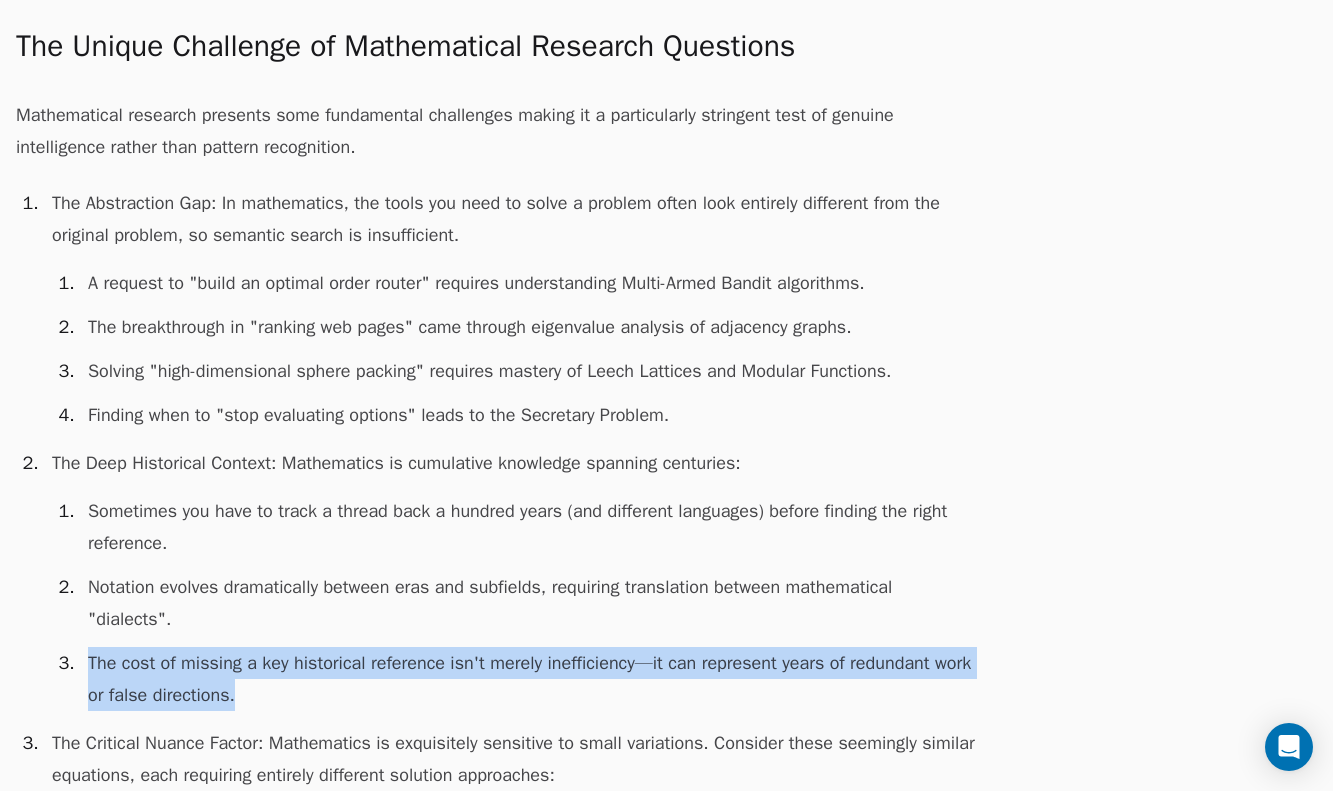 click on "The cost of missing a key historical reference isn't merely inefficiency—it can represent years of redundant work or false directions." at bounding box center (528, 679) 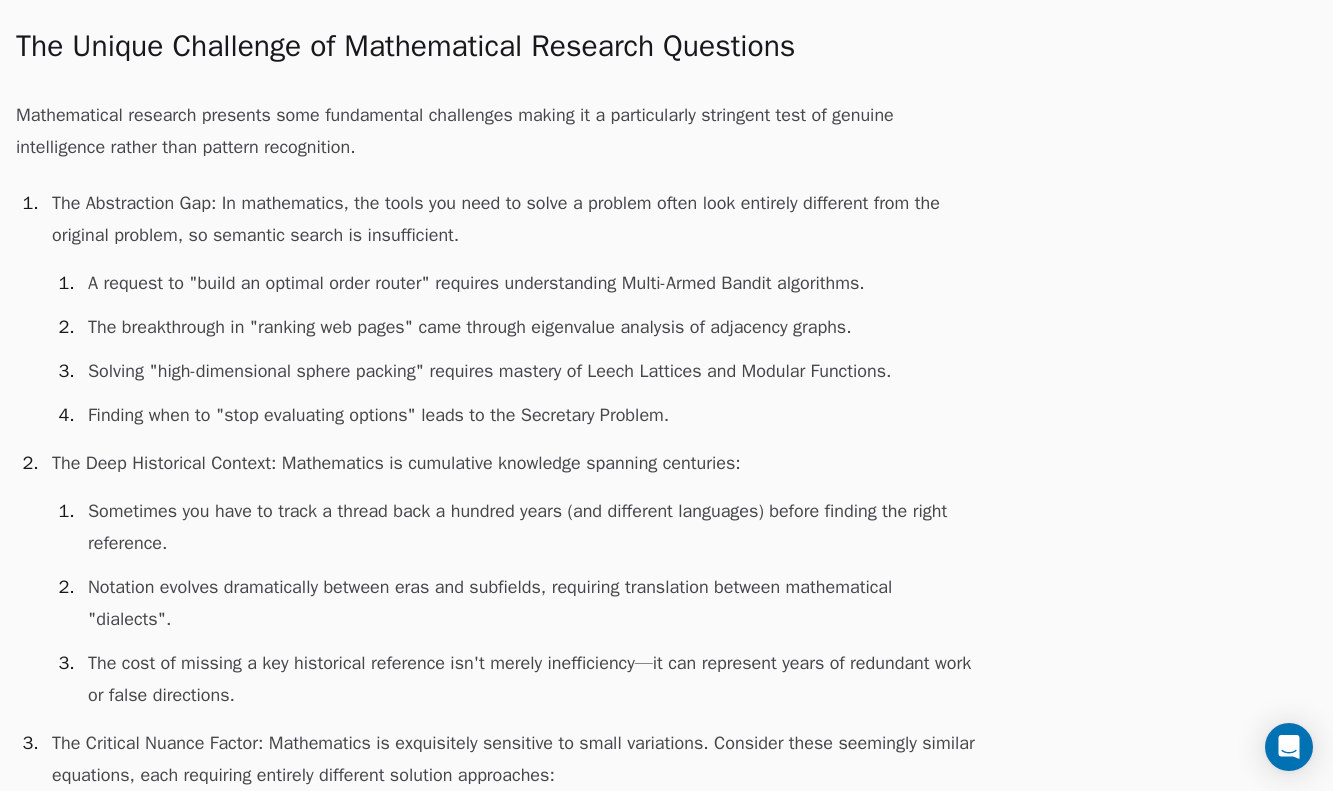 click on "Finding when to "stop evaluating options" leads to the Secretary Problem." at bounding box center [528, 415] 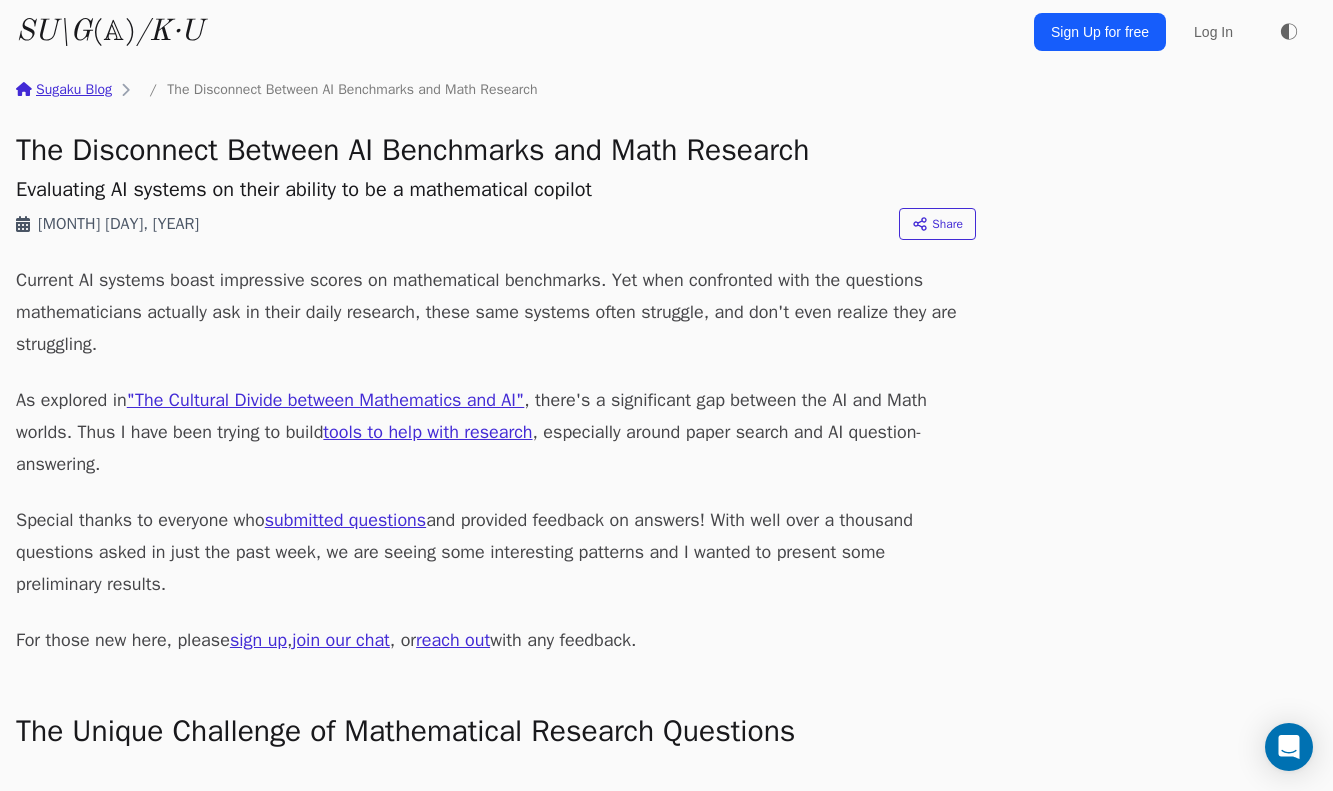 scroll, scrollTop: 0, scrollLeft: 0, axis: both 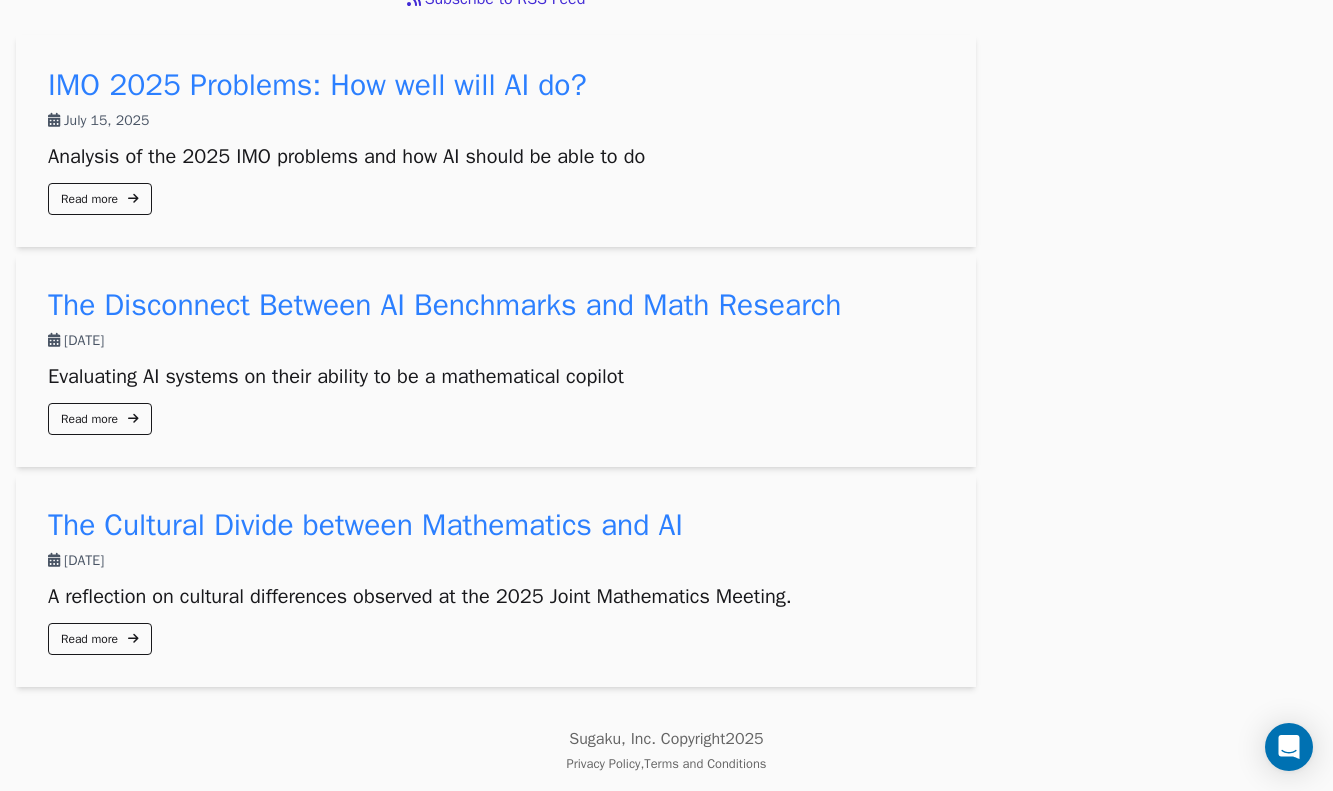 click on "The Cultural Divide between Mathematics and AI" at bounding box center [365, 525] 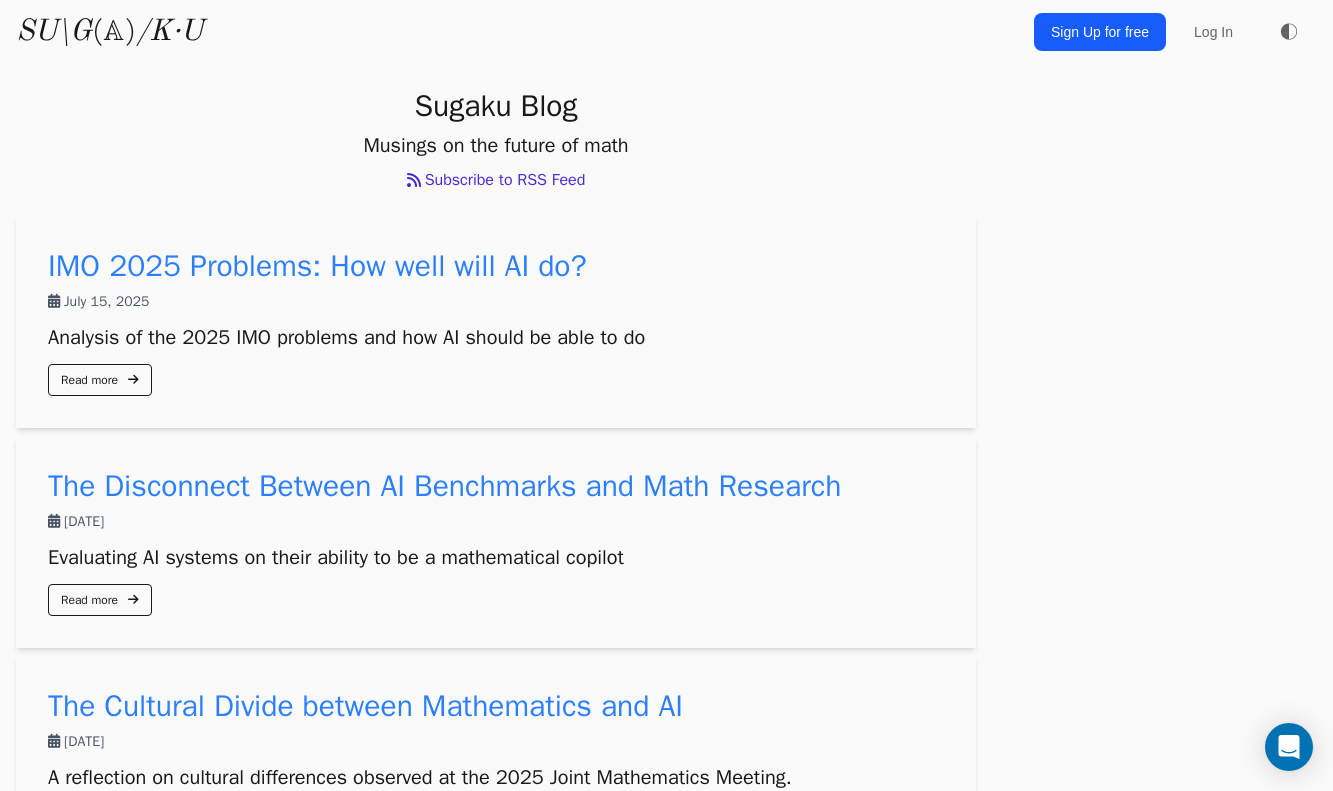 scroll, scrollTop: 0, scrollLeft: 0, axis: both 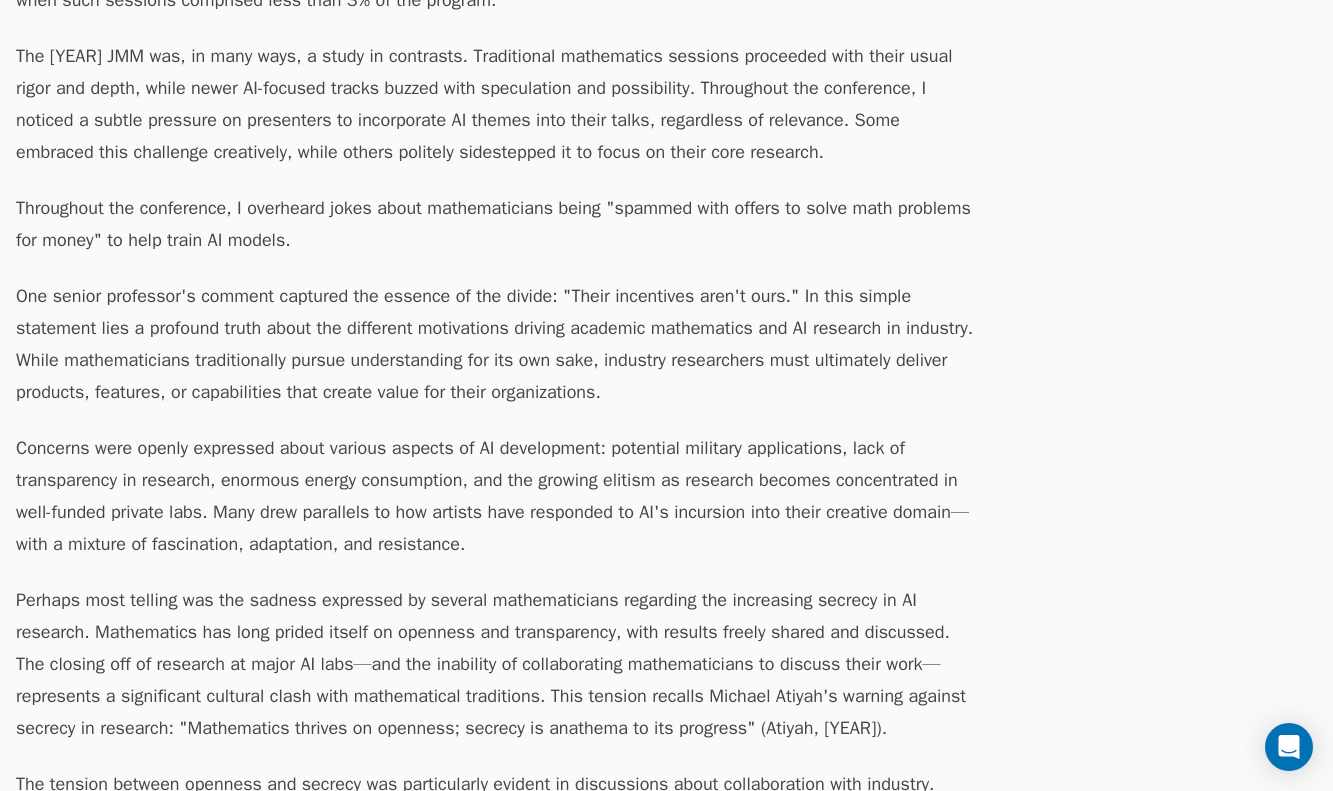click on "Concerns were openly expressed about various aspects of AI development: potential military applications, lack of transparency in research, enormous energy consumption, and the growing elitism as research becomes concentrated in well-funded private labs. Many drew parallels to how artists have responded to AI's incursion into their creative domain—with a mixture of fascination, adaptation, and resistance." at bounding box center [496, 496] 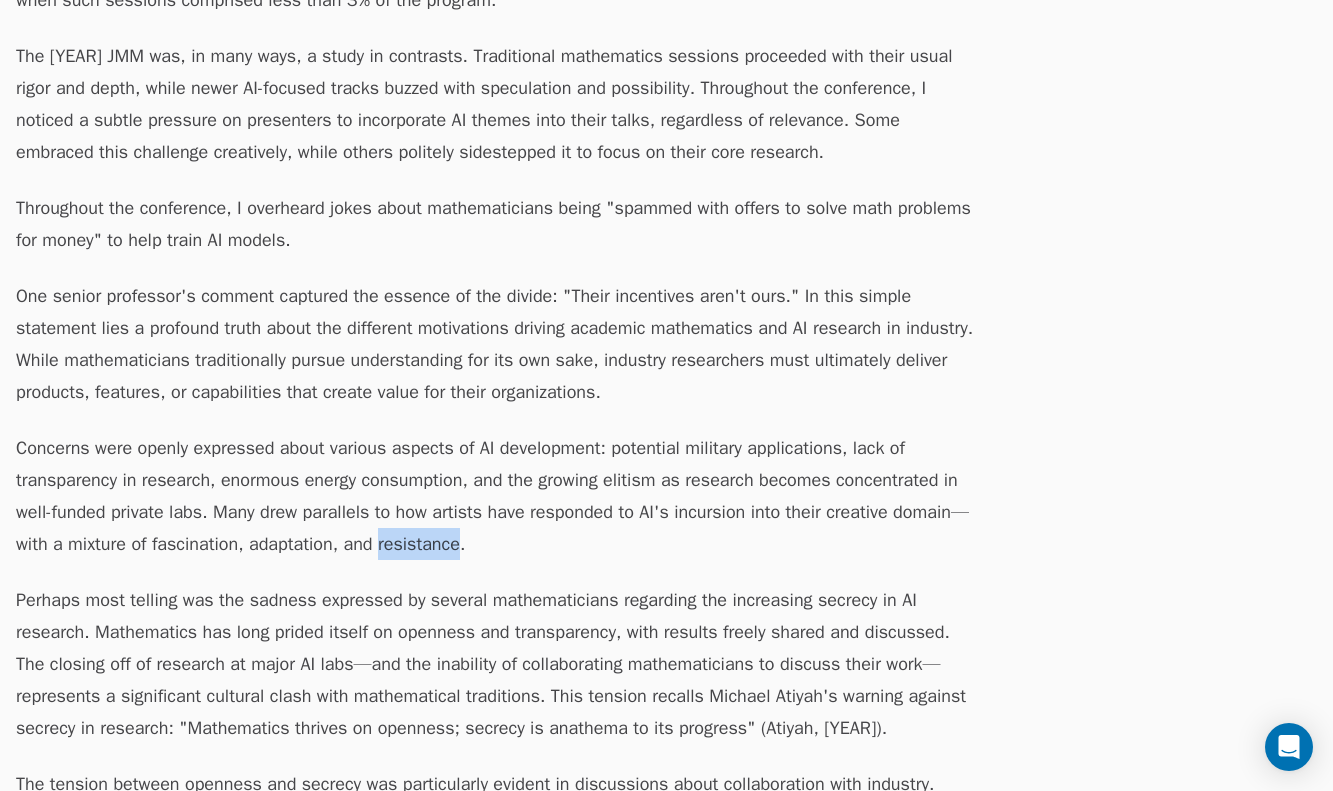 click on "Concerns were openly expressed about various aspects of AI development: potential military applications, lack of transparency in research, enormous energy consumption, and the growing elitism as research becomes concentrated in well-funded private labs. Many drew parallels to how artists have responded to AI's incursion into their creative domain—with a mixture of fascination, adaptation, and resistance." at bounding box center [496, 496] 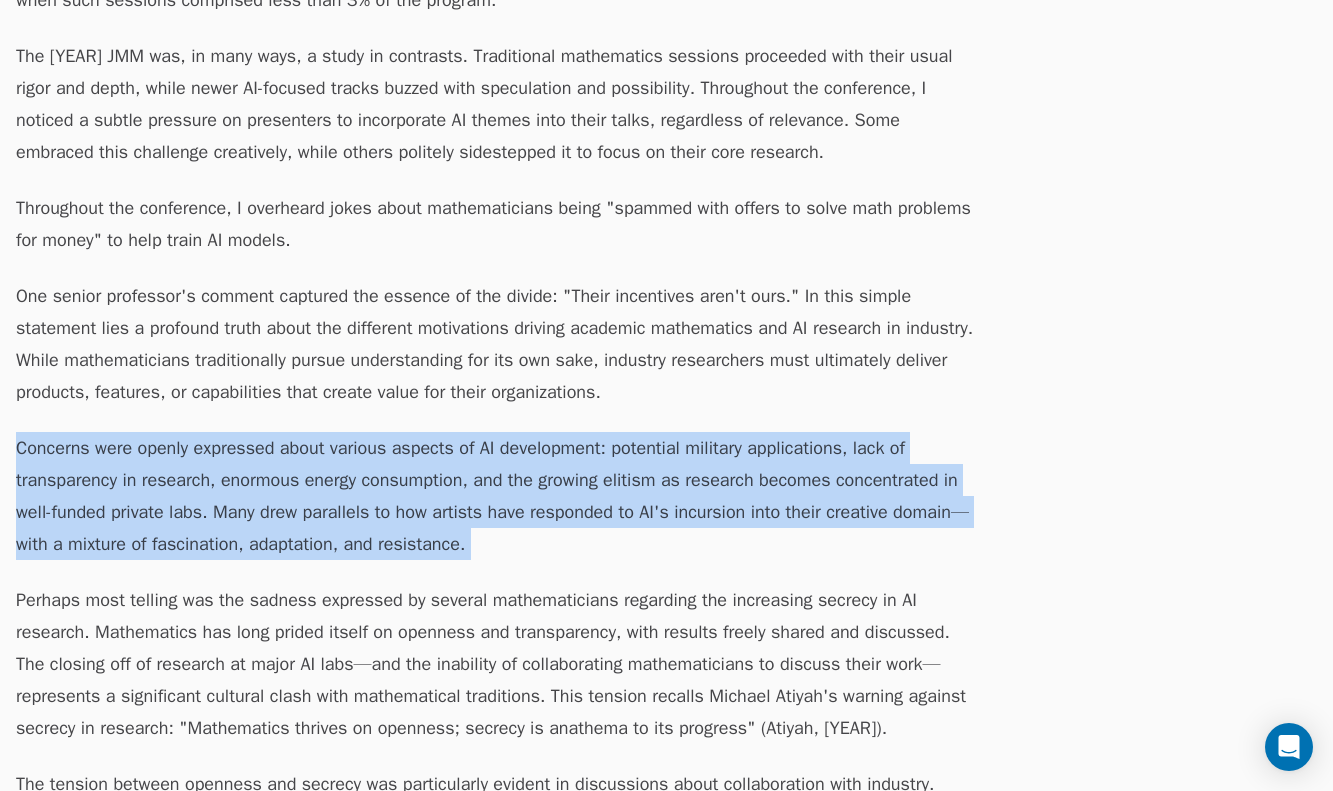 click on "Concerns were openly expressed about various aspects of AI development: potential military applications, lack of transparency in research, enormous energy consumption, and the growing elitism as research becomes concentrated in well-funded private labs. Many drew parallels to how artists have responded to AI's incursion into their creative domain—with a mixture of fascination, adaptation, and resistance." at bounding box center (496, 496) 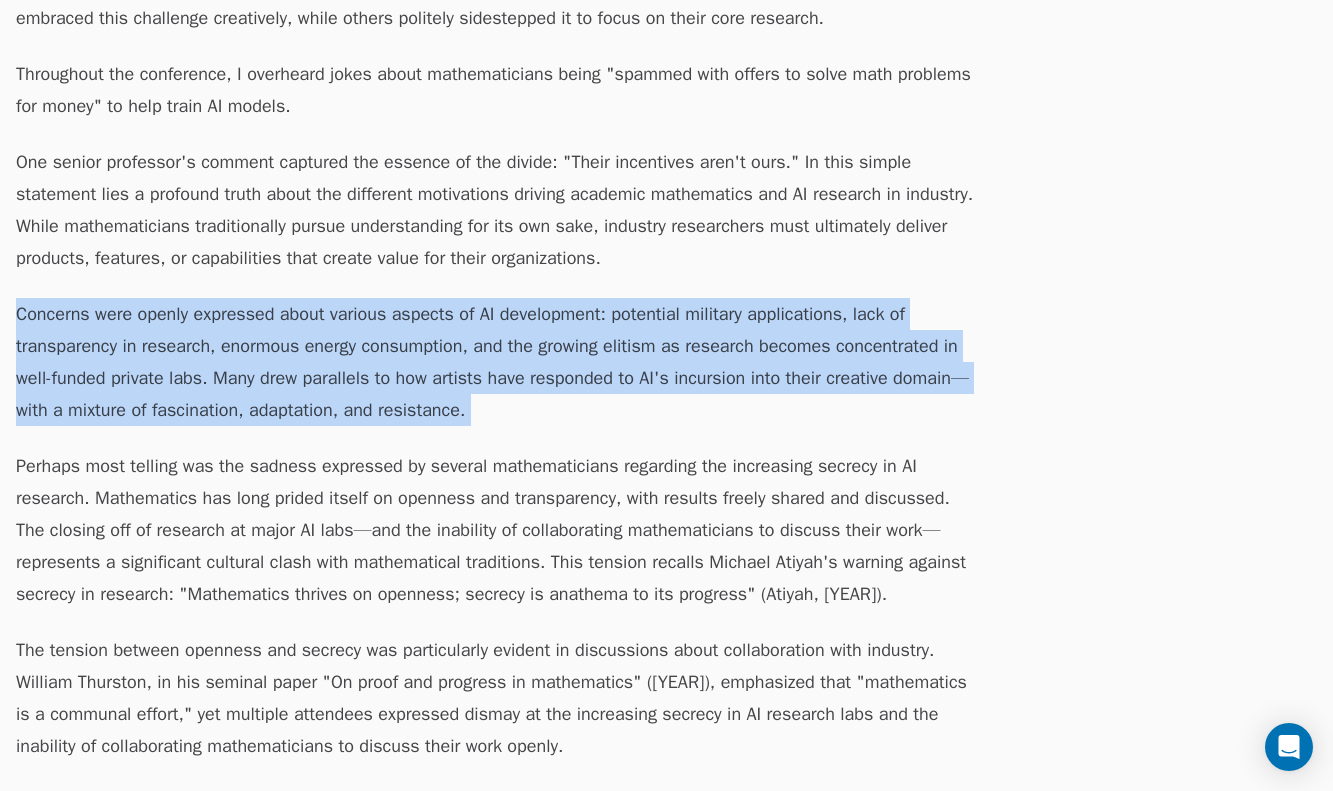 scroll, scrollTop: 1432, scrollLeft: 0, axis: vertical 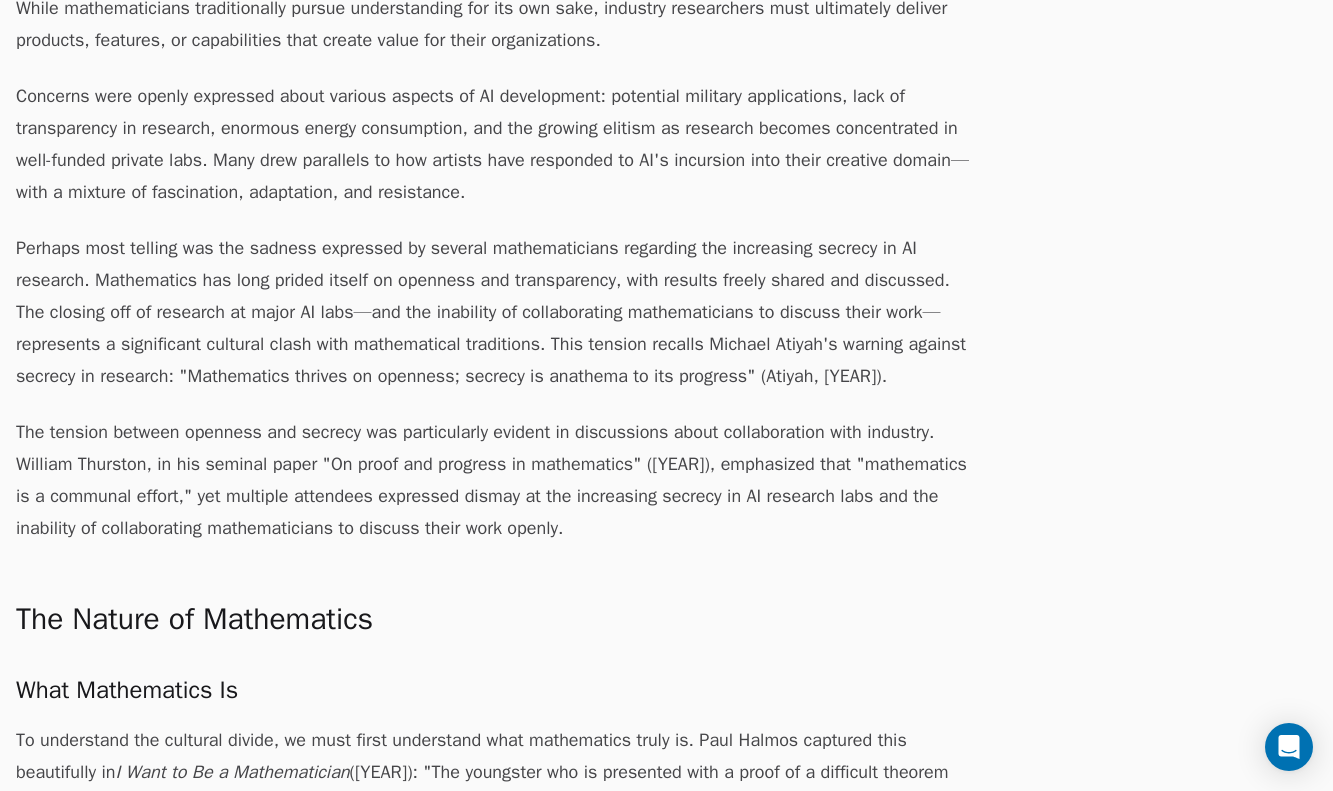 click on "The tension between openness and secrecy was particularly evident in discussions about collaboration with industry. William Thurston, in his seminal paper "On proof and progress in mathematics" (1994), emphasized that "mathematics is a communal effort," yet multiple attendees expressed dismay at the increasing secrecy in AI research labs and the inability of collaborating mathematicians to discuss their work openly." at bounding box center (496, 480) 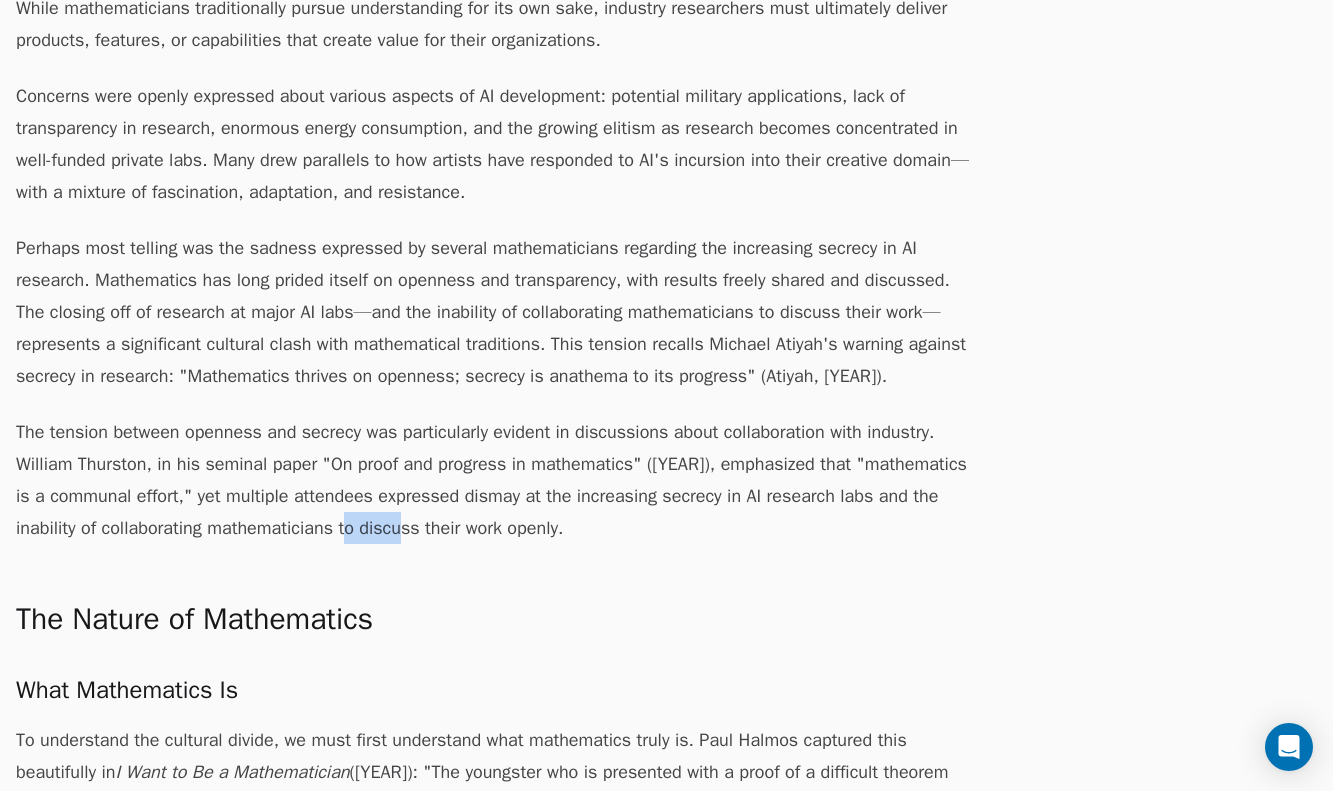 click on "The tension between openness and secrecy was particularly evident in discussions about collaboration with industry. William Thurston, in his seminal paper "On proof and progress in mathematics" (1994), emphasized that "mathematics is a communal effort," yet multiple attendees expressed dismay at the increasing secrecy in AI research labs and the inability of collaborating mathematicians to discuss their work openly." at bounding box center (496, 480) 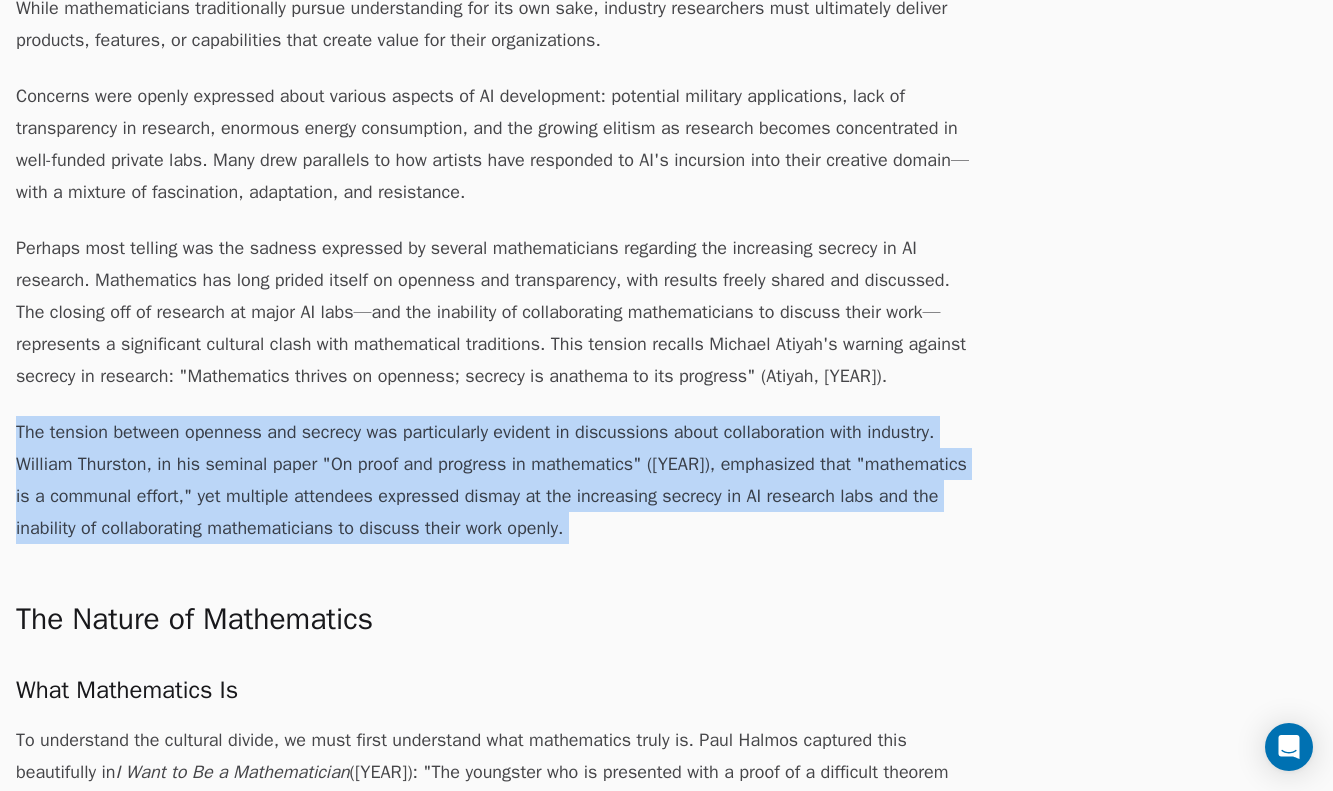 click on "The tension between openness and secrecy was particularly evident in discussions about collaboration with industry. William Thurston, in his seminal paper "On proof and progress in mathematics" (1994), emphasized that "mathematics is a communal effort," yet multiple attendees expressed dismay at the increasing secrecy in AI research labs and the inability of collaborating mathematicians to discuss their work openly." at bounding box center (496, 480) 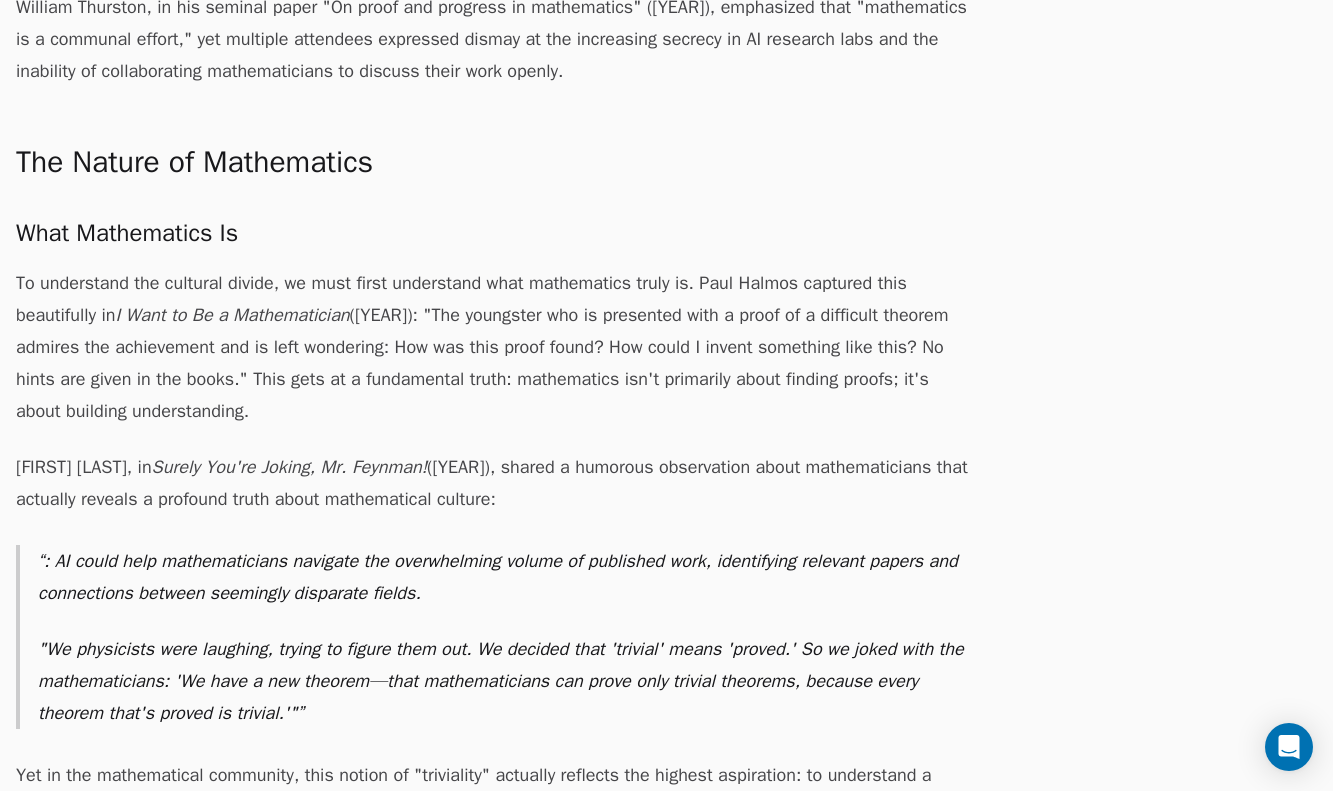 click on "By  Ralph Furman .   HackerNews Discussion
This January, I attended the Joint Mathematics Meeting (JMM), themed "We Decide Our Future: Mathematics in the Age of AI."  It was a veritable buffet of talks and connections, and I found myself rushing across the convention hall to go between sessions in fields I'm close to (eg: modular forms), new areas I was delighted to dig into (eg: knowledge graphs), and the many talks on AI for math.
As excitement builds around AI's potential contributions to mathematics, I worry that this enthusiasm doesn't always come with a nuanced understanding of what mathematics truly is and isn't. This is my attempt to articulate these differences and hopefully build a bridge for better collaboration.
I'm also building tools to  help make research more deterministic .  For those new here, please  sign up ,  join our chat , or  reach out  with any feedback.
Observations from JMM 2025
The Nature of Mathematics
What Mathematics Is
I Want to Be a Mathematician" at bounding box center [496, 4068] 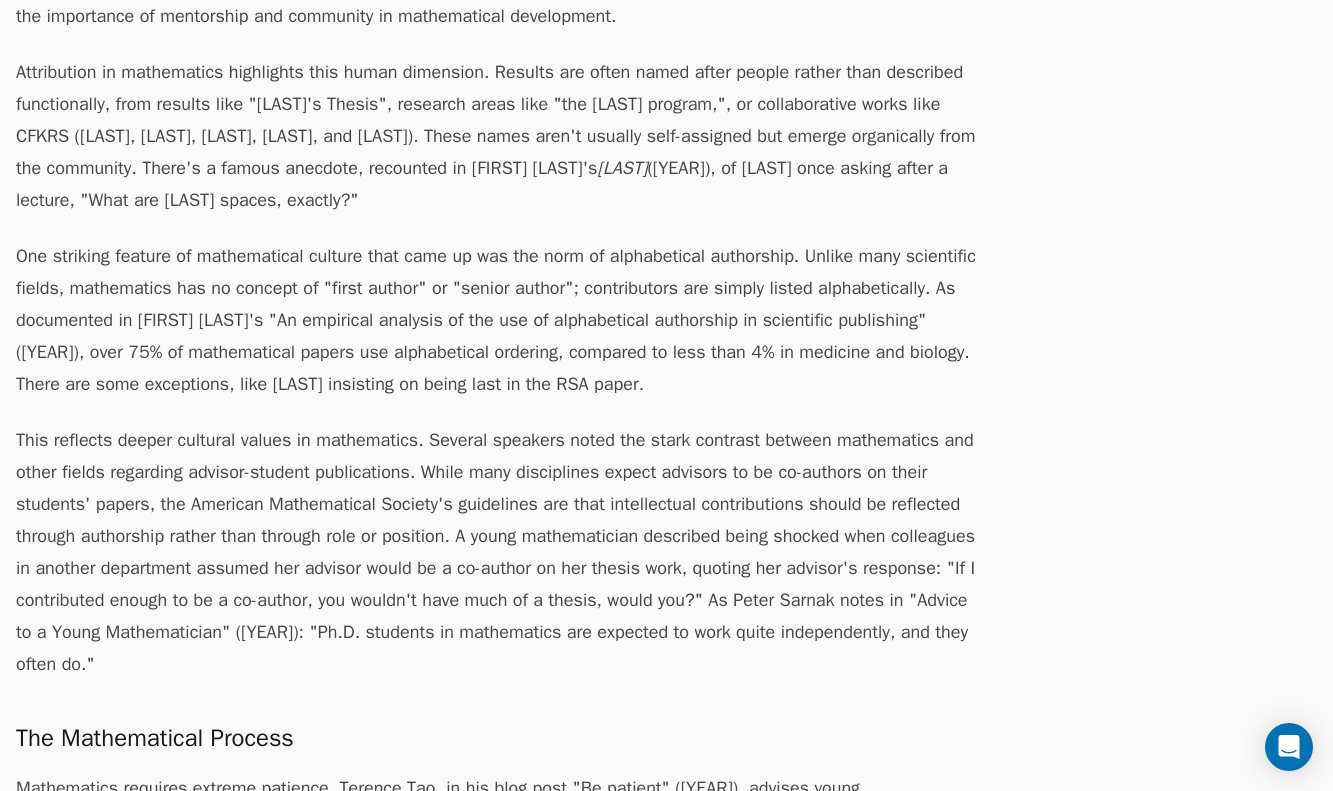 scroll, scrollTop: 3934, scrollLeft: 0, axis: vertical 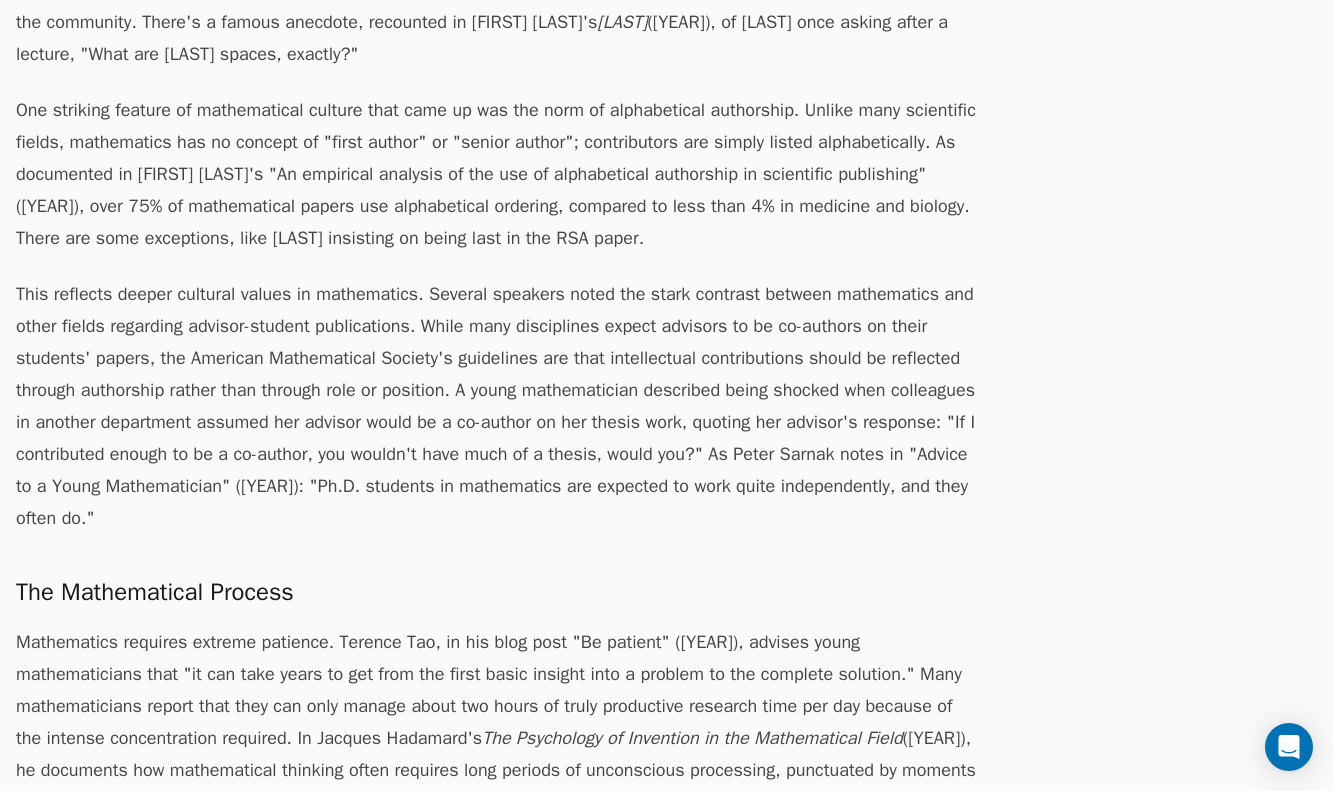 click on "This reflects deeper cultural values in mathematics.  Several speakers noted the stark contrast between mathematics and other fields regarding advisor-student publications. While many disciplines expect advisors to be co-authors on their students' papers, the American Mathematical Society's guidelines are that intellectual contributions should be reflected through authorship rather than through role or position. A young mathematician described being shocked when colleagues in another department assumed her advisor would be a co-author on her thesis work, quoting her advisor's response: "If I contributed enough to be a co-author, you wouldn't have much of a thesis, would you?"  As Peter Sarnak notes in "Advice to a Young Mathematician" (2008): "Ph.D. students in mathematics are expected to work quite independently, and they often do."" at bounding box center [496, 406] 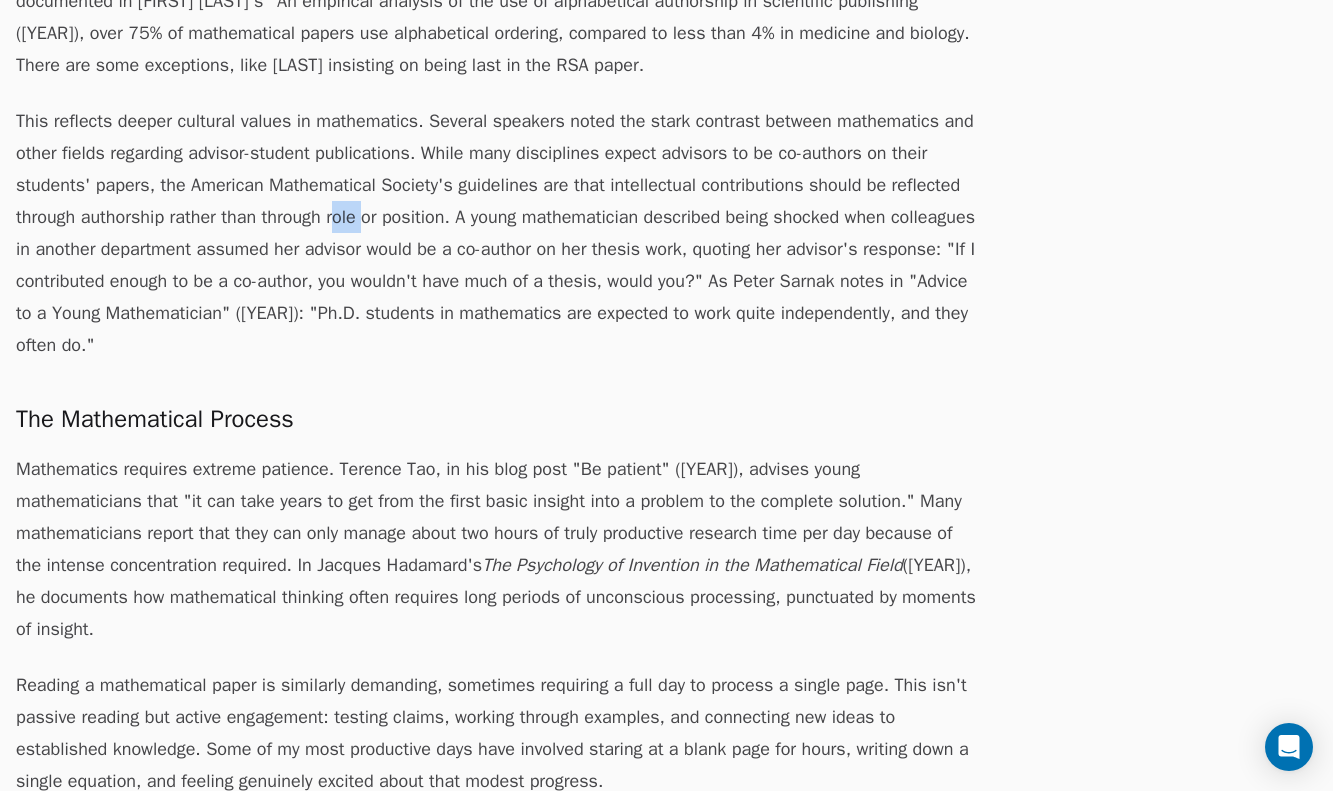 scroll, scrollTop: 4185, scrollLeft: 0, axis: vertical 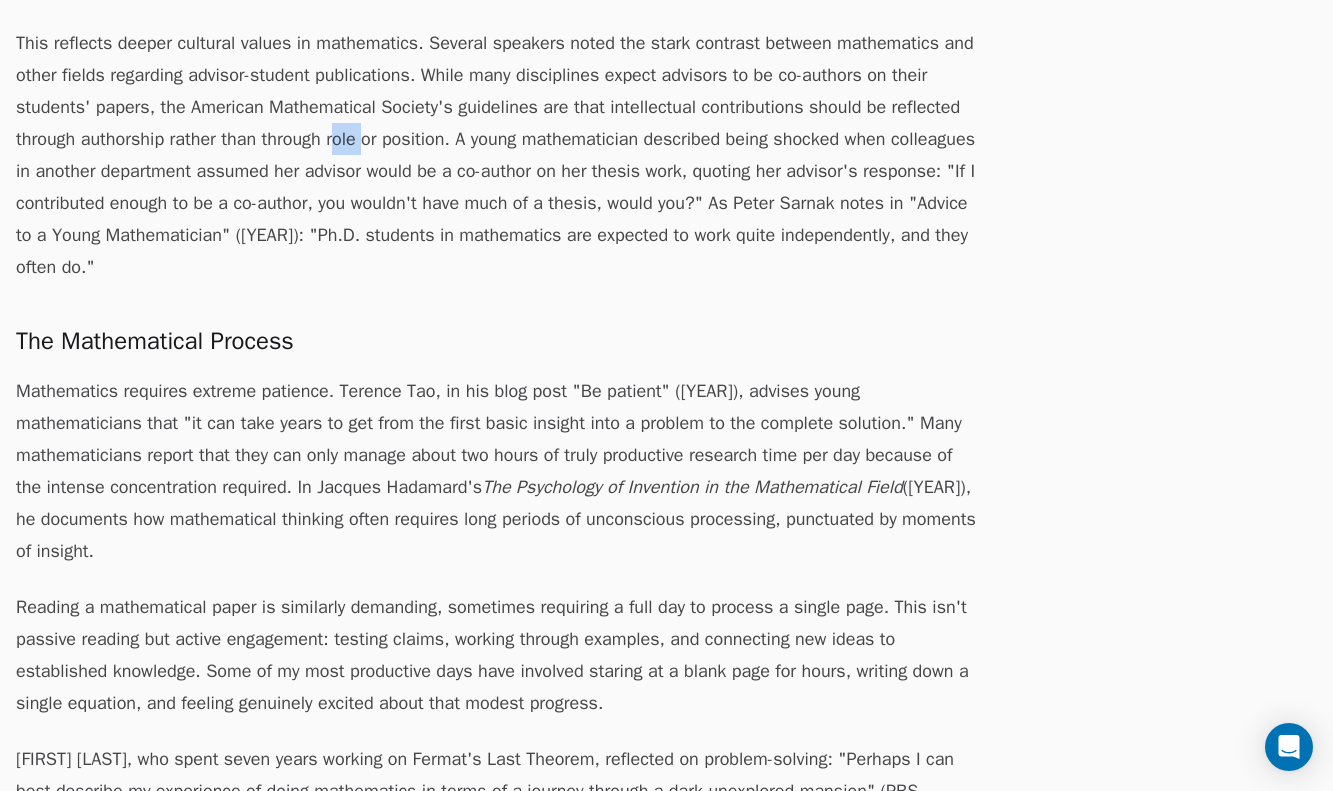 click on "Mathematics requires extreme patience. Terence Tao, in his blog post "Be patient" (2007), advises young mathematicians that "it can take years to get from the first basic insight into a problem to the complete solution."  Many mathematicians report that they can only manage about two hours of truly productive research time per day because of the intense concentration required.  In Jacques Hadamard's  The Psychology of Invention in the Mathematical Field  (1945), he documents how mathematical thinking often requires long periods of unconscious processing, punctuated by moments of insight." at bounding box center [496, 471] 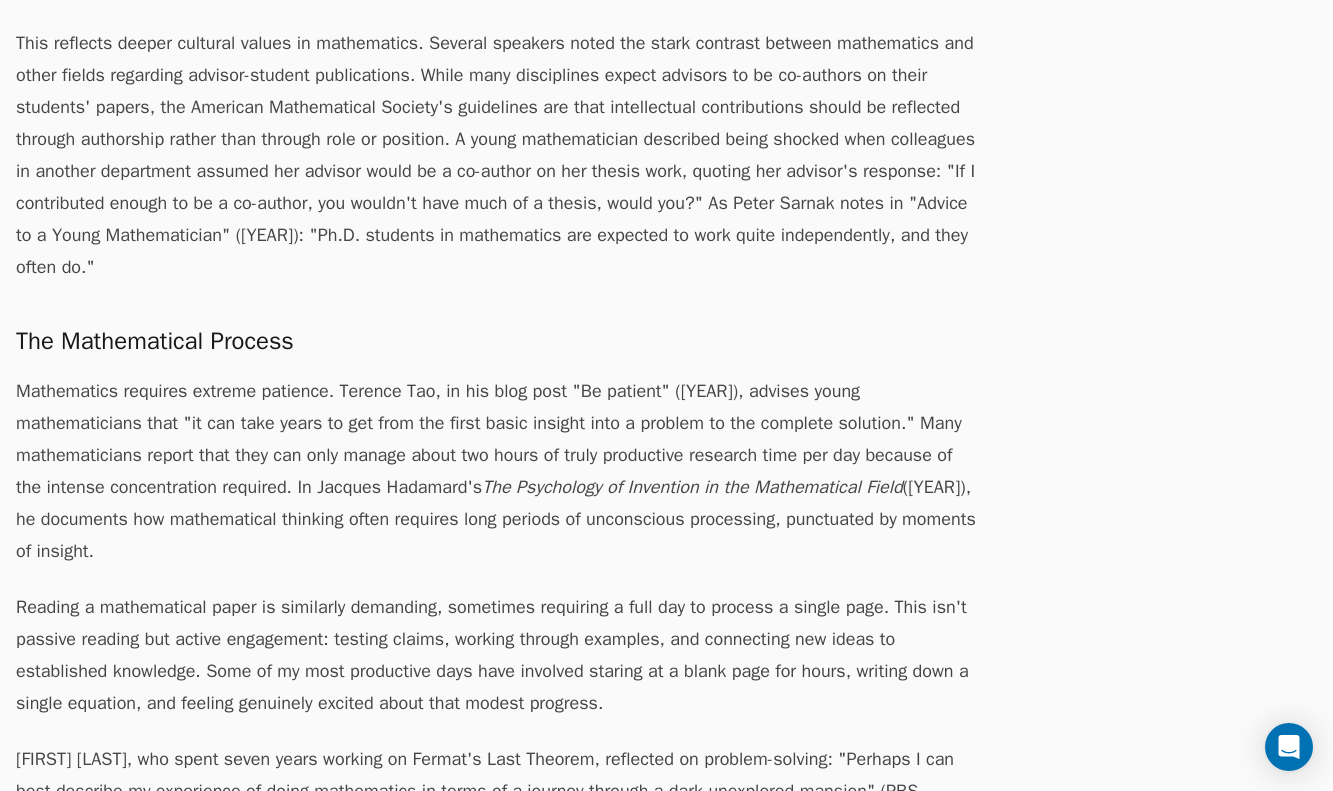 click on "Mathematics requires extreme patience. Terence Tao, in his blog post "Be patient" (2007), advises young mathematicians that "it can take years to get from the first basic insight into a problem to the complete solution."  Many mathematicians report that they can only manage about two hours of truly productive research time per day because of the intense concentration required.  In Jacques Hadamard's  The Psychology of Invention in the Mathematical Field  (1945), he documents how mathematical thinking often requires long periods of unconscious processing, punctuated by moments of insight." at bounding box center (496, 471) 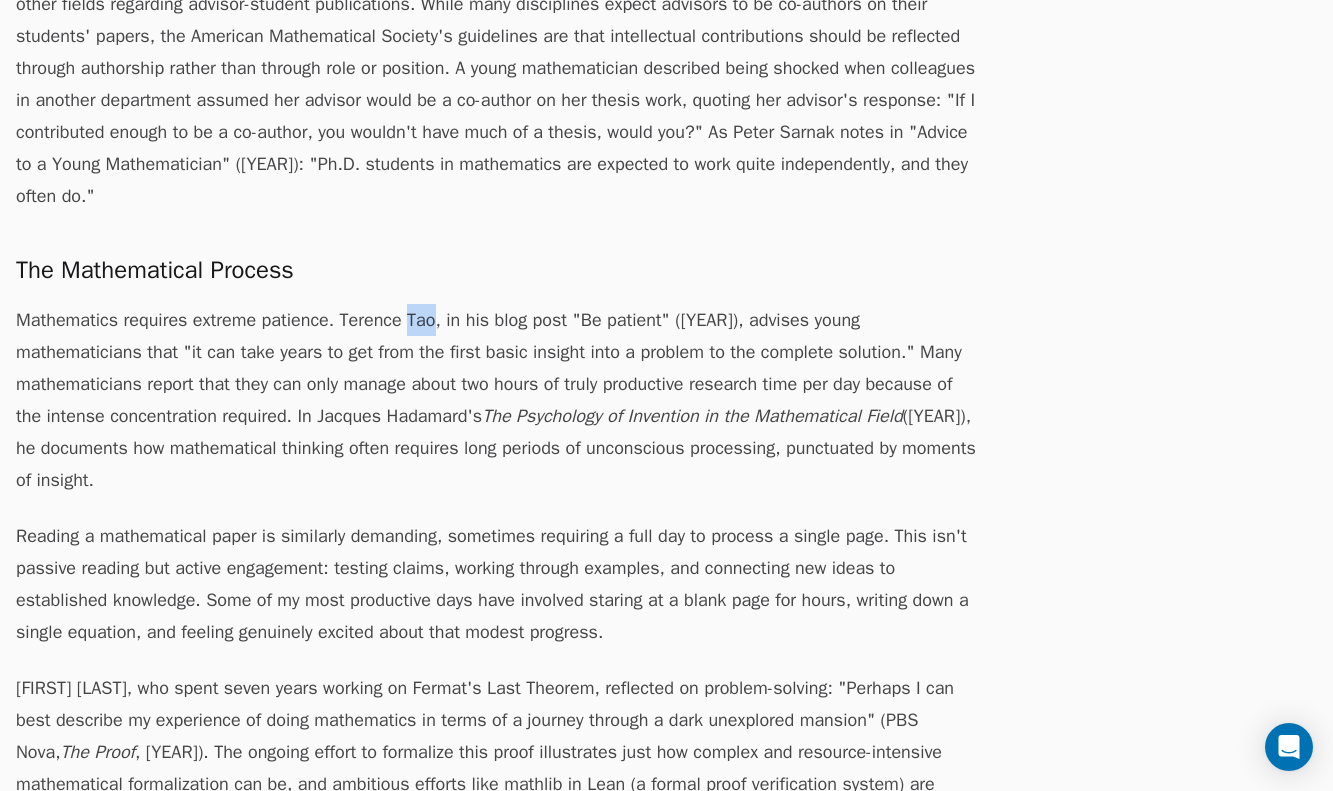 click on "Mathematics requires extreme patience. Terence Tao, in his blog post "Be patient" (2007), advises young mathematicians that "it can take years to get from the first basic insight into a problem to the complete solution."  Many mathematicians report that they can only manage about two hours of truly productive research time per day because of the intense concentration required.  In Jacques Hadamard's  The Psychology of Invention in the Mathematical Field  (1945), he documents how mathematical thinking often requires long periods of unconscious processing, punctuated by moments of insight." at bounding box center (496, 400) 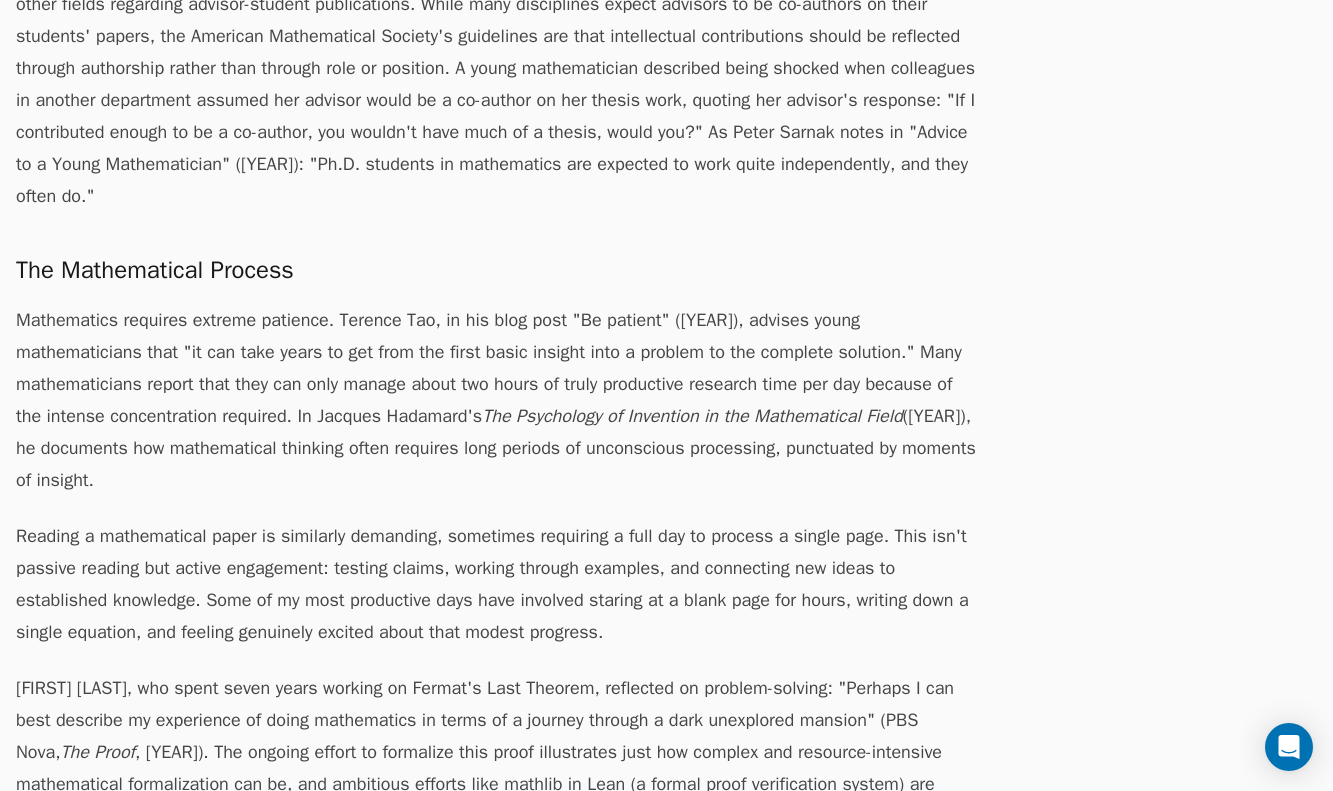 click on "Mathematics requires extreme patience. Terence Tao, in his blog post "Be patient" (2007), advises young mathematicians that "it can take years to get from the first basic insight into a problem to the complete solution."  Many mathematicians report that they can only manage about two hours of truly productive research time per day because of the intense concentration required.  In Jacques Hadamard's  The Psychology of Invention in the Mathematical Field  (1945), he documents how mathematical thinking often requires long periods of unconscious processing, punctuated by moments of insight." at bounding box center (496, 400) 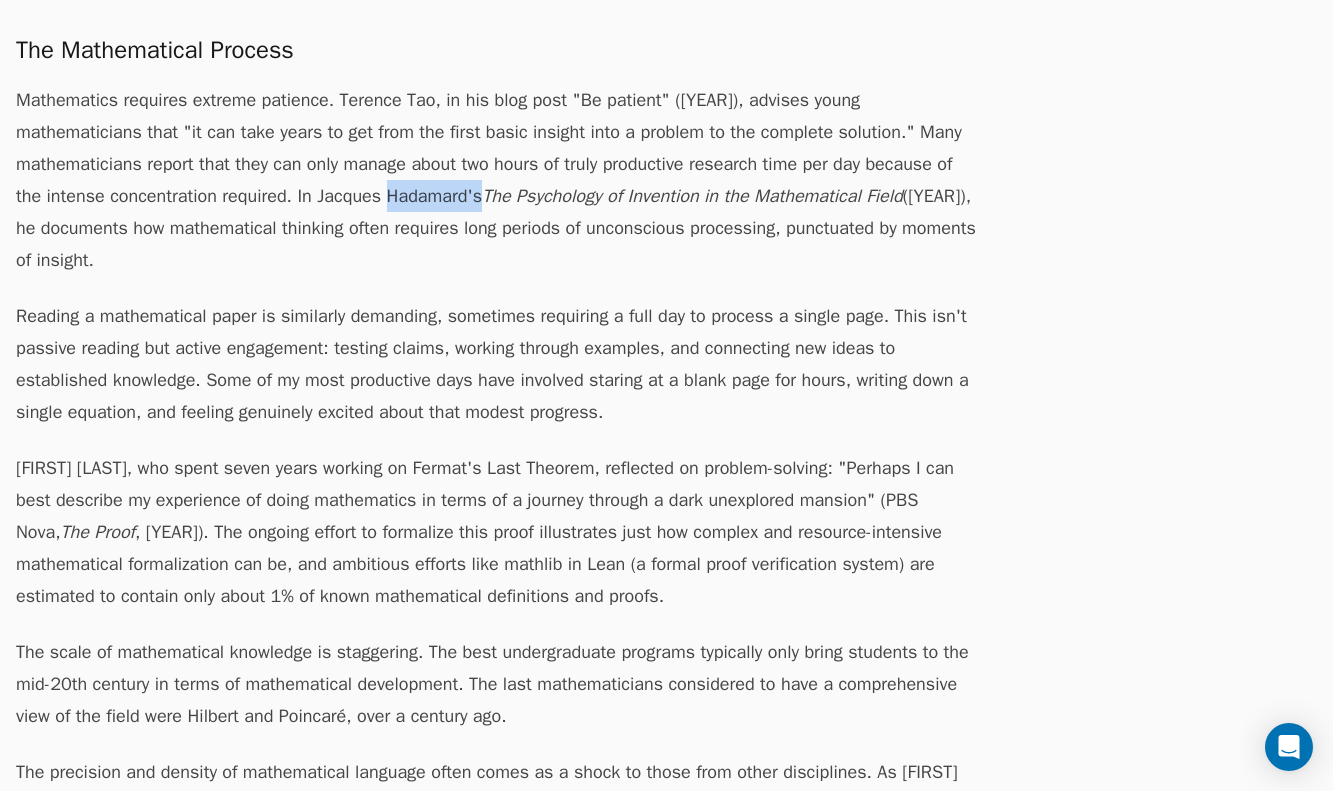 click on "Reading a mathematical paper is similarly demanding, sometimes requiring a full day to process a single page. This isn't passive reading but active engagement: testing claims, working through examples, and connecting new ideas to established knowledge. Some of my most productive days have involved staring at a blank page for hours, writing down a single equation, and feeling genuinely excited about that modest progress." at bounding box center [496, 364] 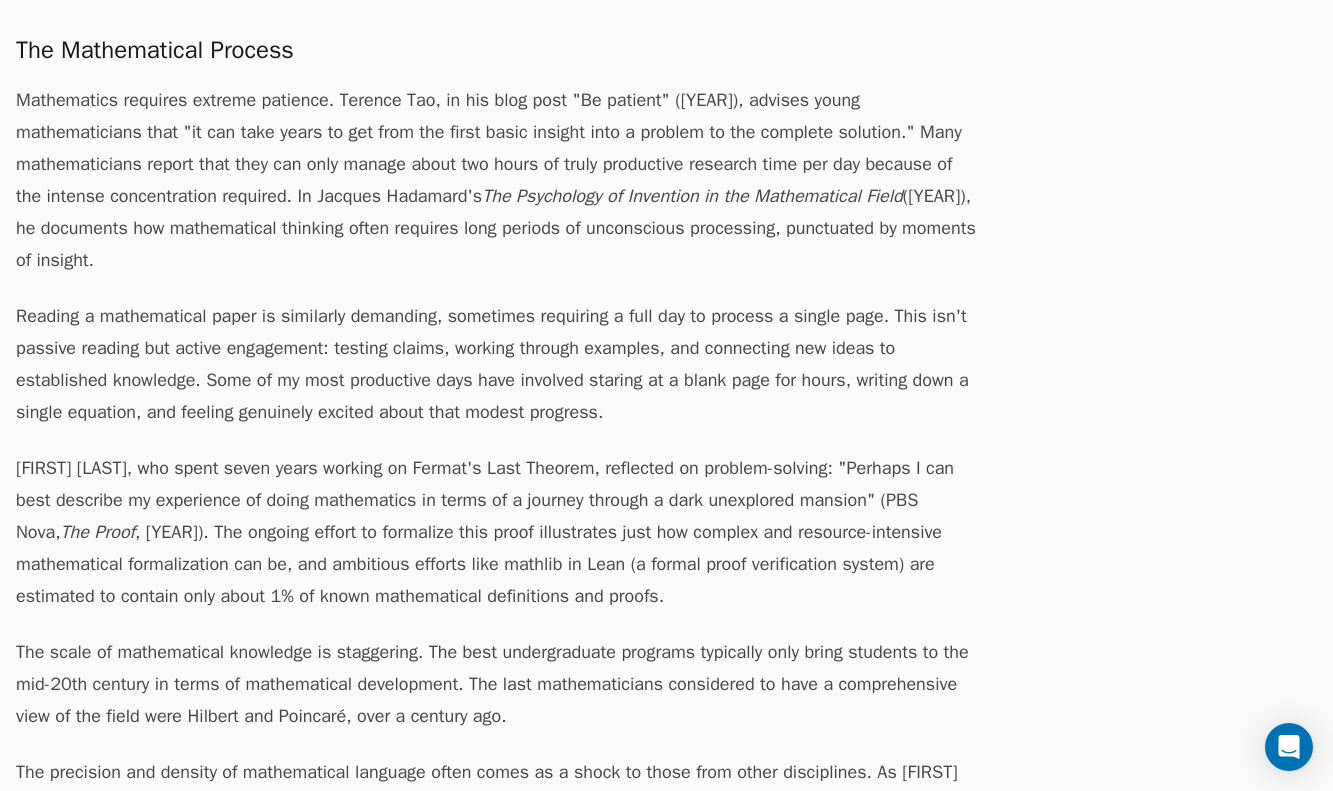 click on "Reading a mathematical paper is similarly demanding, sometimes requiring a full day to process a single page. This isn't passive reading but active engagement: testing claims, working through examples, and connecting new ideas to established knowledge. Some of my most productive days have involved staring at a blank page for hours, writing down a single equation, and feeling genuinely excited about that modest progress." at bounding box center (496, 364) 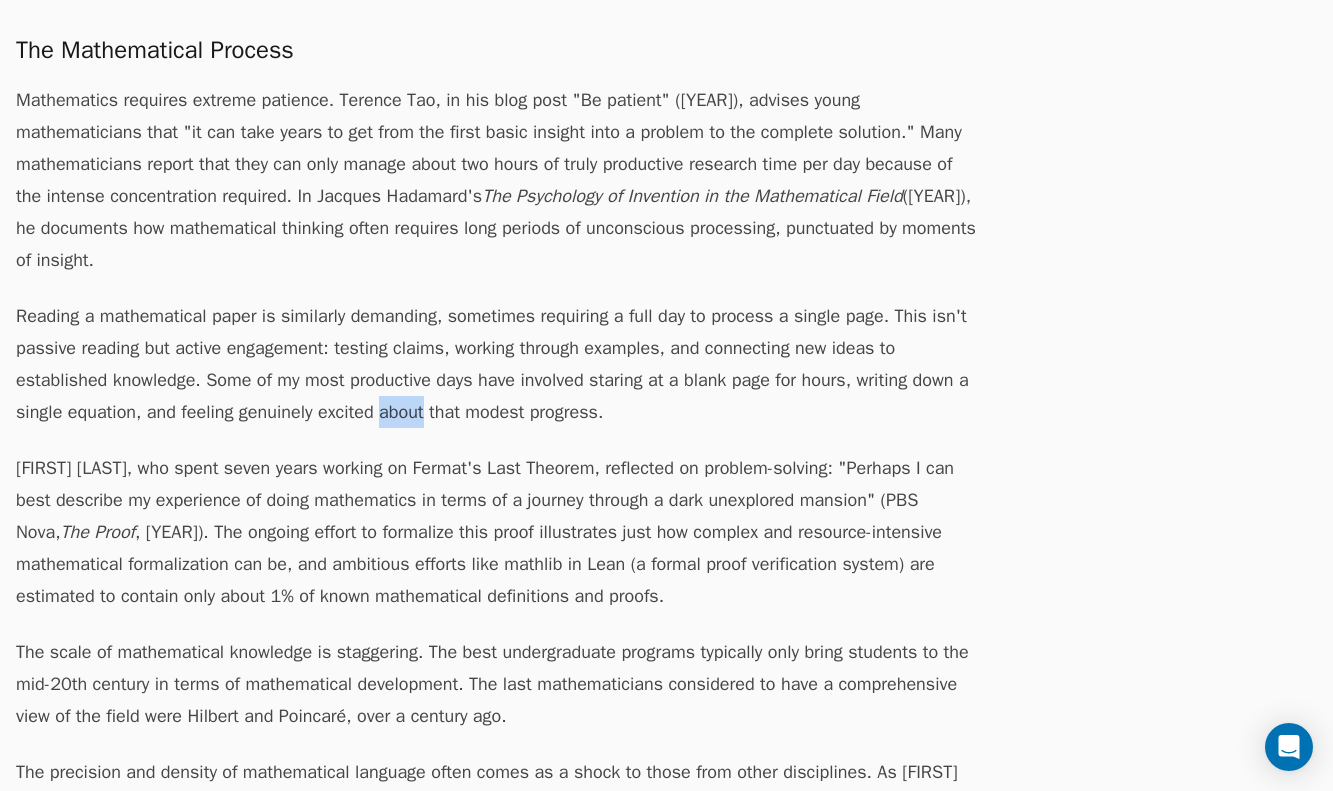 scroll, scrollTop: 4660, scrollLeft: 0, axis: vertical 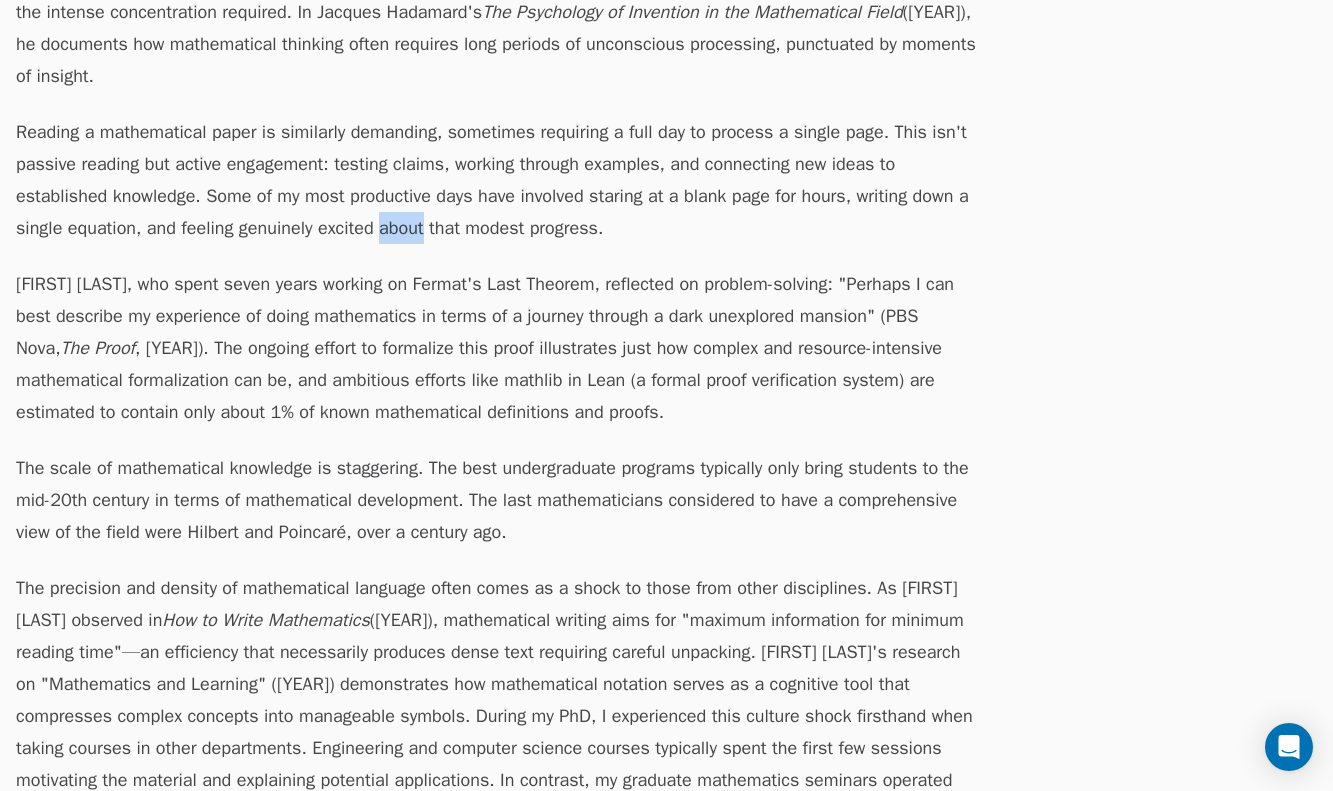 click on "Andrew Wiles, who spent seven years working on Fermat's Last Theorem, reflected on problem-solving: "Perhaps I can best describe my experience of doing mathematics in terms of a journey through a dark unexplored mansion" (PBS Nova,  The Proof , 1997).   The ongoing effort to formalize this proof illustrates just how complex and resource-intensive mathematical formalization can be, and ambitious efforts like mathlib in Lean (a formal proof verification system) are estimated to contain only about 1% of known mathematical definitions and proofs." at bounding box center (496, 348) 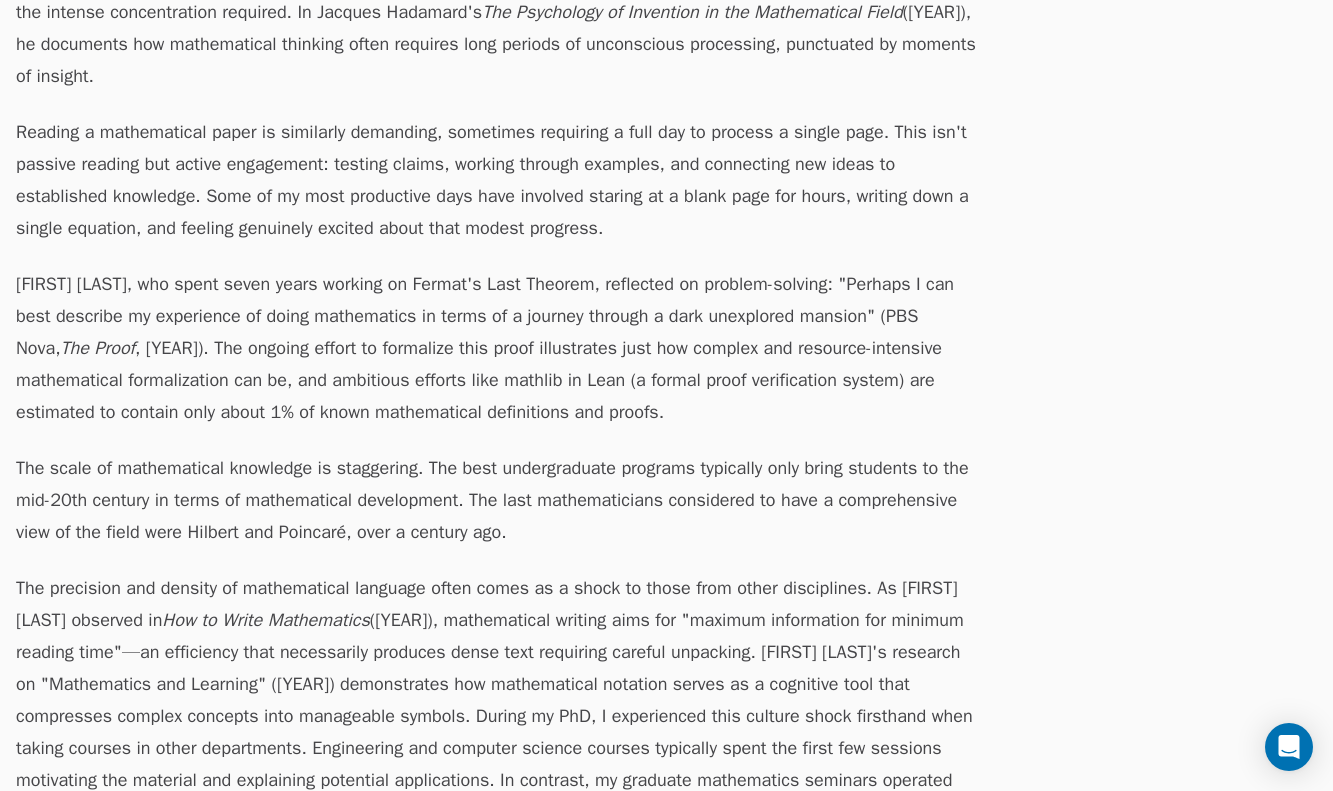 click on "Andrew Wiles, who spent seven years working on Fermat's Last Theorem, reflected on problem-solving: "Perhaps I can best describe my experience of doing mathematics in terms of a journey through a dark unexplored mansion" (PBS Nova,  The Proof , 1997).   The ongoing effort to formalize this proof illustrates just how complex and resource-intensive mathematical formalization can be, and ambitious efforts like mathlib in Lean (a formal proof verification system) are estimated to contain only about 1% of known mathematical definitions and proofs." at bounding box center [496, 348] 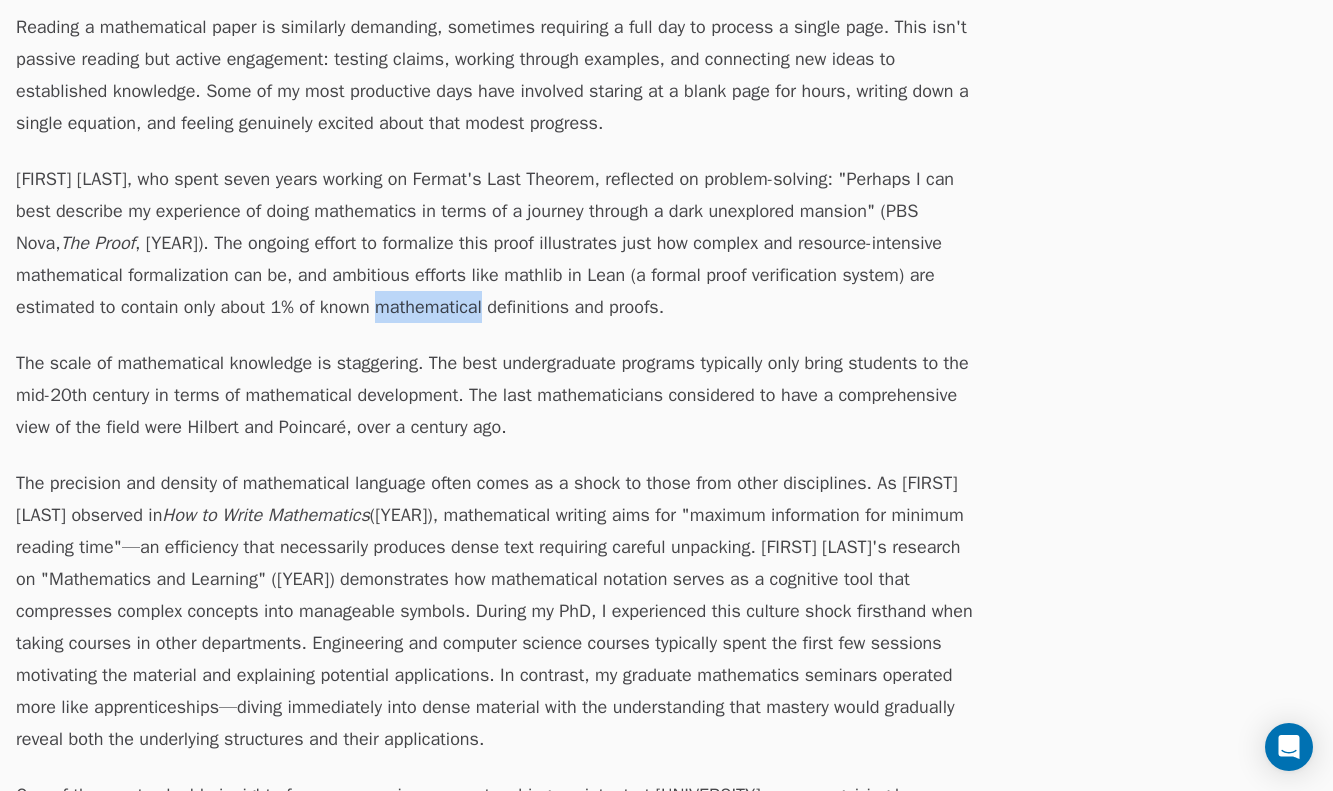 scroll, scrollTop: 4853, scrollLeft: 0, axis: vertical 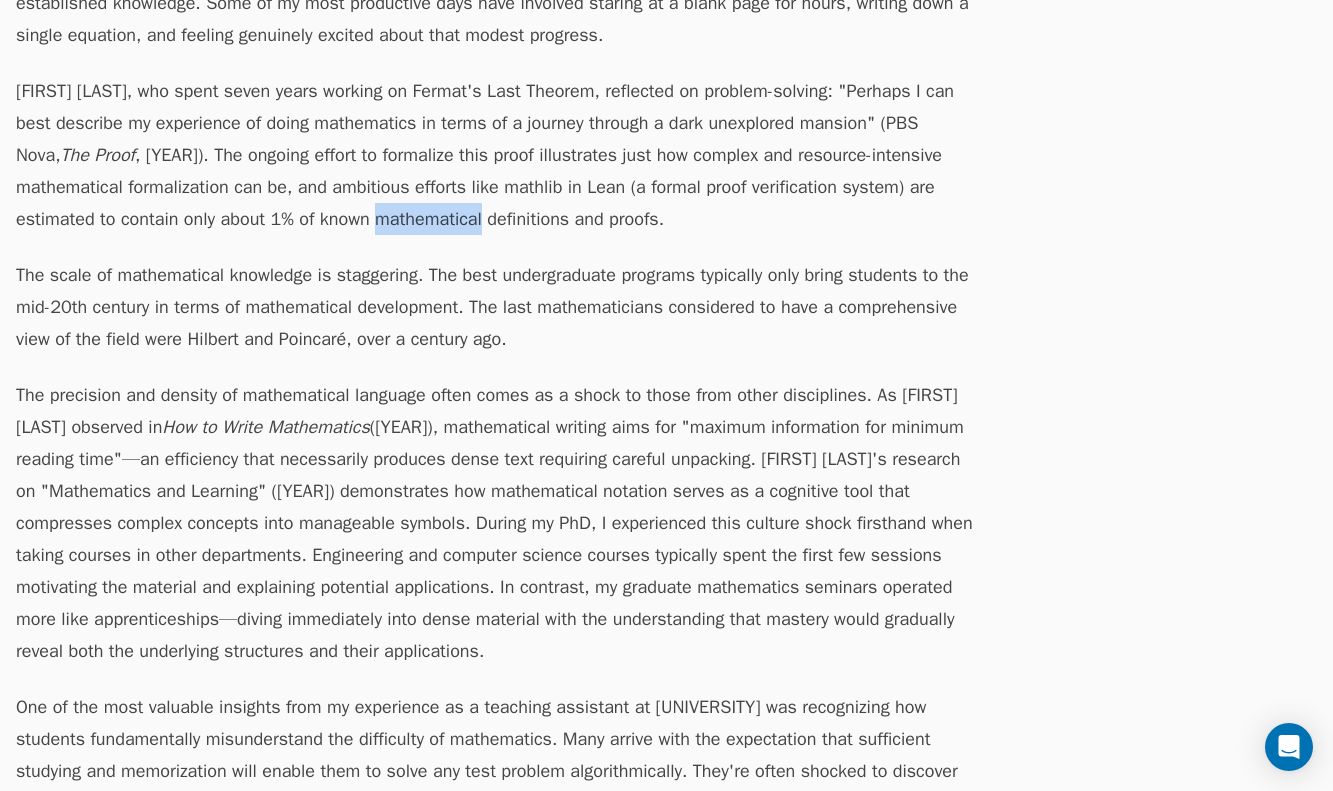 click on "The precision and density of mathematical language often comes as a shock to those from other disciplines. As Norman Steenrod observed in  How to Write Mathematics  (1973), mathematical writing aims for "maximum information for minimum reading time"—an efficiency that necessarily produces dense text requiring careful unpacking. James Kaput's research on "Mathematics and Learning" (1987) demonstrates how mathematical notation serves as a cognitive tool that compresses complex concepts into manageable symbols.  During my PhD, I experienced this culture shock firsthand when taking courses in other departments. Engineering and computer science courses typically spent the first few sessions motivating the material and explaining potential applications. In contrast, my graduate mathematics seminars operated more like apprenticeships—diving immediately into dense material with the understanding that mastery would gradually reveal both the underlying structures and their applications." at bounding box center (496, 523) 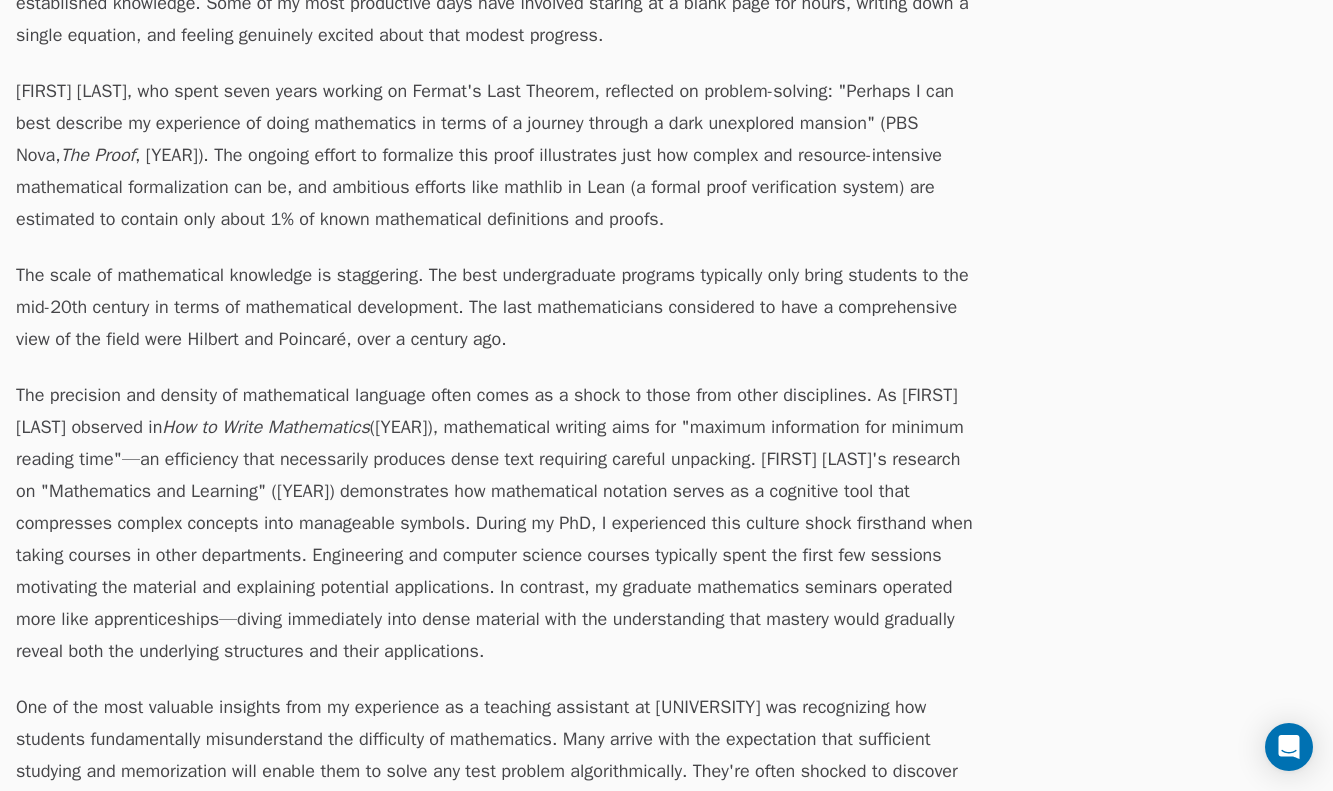 click on "The precision and density of mathematical language often comes as a shock to those from other disciplines. As Norman Steenrod observed in  How to Write Mathematics  (1973), mathematical writing aims for "maximum information for minimum reading time"—an efficiency that necessarily produces dense text requiring careful unpacking. James Kaput's research on "Mathematics and Learning" (1987) demonstrates how mathematical notation serves as a cognitive tool that compresses complex concepts into manageable symbols.  During my PhD, I experienced this culture shock firsthand when taking courses in other departments. Engineering and computer science courses typically spent the first few sessions motivating the material and explaining potential applications. In contrast, my graduate mathematics seminars operated more like apprenticeships—diving immediately into dense material with the understanding that mastery would gradually reveal both the underlying structures and their applications." at bounding box center [496, 523] 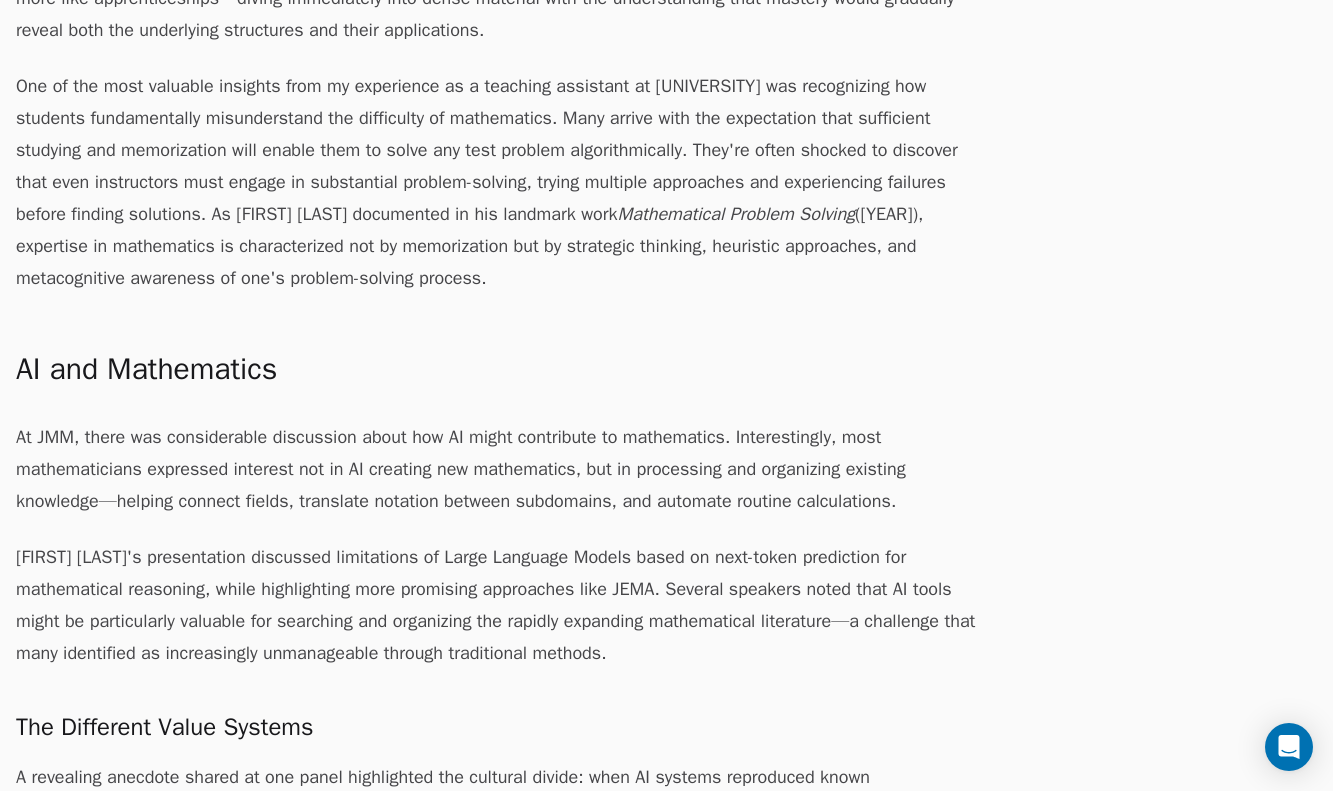 scroll, scrollTop: 5615, scrollLeft: 0, axis: vertical 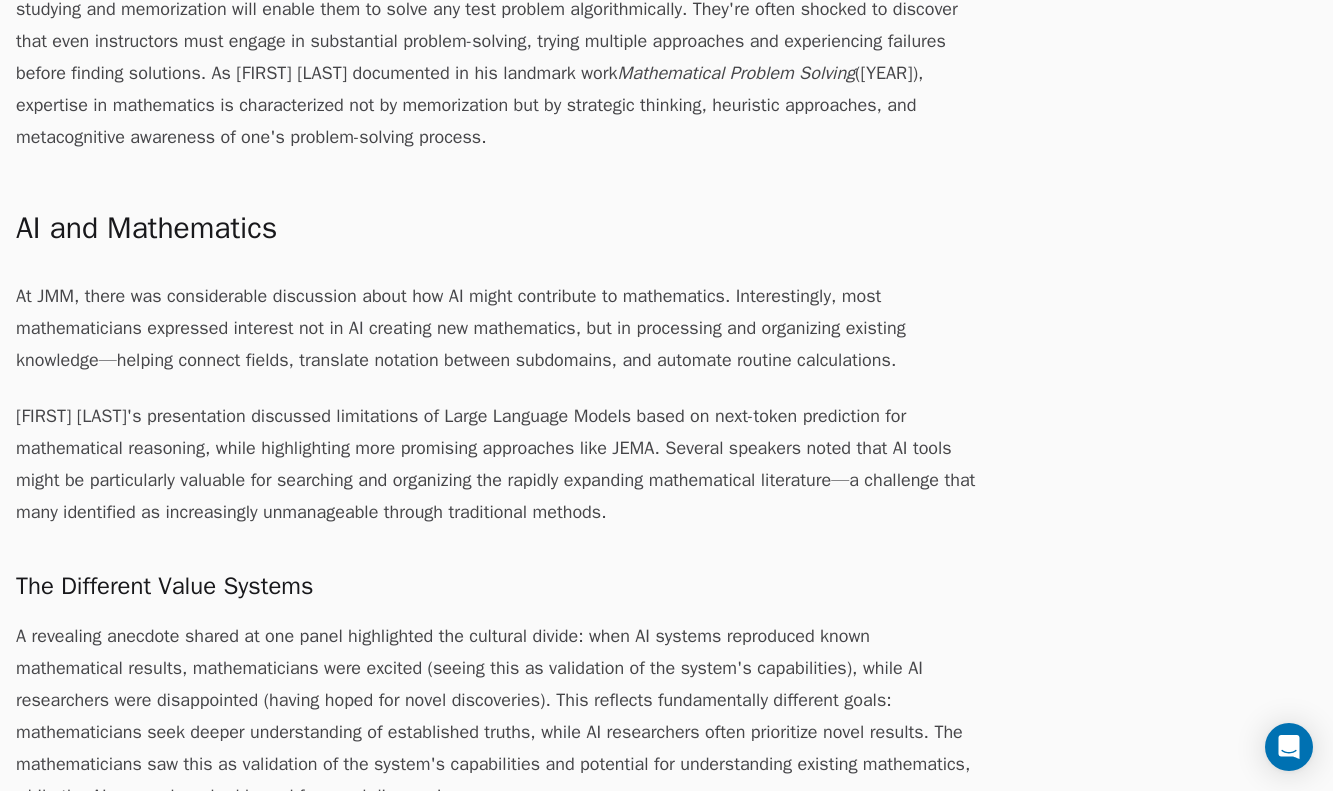 click on "By  Ralph Furman .   HackerNews Discussion
This January, I attended the Joint Mathematics Meeting (JMM), themed "We Decide Our Future: Mathematics in the Age of AI."  It was a veritable buffet of talks and connections, and I found myself rushing across the convention hall to go between sessions in fields I'm close to (eg: modular forms), new areas I was delighted to dig into (eg: knowledge graphs), and the many talks on AI for math.
As excitement builds around AI's potential contributions to mathematics, I worry that this enthusiasm doesn't always come with a nuanced understanding of what mathematics truly is and isn't. This is my attempt to articulate these differences and hopefully build a bridge for better collaboration.
I'm also building tools to  help make research more deterministic .  For those new here, please  sign up ,  join our chat , or  reach out  with any feedback.
Observations from JMM 2025
The Nature of Mathematics
What Mathematics Is
I Want to Be a Mathematician" at bounding box center [496, 342] 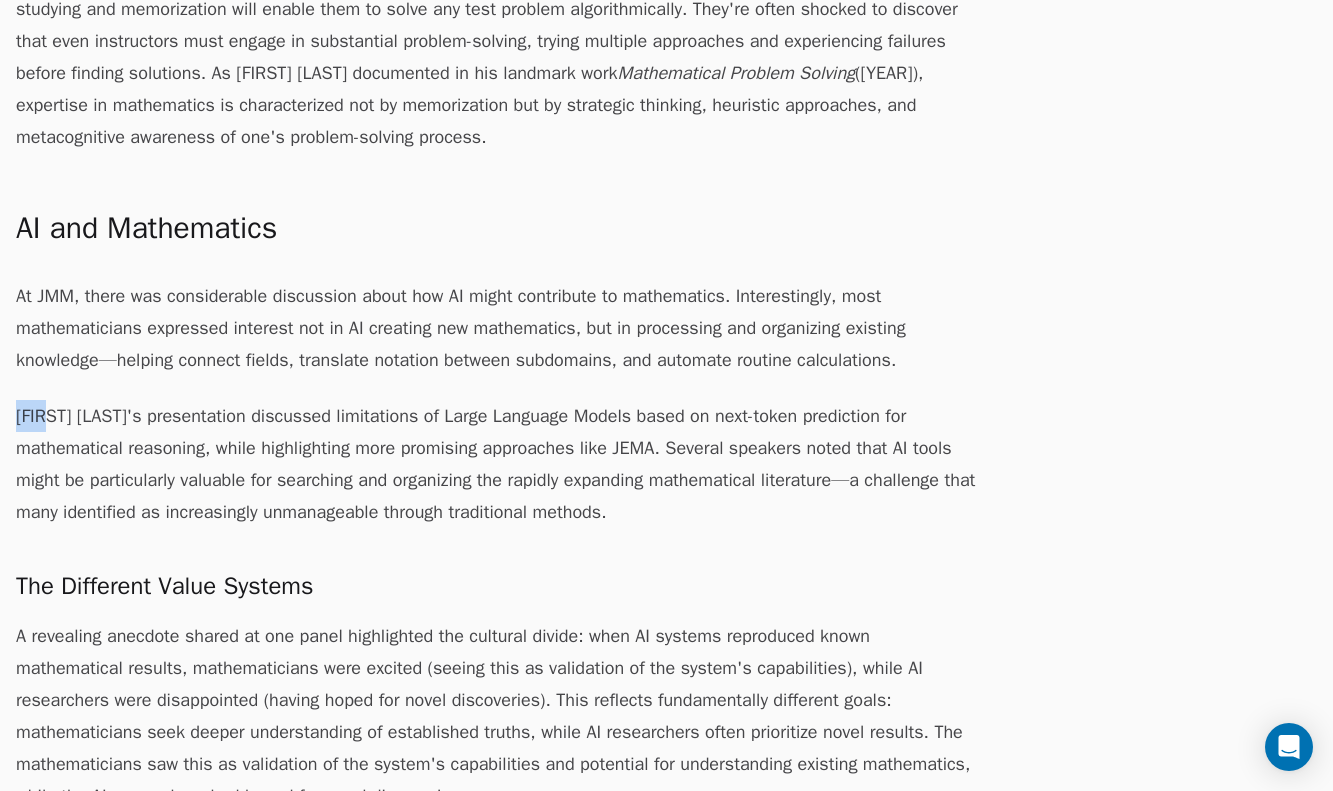 click on "By  Ralph Furman .   HackerNews Discussion
This January, I attended the Joint Mathematics Meeting (JMM), themed "We Decide Our Future: Mathematics in the Age of AI."  It was a veritable buffet of talks and connections, and I found myself rushing across the convention hall to go between sessions in fields I'm close to (eg: modular forms), new areas I was delighted to dig into (eg: knowledge graphs), and the many talks on AI for math.
As excitement builds around AI's potential contributions to mathematics, I worry that this enthusiasm doesn't always come with a nuanced understanding of what mathematics truly is and isn't. This is my attempt to articulate these differences and hopefully build a bridge for better collaboration.
I'm also building tools to  help make research more deterministic .  For those new here, please  sign up ,  join our chat , or  reach out  with any feedback.
Observations from JMM 2025
The Nature of Mathematics
What Mathematics Is
I Want to Be a Mathematician" at bounding box center (496, 342) 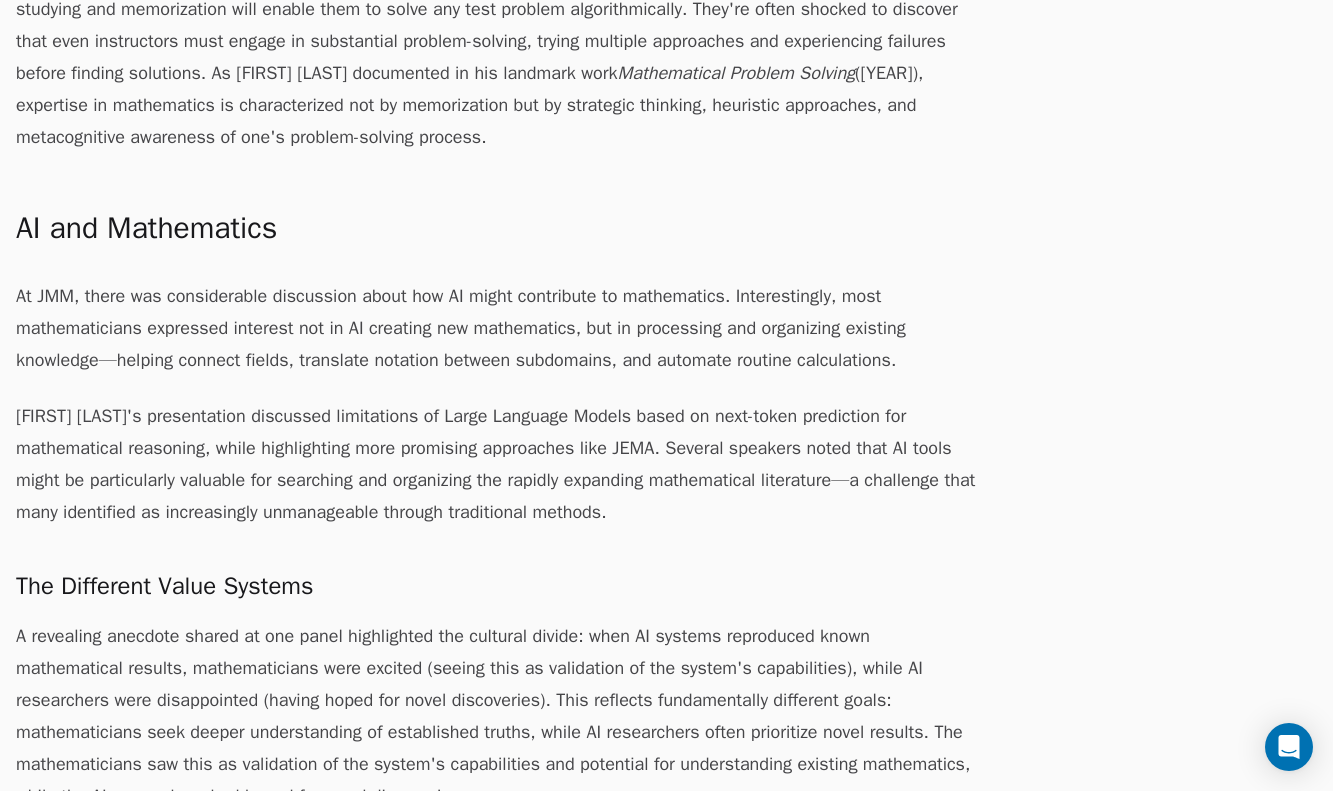 click on "At JMM, there was considerable discussion about how AI might contribute to mathematics. Interestingly, most mathematicians expressed interest not in AI creating new mathematics, but in processing and organizing existing knowledge—helping connect fields, translate notation between subdomains, and automate routine calculations." at bounding box center [496, 328] 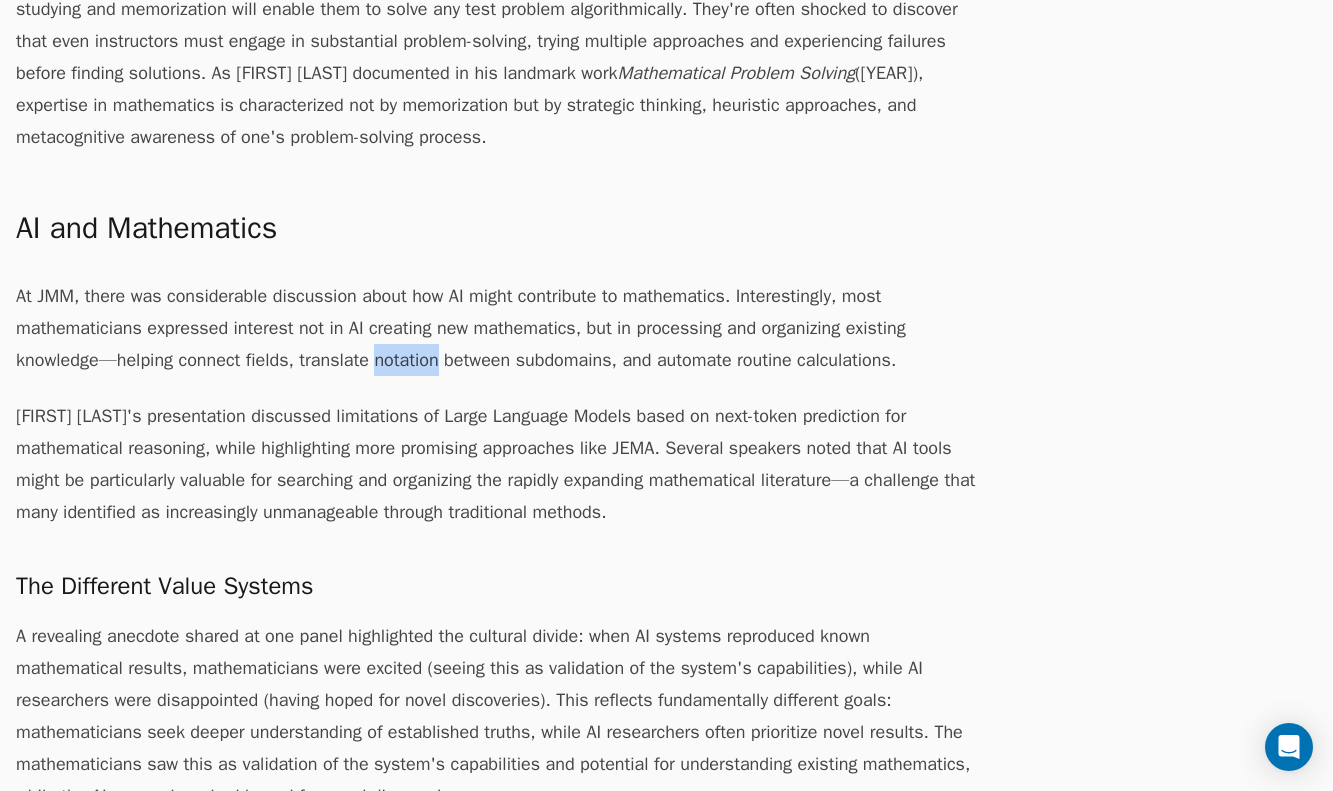 click on "At JMM, there was considerable discussion about how AI might contribute to mathematics. Interestingly, most mathematicians expressed interest not in AI creating new mathematics, but in processing and organizing existing knowledge—helping connect fields, translate notation between subdomains, and automate routine calculations." at bounding box center [496, 328] 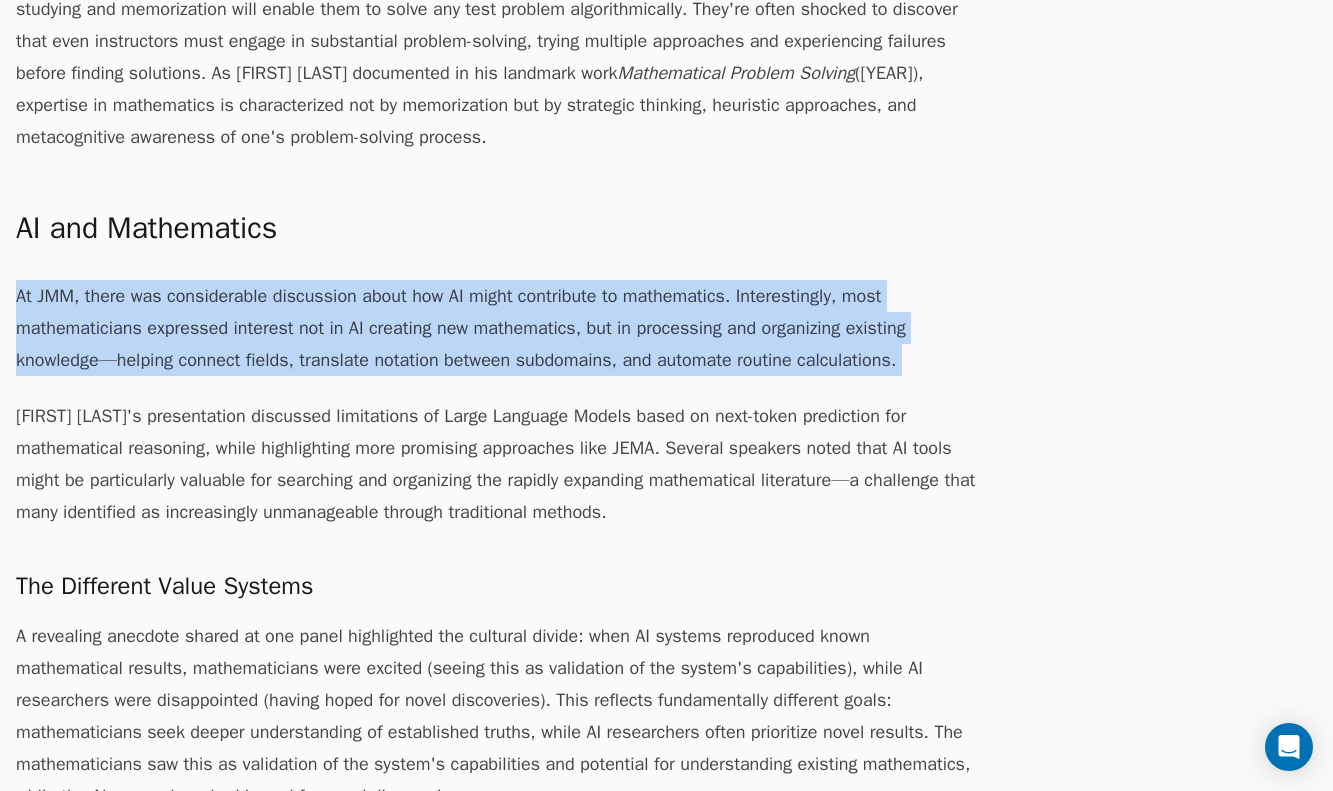 click on "At JMM, there was considerable discussion about how AI might contribute to mathematics. Interestingly, most mathematicians expressed interest not in AI creating new mathematics, but in processing and organizing existing knowledge—helping connect fields, translate notation between subdomains, and automate routine calculations." at bounding box center (496, 328) 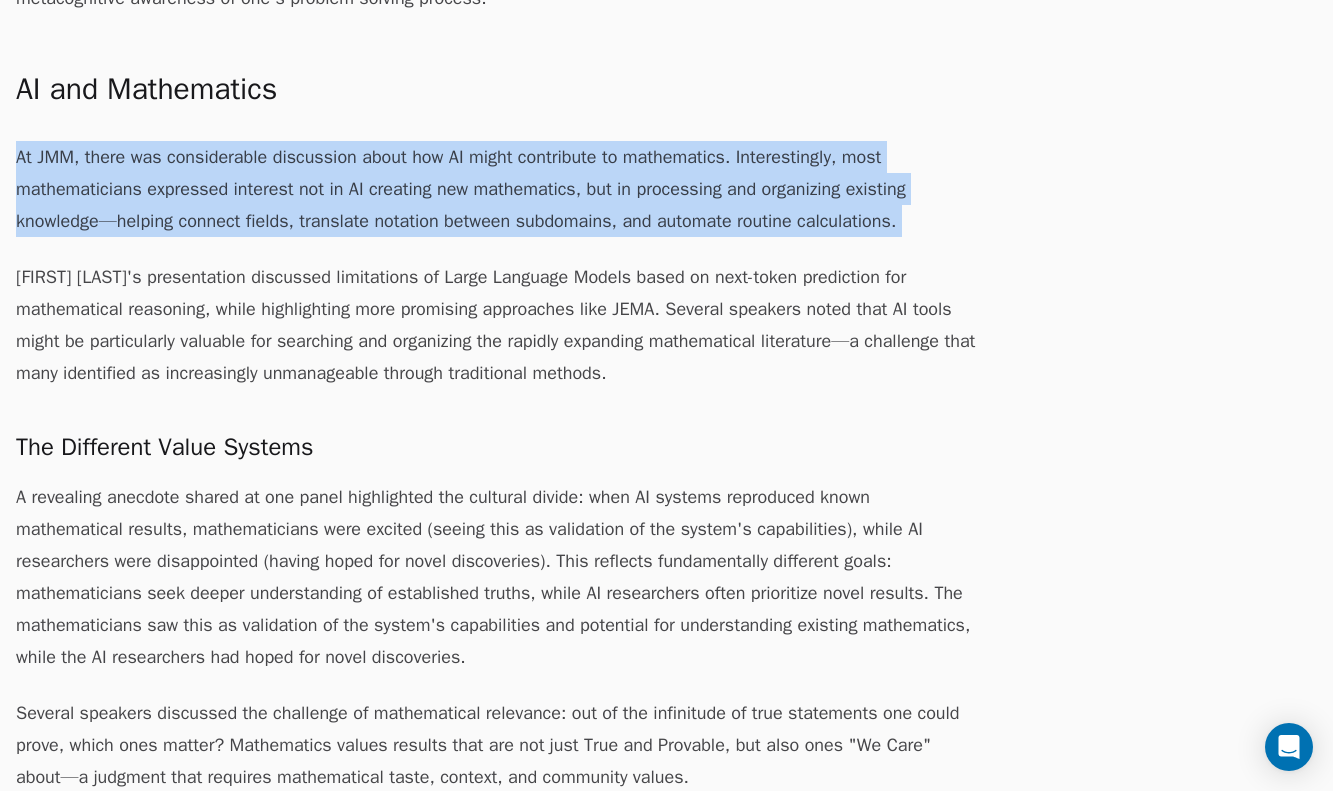 scroll, scrollTop: 5754, scrollLeft: 0, axis: vertical 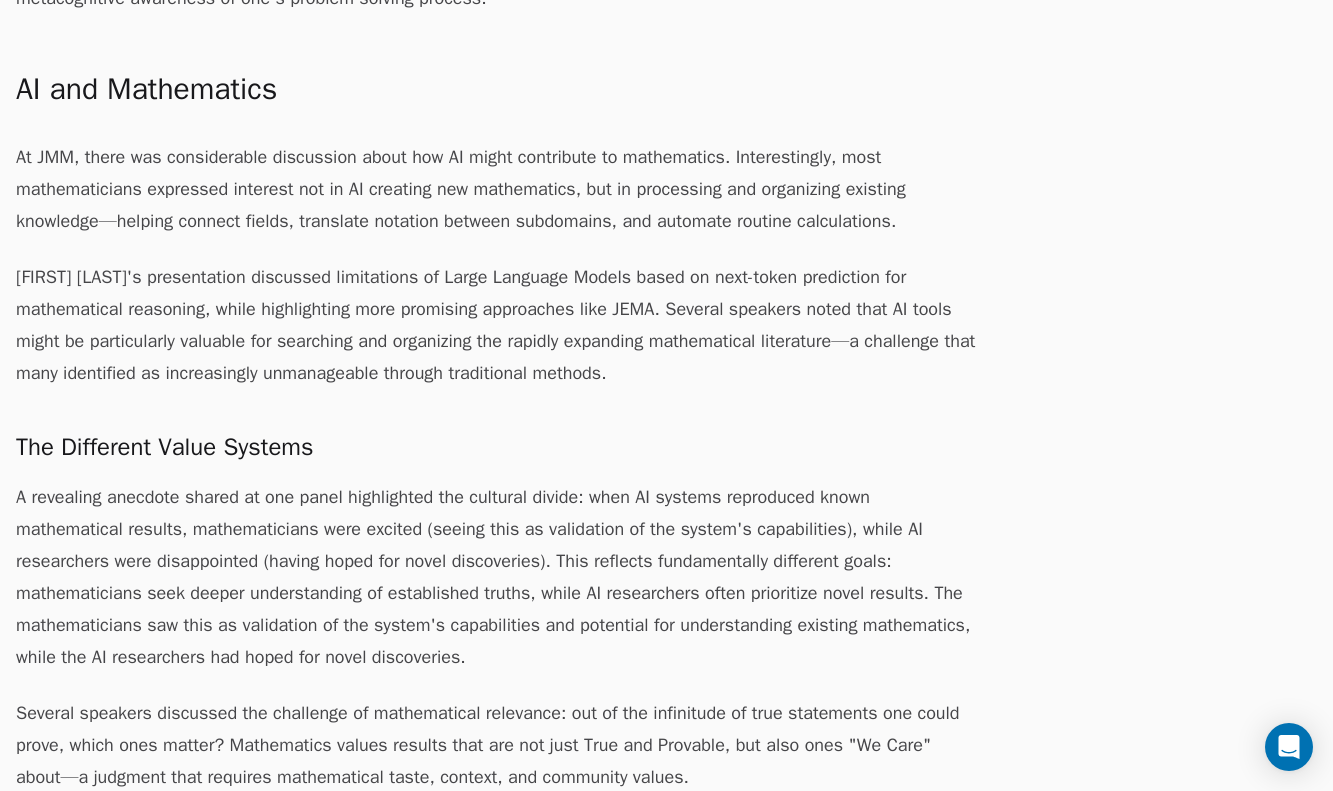 click on "The Different Value Systems" at bounding box center [496, 447] 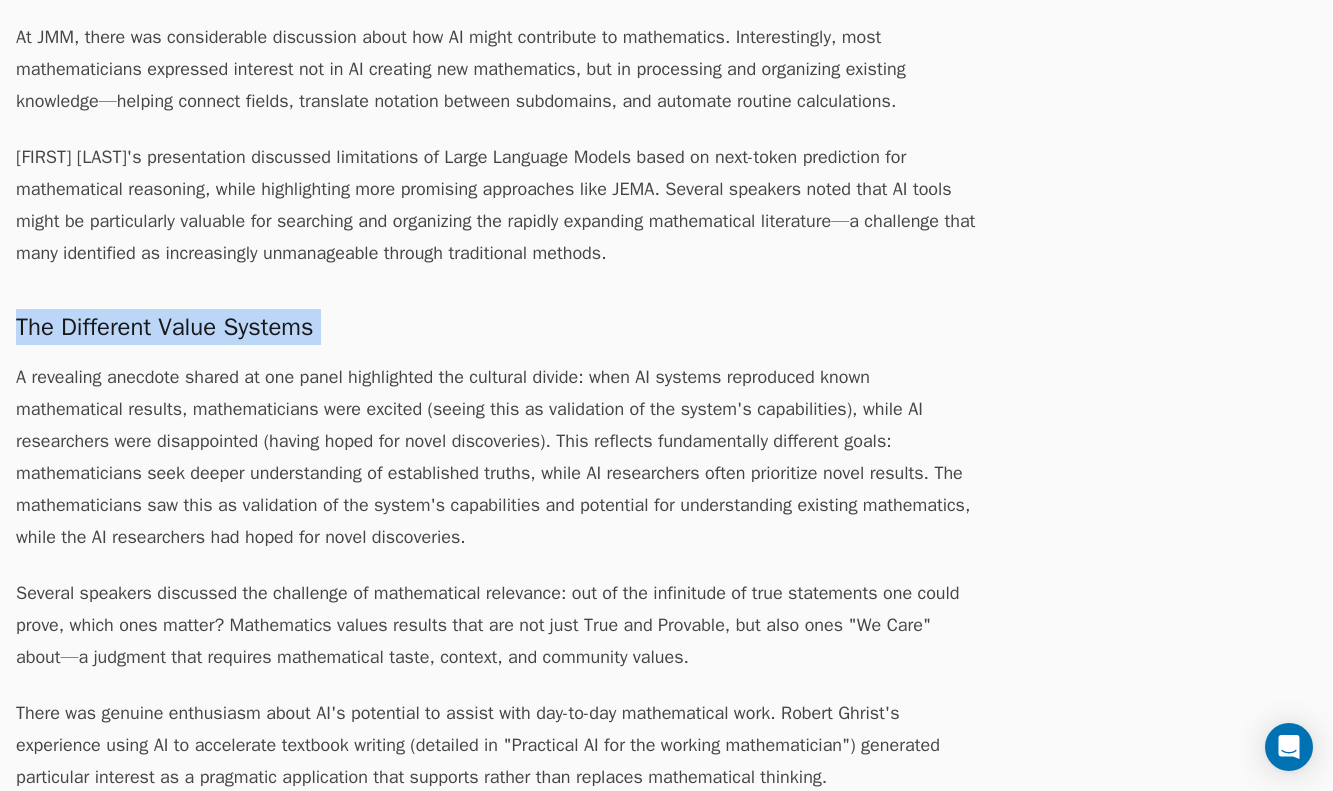 scroll, scrollTop: 5911, scrollLeft: 0, axis: vertical 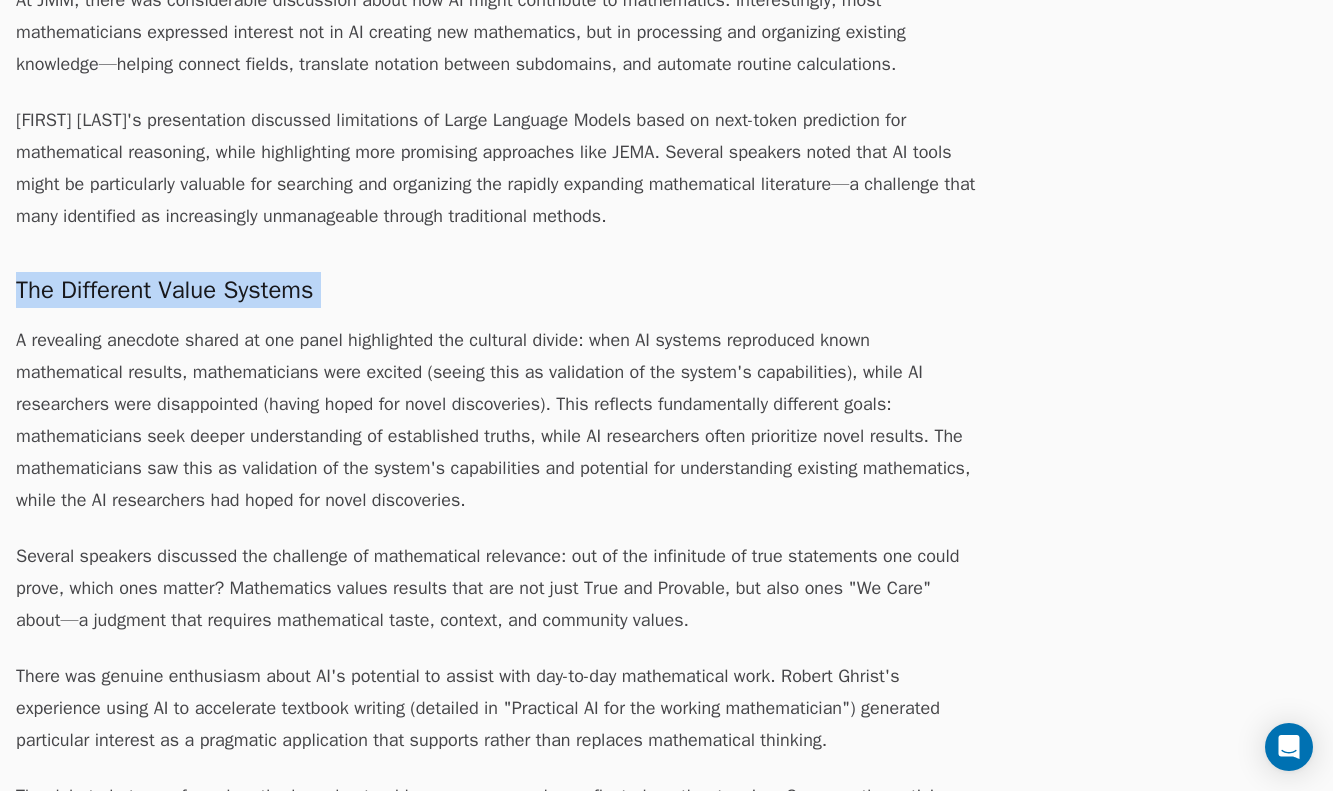 click on "A revealing anecdote shared at one panel highlighted the cultural divide: when AI systems reproduced known mathematical results, mathematicians were excited (seeing this as validation of the system's capabilities), while AI researchers were disappointed (having hoped for novel discoveries). This reflects fundamentally different goals: mathematicians seek deeper understanding of established truths, while AI researchers often prioritize novel results.  The mathematicians saw this as validation of the system's capabilities and potential for understanding existing mathematics, while the AI researchers had hoped for novel discoveries." at bounding box center (496, 420) 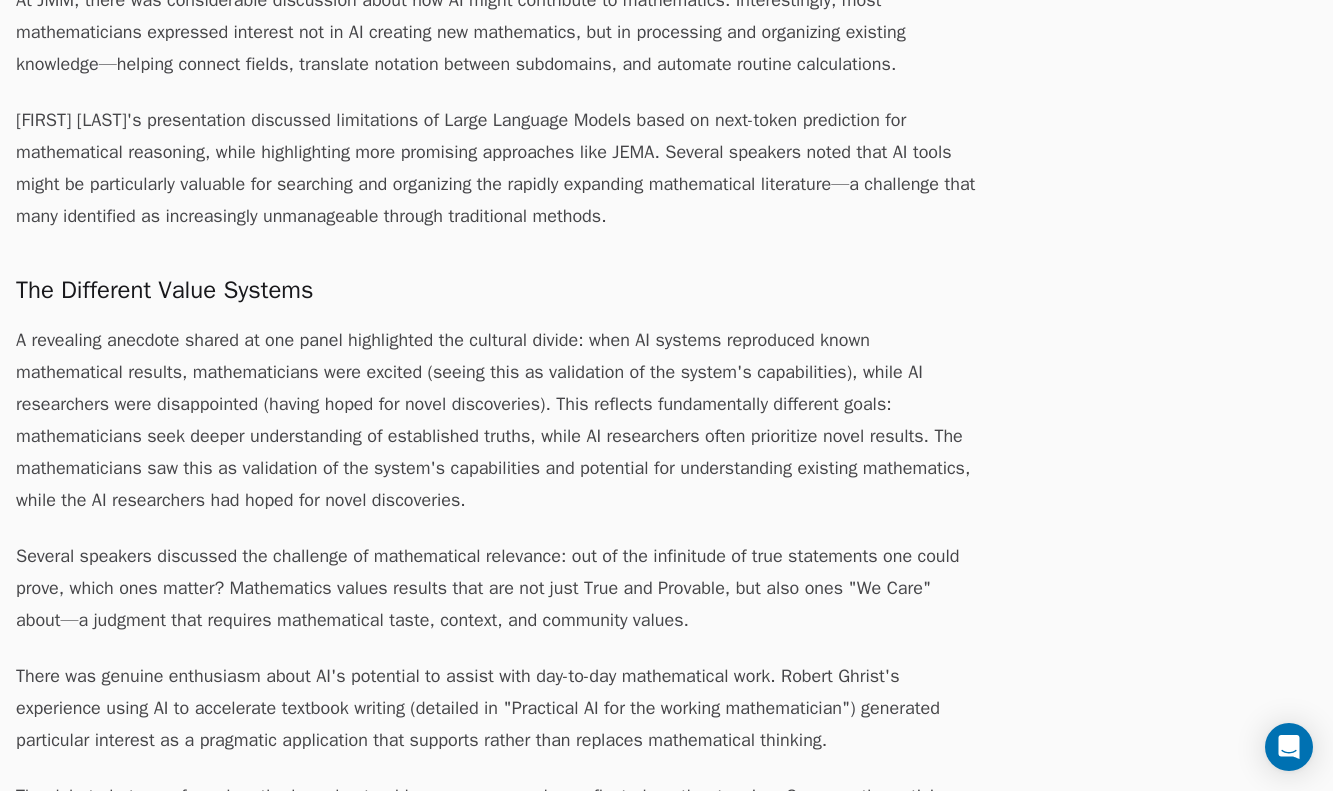 click on "A revealing anecdote shared at one panel highlighted the cultural divide: when AI systems reproduced known mathematical results, mathematicians were excited (seeing this as validation of the system's capabilities), while AI researchers were disappointed (having hoped for novel discoveries). This reflects fundamentally different goals: mathematicians seek deeper understanding of established truths, while AI researchers often prioritize novel results.  The mathematicians saw this as validation of the system's capabilities and potential for understanding existing mathematics, while the AI researchers had hoped for novel discoveries." at bounding box center [496, 420] 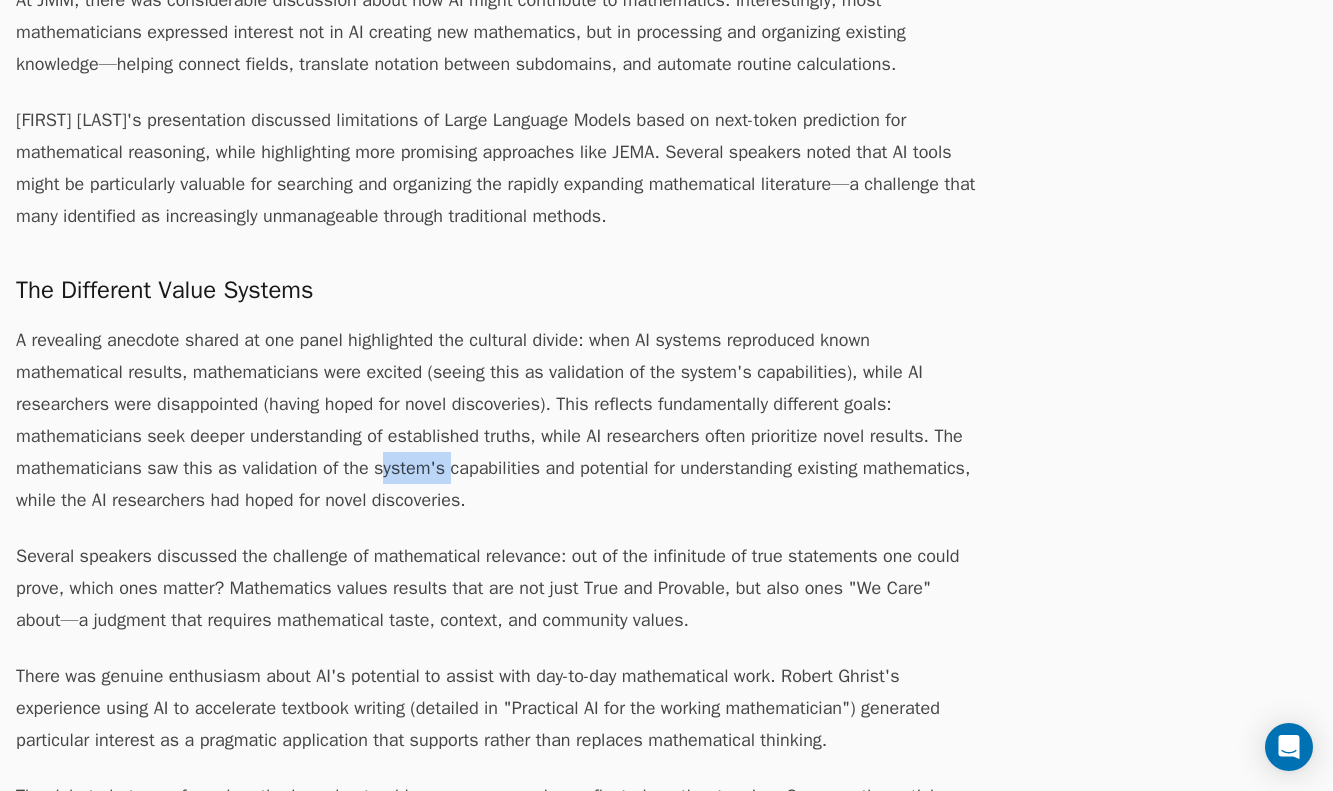 click on "A revealing anecdote shared at one panel highlighted the cultural divide: when AI systems reproduced known mathematical results, mathematicians were excited (seeing this as validation of the system's capabilities), while AI researchers were disappointed (having hoped for novel discoveries). This reflects fundamentally different goals: mathematicians seek deeper understanding of established truths, while AI researchers often prioritize novel results.  The mathematicians saw this as validation of the system's capabilities and potential for understanding existing mathematics, while the AI researchers had hoped for novel discoveries." at bounding box center [496, 420] 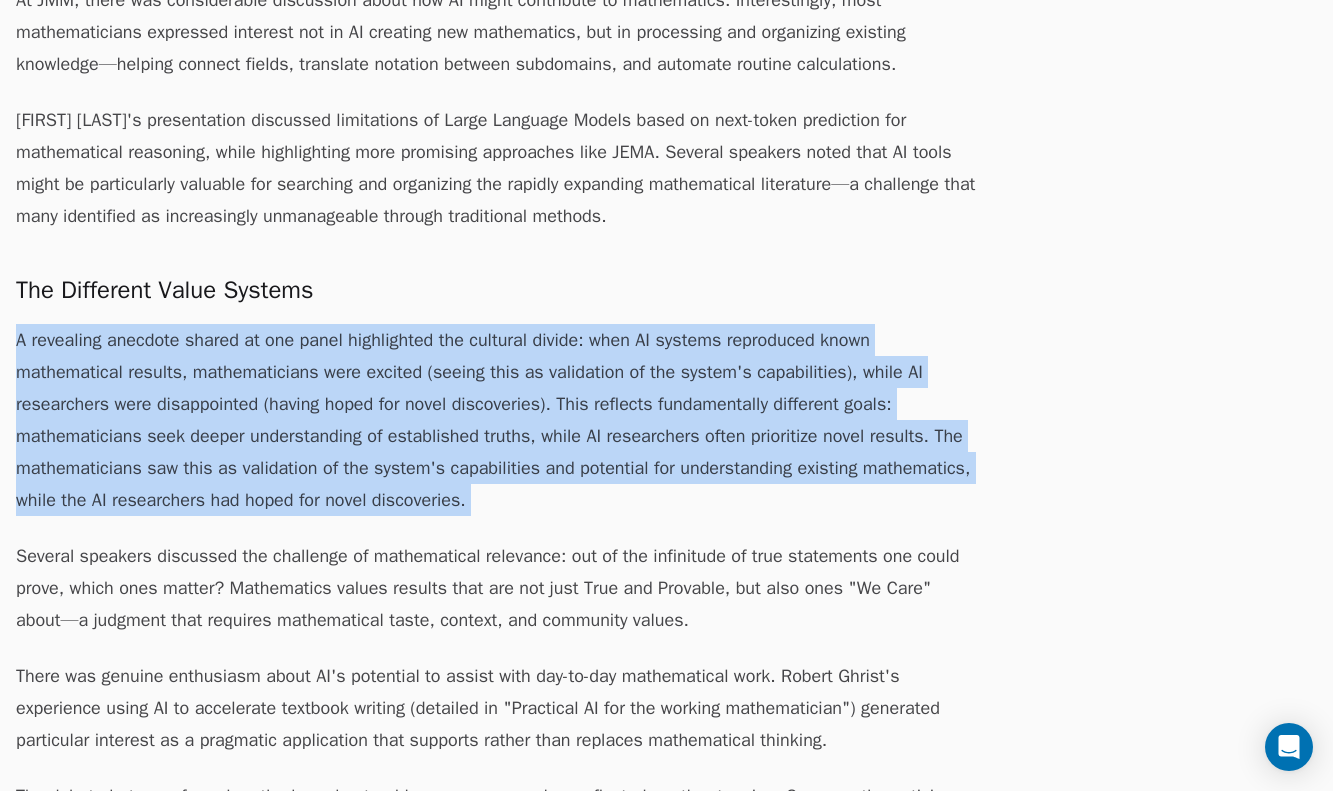 click on "A revealing anecdote shared at one panel highlighted the cultural divide: when AI systems reproduced known mathematical results, mathematicians were excited (seeing this as validation of the system's capabilities), while AI researchers were disappointed (having hoped for novel discoveries). This reflects fundamentally different goals: mathematicians seek deeper understanding of established truths, while AI researchers often prioritize novel results.  The mathematicians saw this as validation of the system's capabilities and potential for understanding existing mathematics, while the AI researchers had hoped for novel discoveries." at bounding box center [496, 420] 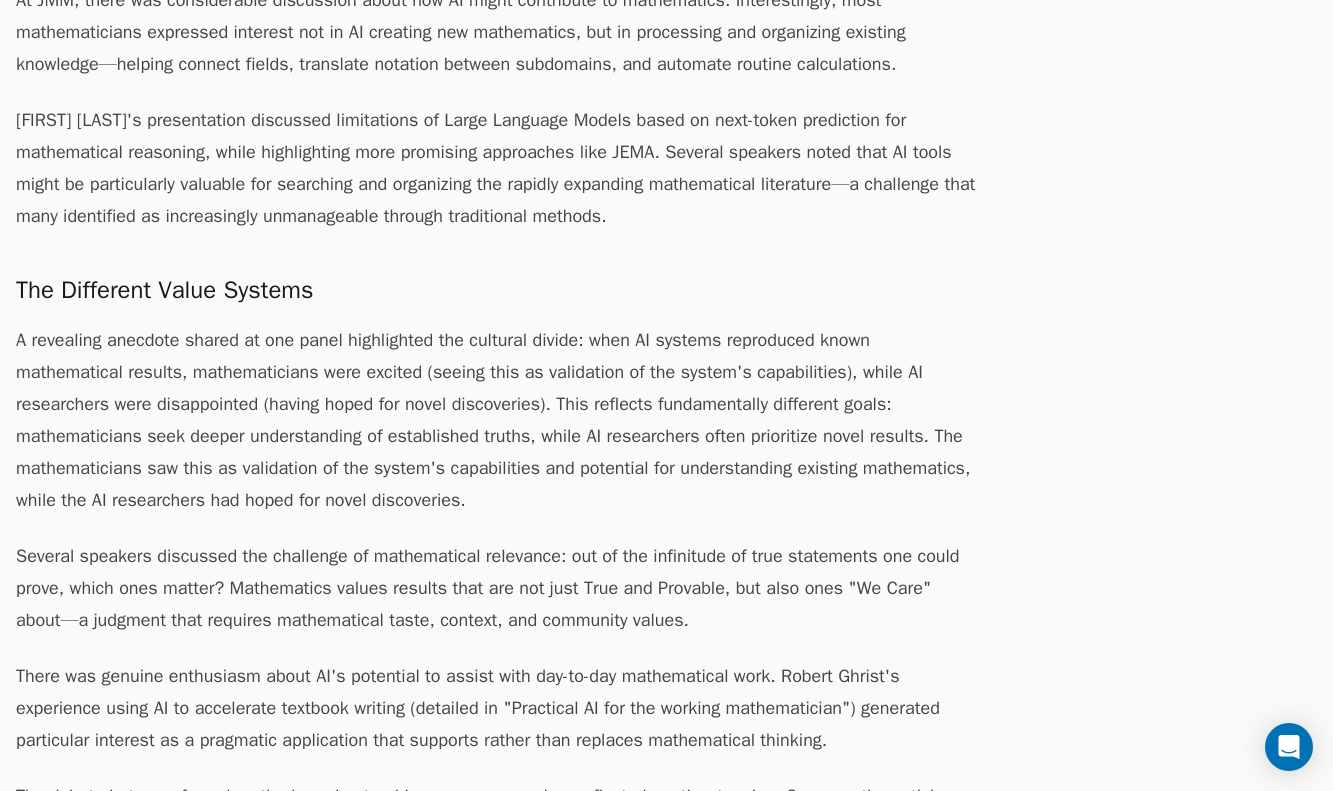 click on "A revealing anecdote shared at one panel highlighted the cultural divide: when AI systems reproduced known mathematical results, mathematicians were excited (seeing this as validation of the system's capabilities), while AI researchers were disappointed (having hoped for novel discoveries). This reflects fundamentally different goals: mathematicians seek deeper understanding of established truths, while AI researchers often prioritize novel results.  The mathematicians saw this as validation of the system's capabilities and potential for understanding existing mathematics, while the AI researchers had hoped for novel discoveries." at bounding box center [496, 420] 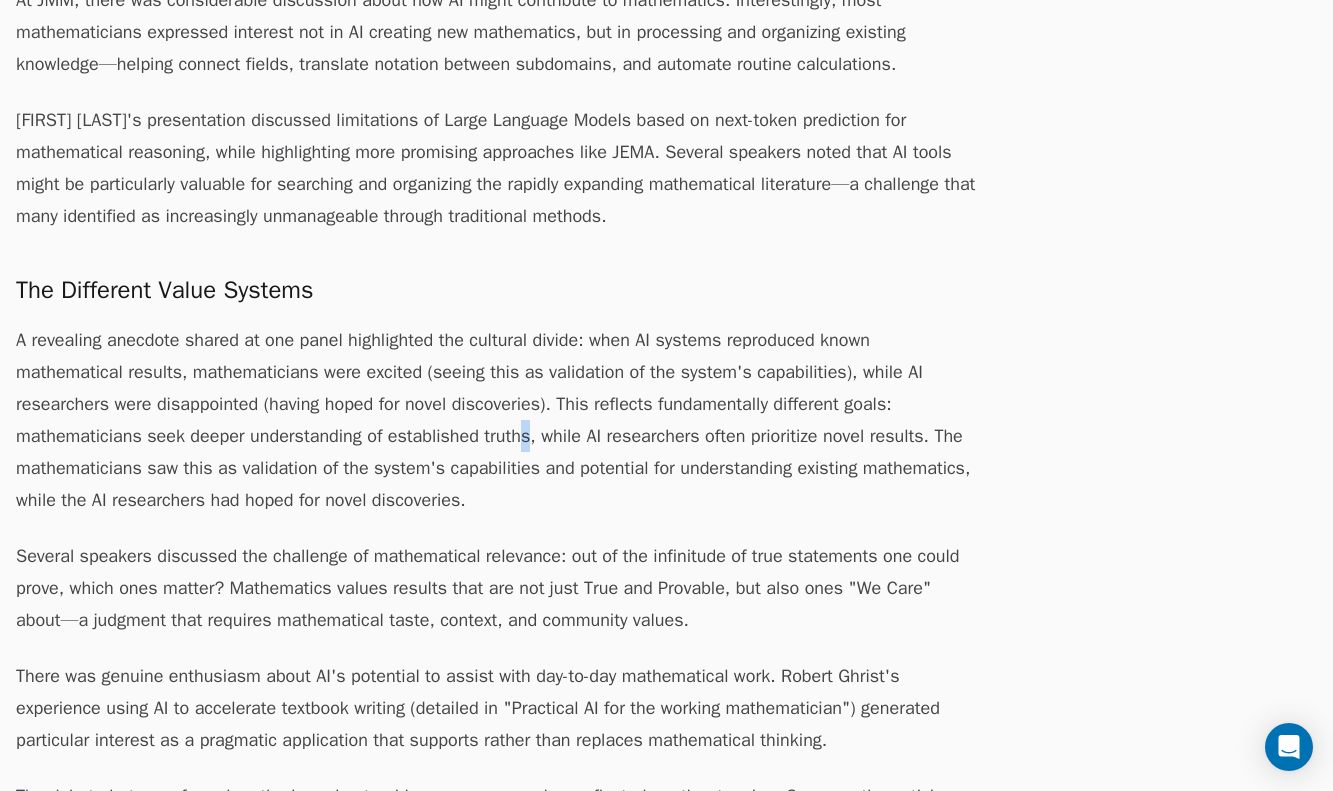 click on "A revealing anecdote shared at one panel highlighted the cultural divide: when AI systems reproduced known mathematical results, mathematicians were excited (seeing this as validation of the system's capabilities), while AI researchers were disappointed (having hoped for novel discoveries). This reflects fundamentally different goals: mathematicians seek deeper understanding of established truths, while AI researchers often prioritize novel results.  The mathematicians saw this as validation of the system's capabilities and potential for understanding existing mathematics, while the AI researchers had hoped for novel discoveries." at bounding box center [496, 420] 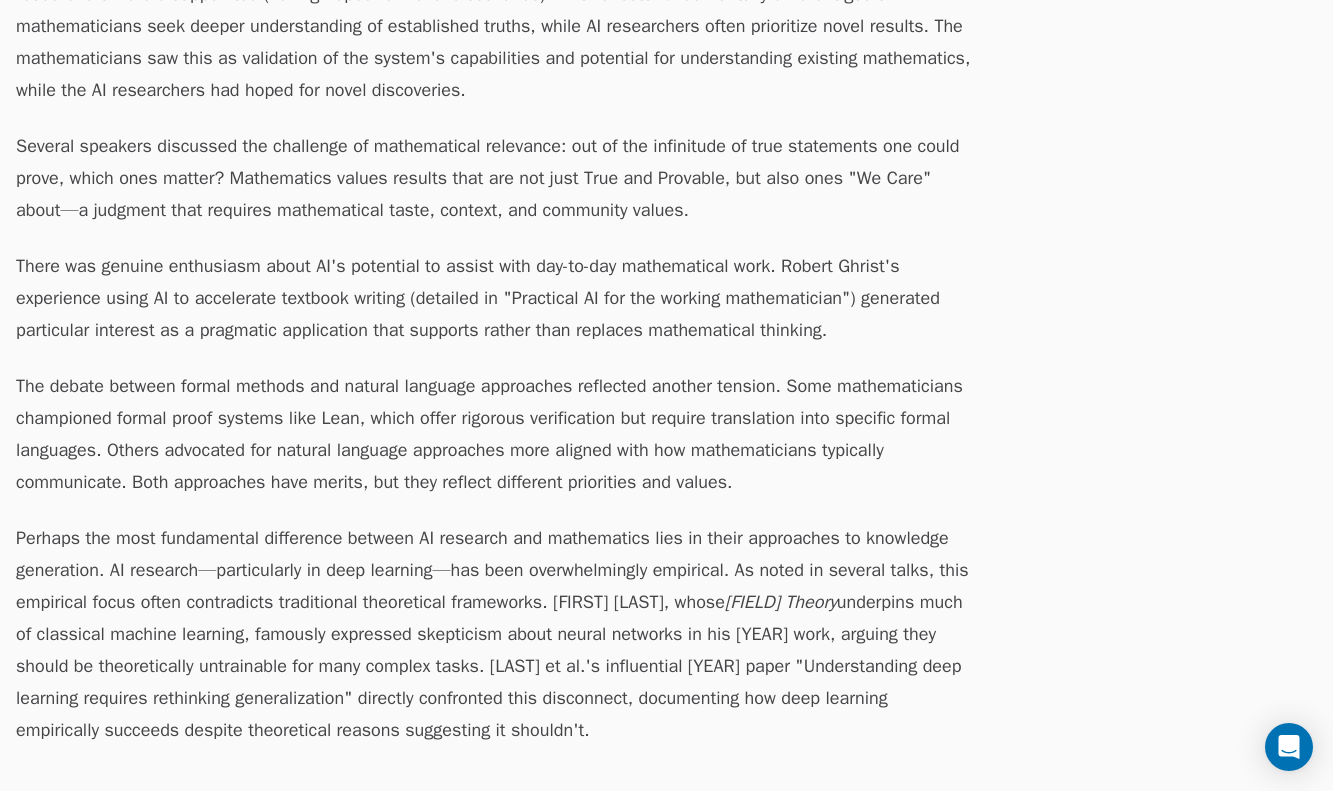 scroll, scrollTop: 6397, scrollLeft: 0, axis: vertical 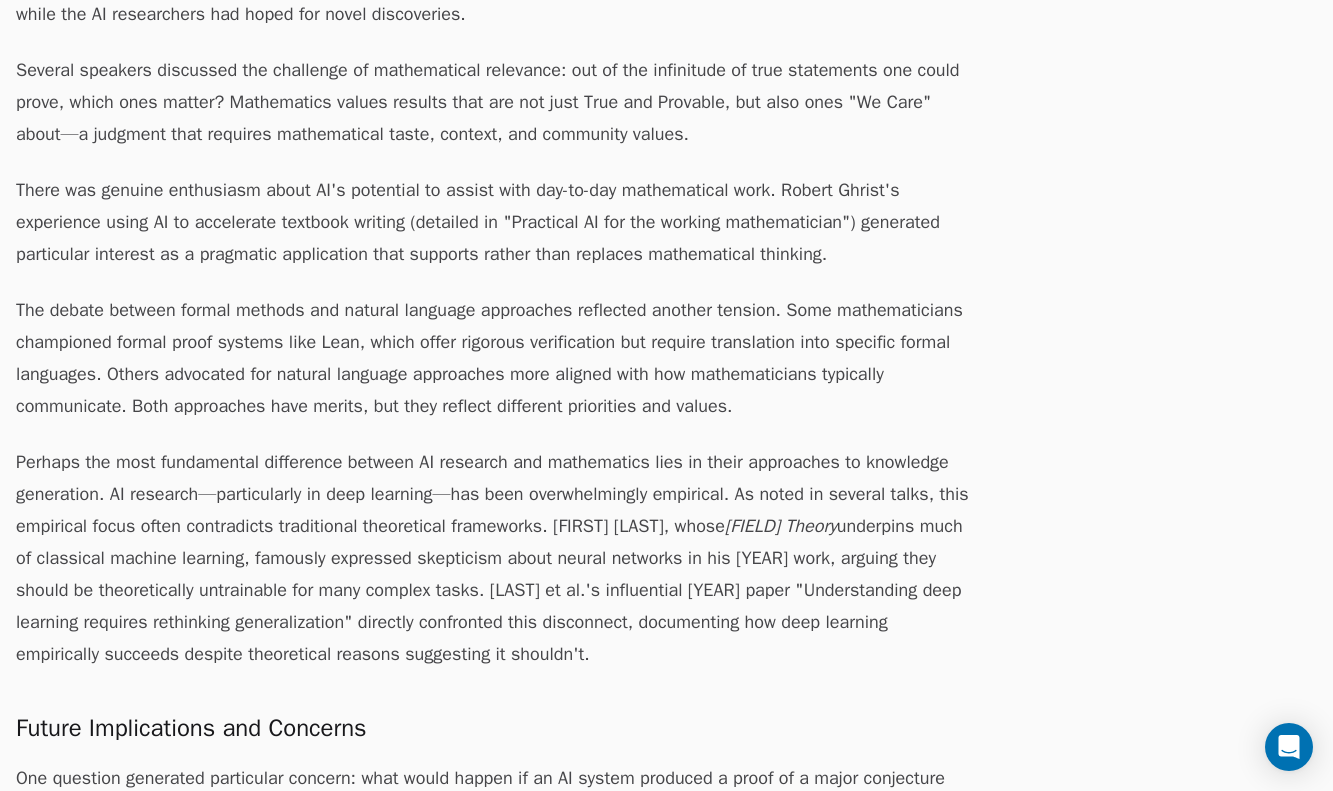 click on "Perhaps the most fundamental difference between AI research and mathematics lies in their approaches to knowledge generation. AI research—particularly in deep learning—has been overwhelmingly empirical. As noted in several talks, this empirical focus often contradicts traditional theoretical frameworks. Vladimir Vapnik, whose  Statistical Learning Theory  underpins much of classical machine learning, famously expressed skepticism about neural networks in his 1998 work, arguing they should be theoretically untrainable for many complex tasks. Zhang et al.'s influential 2017 paper "Understanding deep learning requires rethinking generalization" directly confronted this disconnect, documenting how deep learning empirically succeeds despite theoretical reasons suggesting it shouldn't." at bounding box center (496, 558) 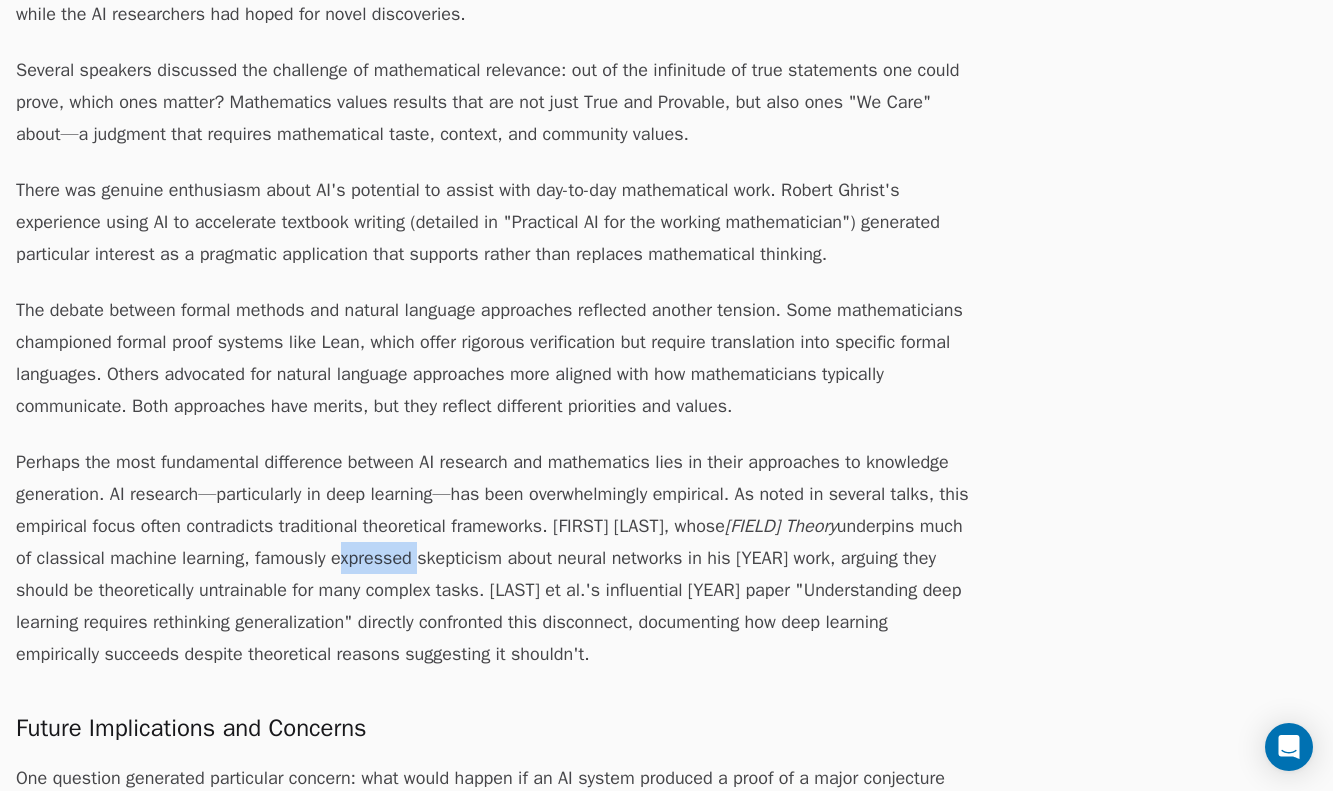 click on "Perhaps the most fundamental difference between AI research and mathematics lies in their approaches to knowledge generation. AI research—particularly in deep learning—has been overwhelmingly empirical. As noted in several talks, this empirical focus often contradicts traditional theoretical frameworks. Vladimir Vapnik, whose  Statistical Learning Theory  underpins much of classical machine learning, famously expressed skepticism about neural networks in his 1998 work, arguing they should be theoretically untrainable for many complex tasks. Zhang et al.'s influential 2017 paper "Understanding deep learning requires rethinking generalization" directly confronted this disconnect, documenting how deep learning empirically succeeds despite theoretical reasons suggesting it shouldn't." at bounding box center (496, 558) 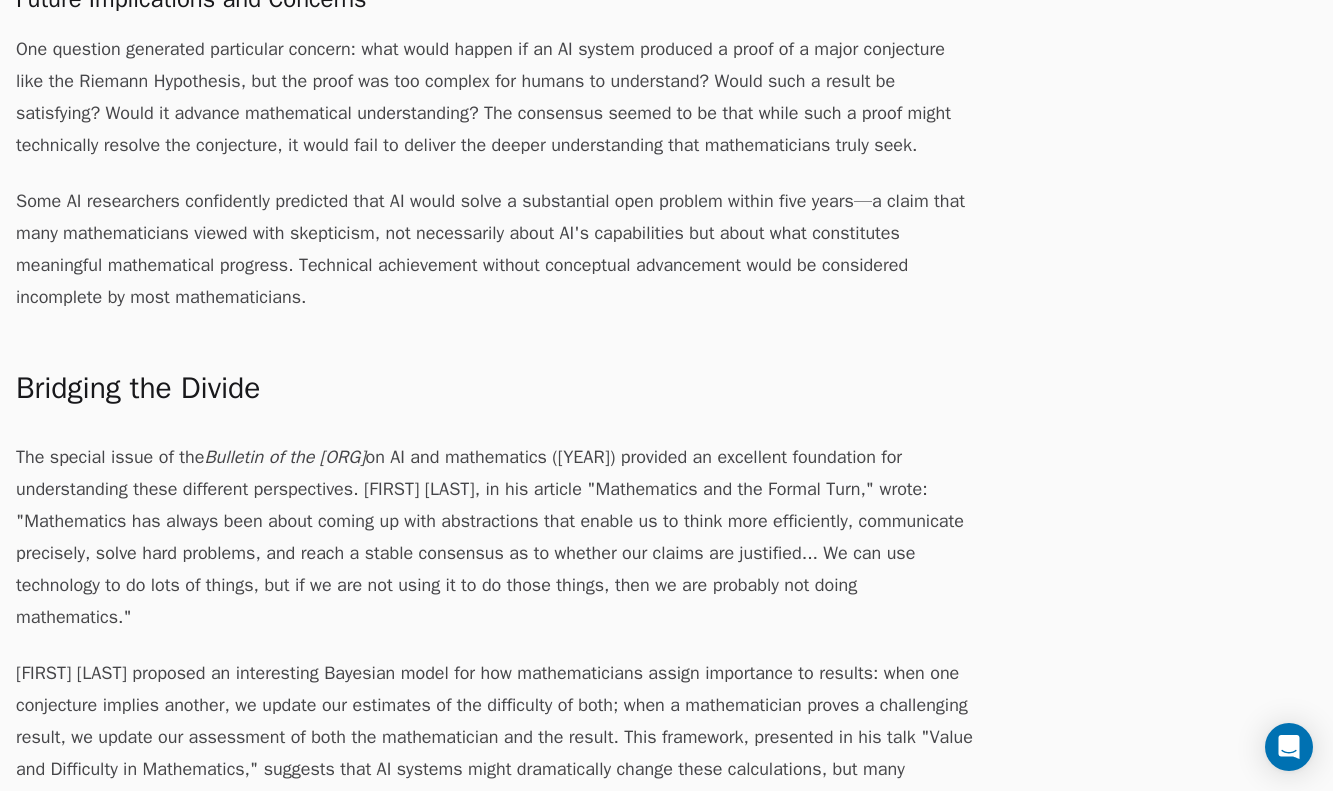 scroll, scrollTop: 7126, scrollLeft: 0, axis: vertical 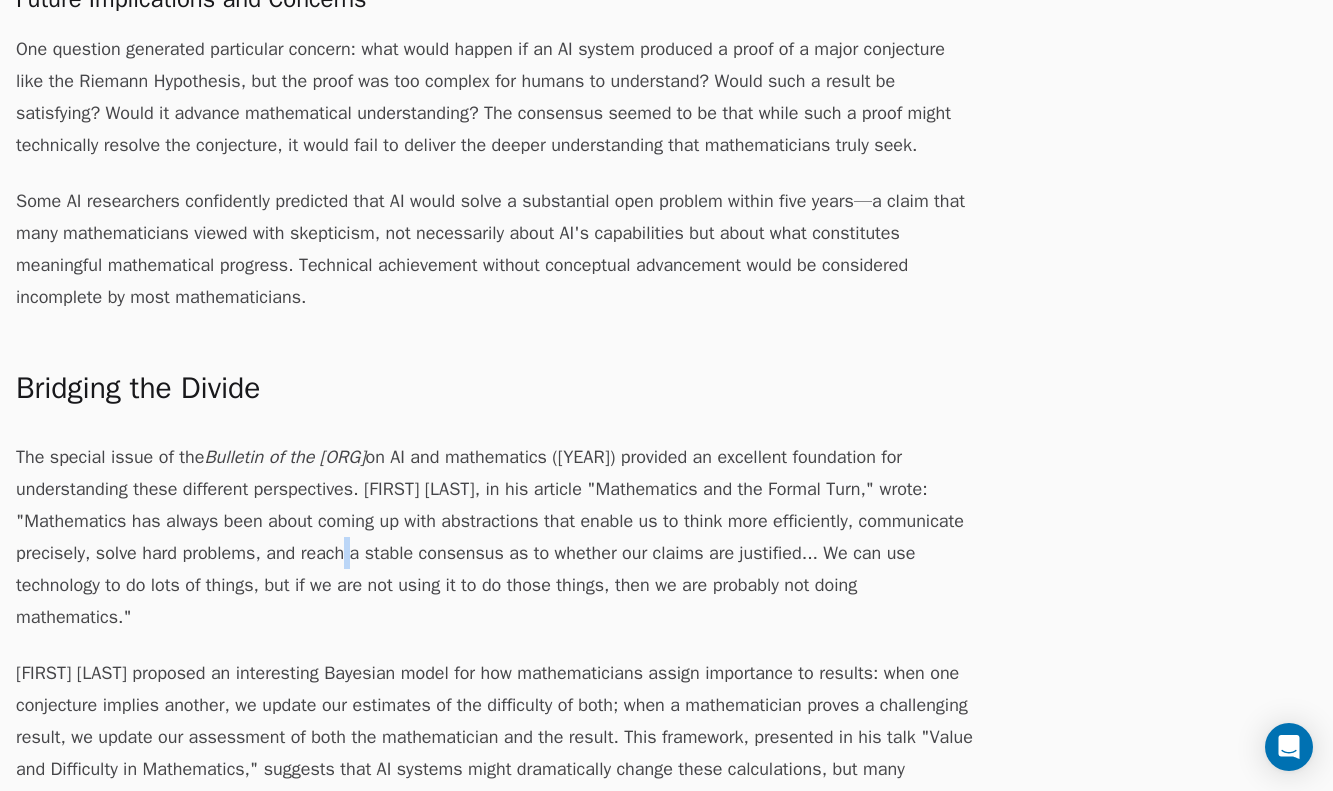 click on "The special issue of the  Bulletin of the American Mathematical Society  on AI and mathematics (2023) provided an excellent foundation for understanding these different perspectives. Jeremy Avigad, in his article "Mathematics and the Formal Turn," wrote: "Mathematics has always been about coming up with abstractions that enable us to think more efficiently, communicate precisely, solve hard problems, and reach a stable consensus as to whether our claims are justified... We can use technology to do lots of things, but if we are not using it to do those things, then we are probably not doing mathematics."" at bounding box center (496, 537) 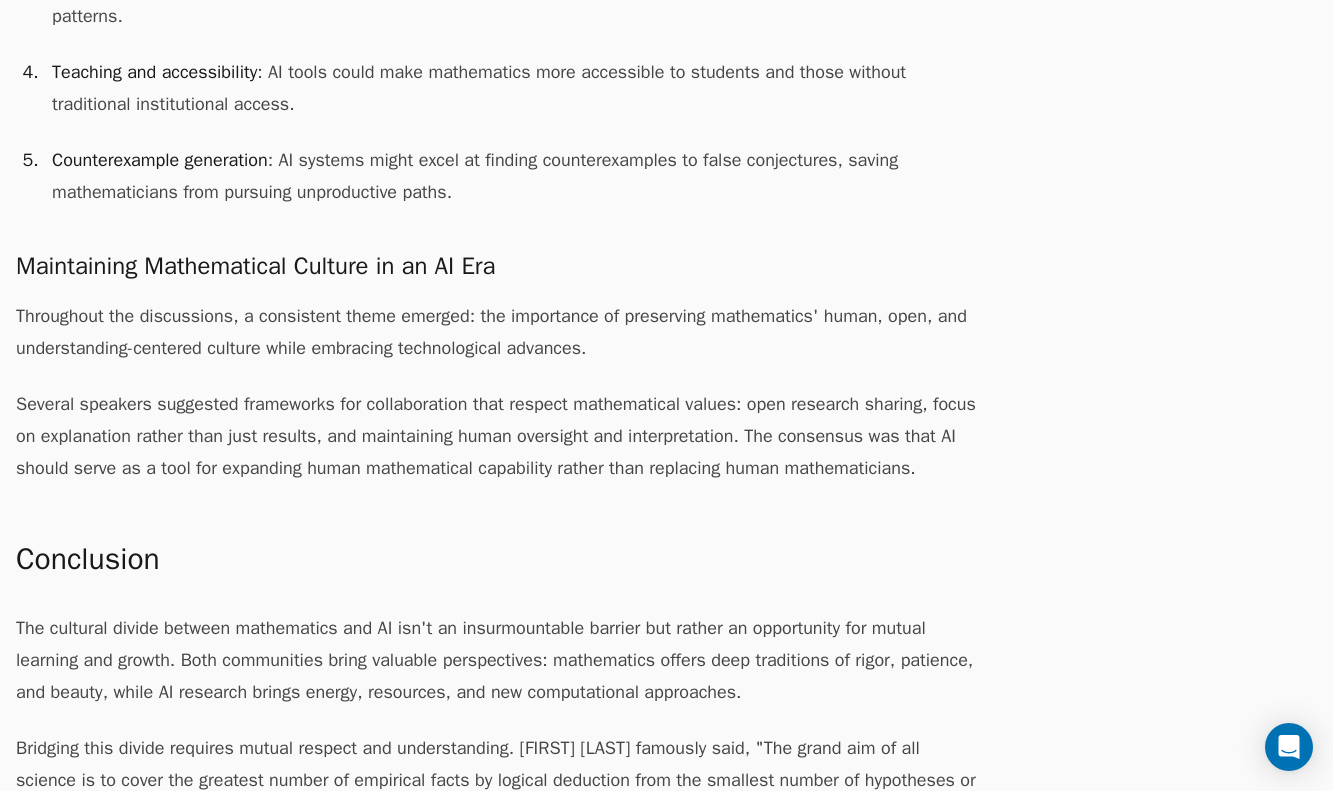 scroll, scrollTop: 8447, scrollLeft: 0, axis: vertical 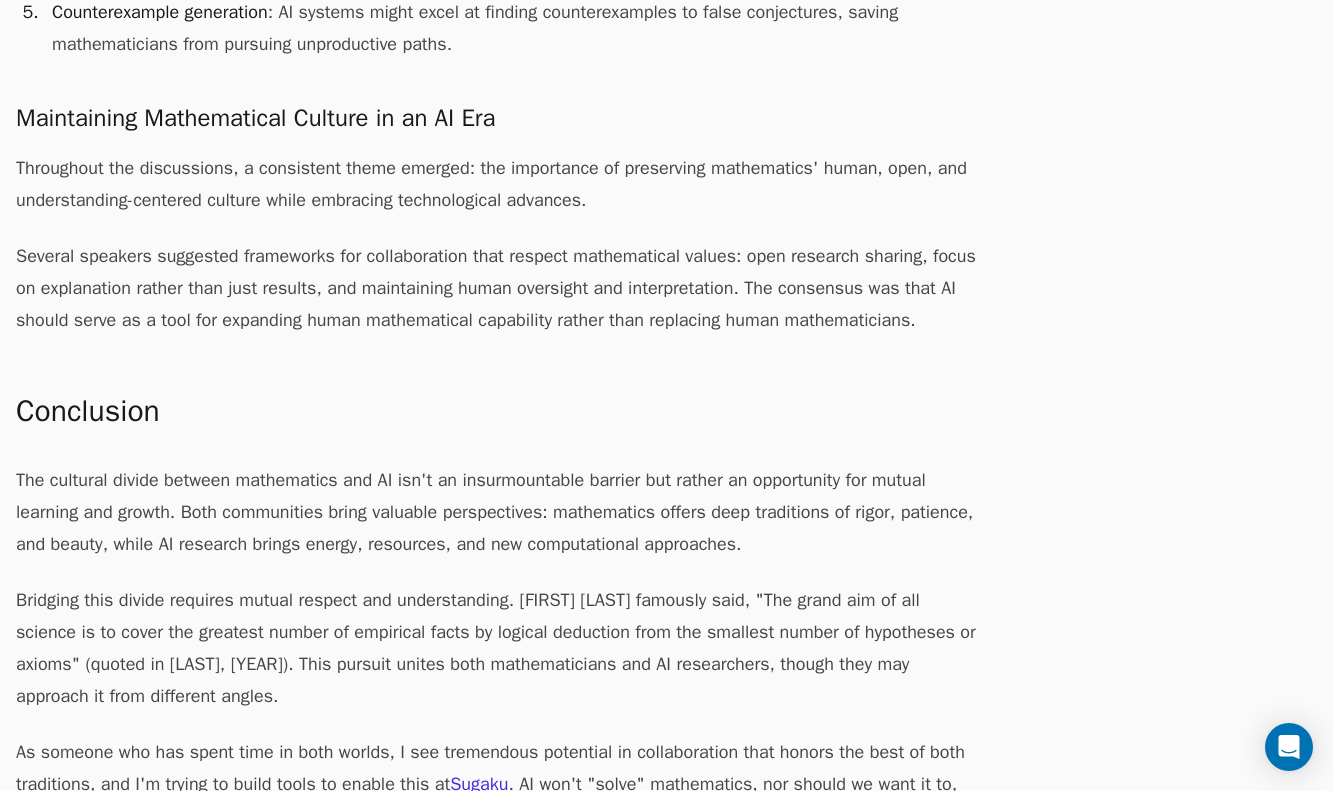 click on "By  Ralph Furman .   HackerNews Discussion
This January, I attended the Joint Mathematics Meeting (JMM), themed "We Decide Our Future: Mathematics in the Age of AI."  It was a veritable buffet of talks and connections, and I found myself rushing across the convention hall to go between sessions in fields I'm close to (eg: modular forms), new areas I was delighted to dig into (eg: knowledge graphs), and the many talks on AI for math.
As excitement builds around AI's potential contributions to mathematics, I worry that this enthusiasm doesn't always come with a nuanced understanding of what mathematics truly is and isn't. This is my attempt to articulate these differences and hopefully build a bridge for better collaboration.
I'm also building tools to  help make research more deterministic .  For those new here, please  sign up ,  join our chat , or  reach out  with any feedback.
Observations from JMM 2025
The Nature of Mathematics
What Mathematics Is
I Want to Be a Mathematician" at bounding box center [496, -2490] 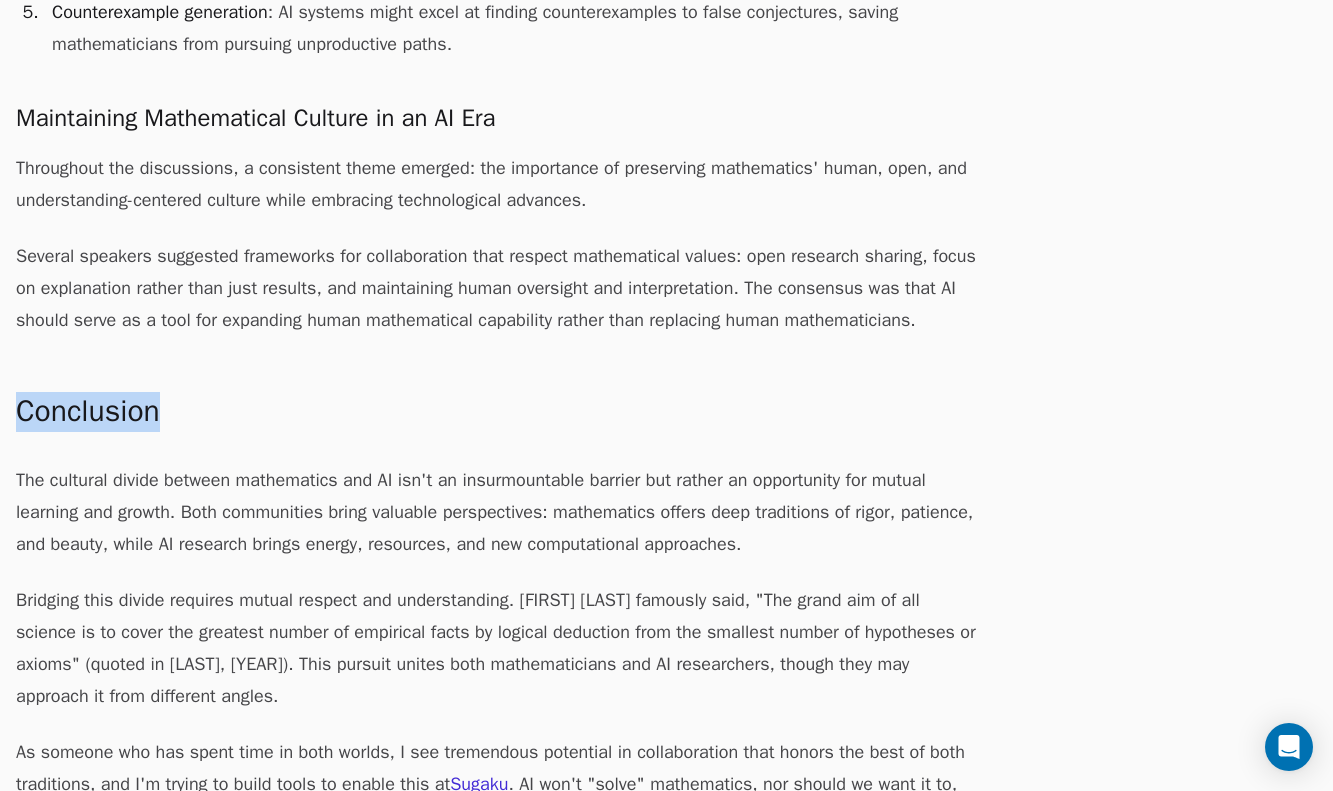 click on "By  Ralph Furman .   HackerNews Discussion
This January, I attended the Joint Mathematics Meeting (JMM), themed "We Decide Our Future: Mathematics in the Age of AI."  It was a veritable buffet of talks and connections, and I found myself rushing across the convention hall to go between sessions in fields I'm close to (eg: modular forms), new areas I was delighted to dig into (eg: knowledge graphs), and the many talks on AI for math.
As excitement builds around AI's potential contributions to mathematics, I worry that this enthusiasm doesn't always come with a nuanced understanding of what mathematics truly is and isn't. This is my attempt to articulate these differences and hopefully build a bridge for better collaboration.
I'm also building tools to  help make research more deterministic .  For those new here, please  sign up ,  join our chat , or  reach out  with any feedback.
Observations from JMM 2025
The Nature of Mathematics
What Mathematics Is
I Want to Be a Mathematician" at bounding box center (496, -2490) 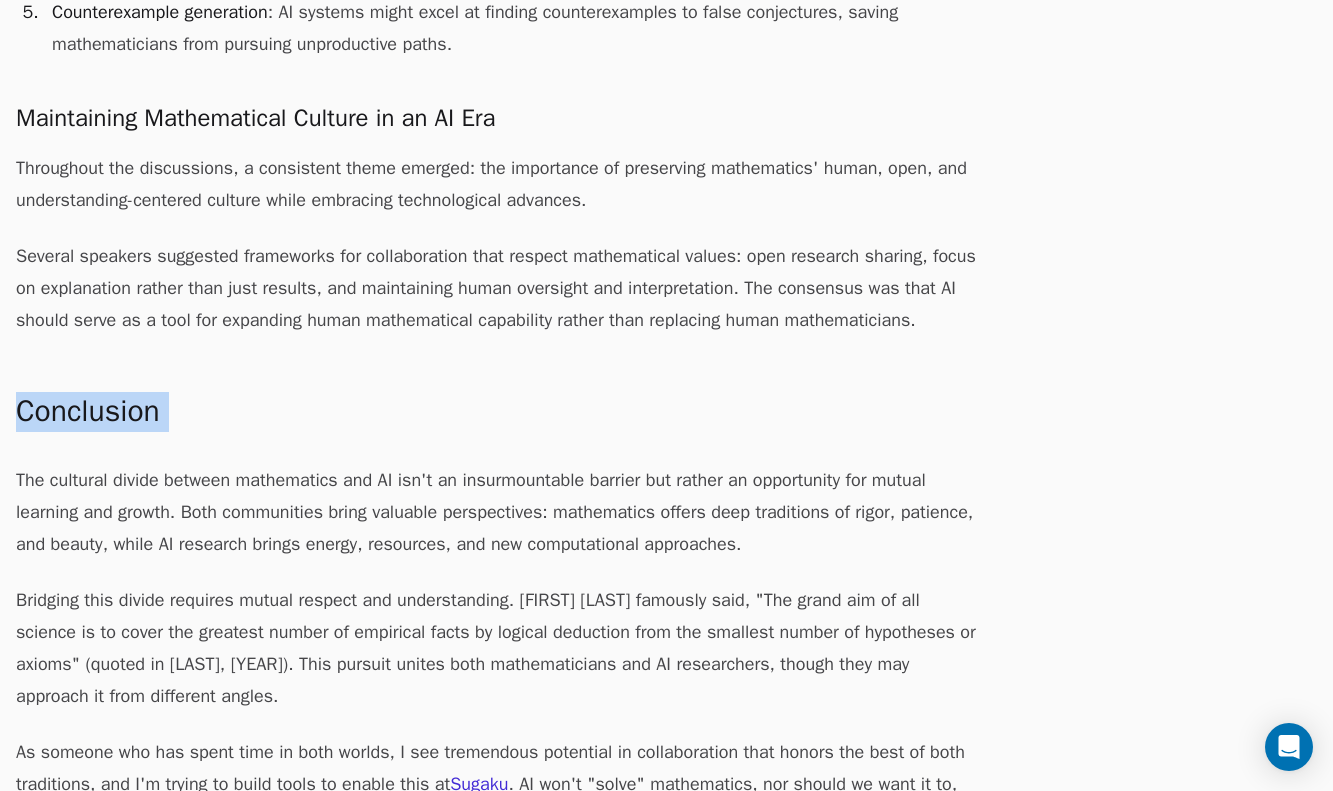 click on "By  Ralph Furman .   HackerNews Discussion
This January, I attended the Joint Mathematics Meeting (JMM), themed "We Decide Our Future: Mathematics in the Age of AI."  It was a veritable buffet of talks and connections, and I found myself rushing across the convention hall to go between sessions in fields I'm close to (eg: modular forms), new areas I was delighted to dig into (eg: knowledge graphs), and the many talks on AI for math.
As excitement builds around AI's potential contributions to mathematics, I worry that this enthusiasm doesn't always come with a nuanced understanding of what mathematics truly is and isn't. This is my attempt to articulate these differences and hopefully build a bridge for better collaboration.
I'm also building tools to  help make research more deterministic .  For those new here, please  sign up ,  join our chat , or  reach out  with any feedback.
Observations from JMM 2025
The Nature of Mathematics
What Mathematics Is
I Want to Be a Mathematician" at bounding box center (496, -2490) 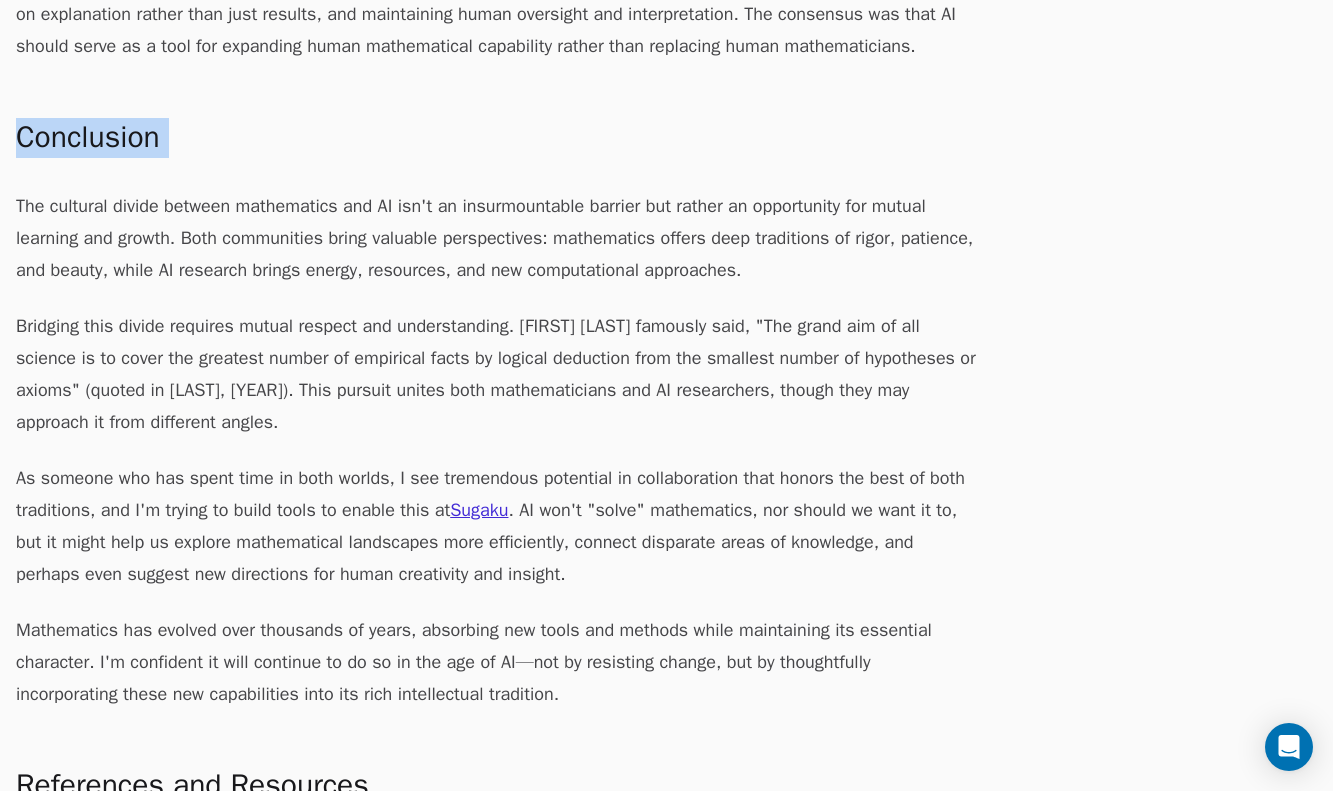 scroll, scrollTop: 8887, scrollLeft: 0, axis: vertical 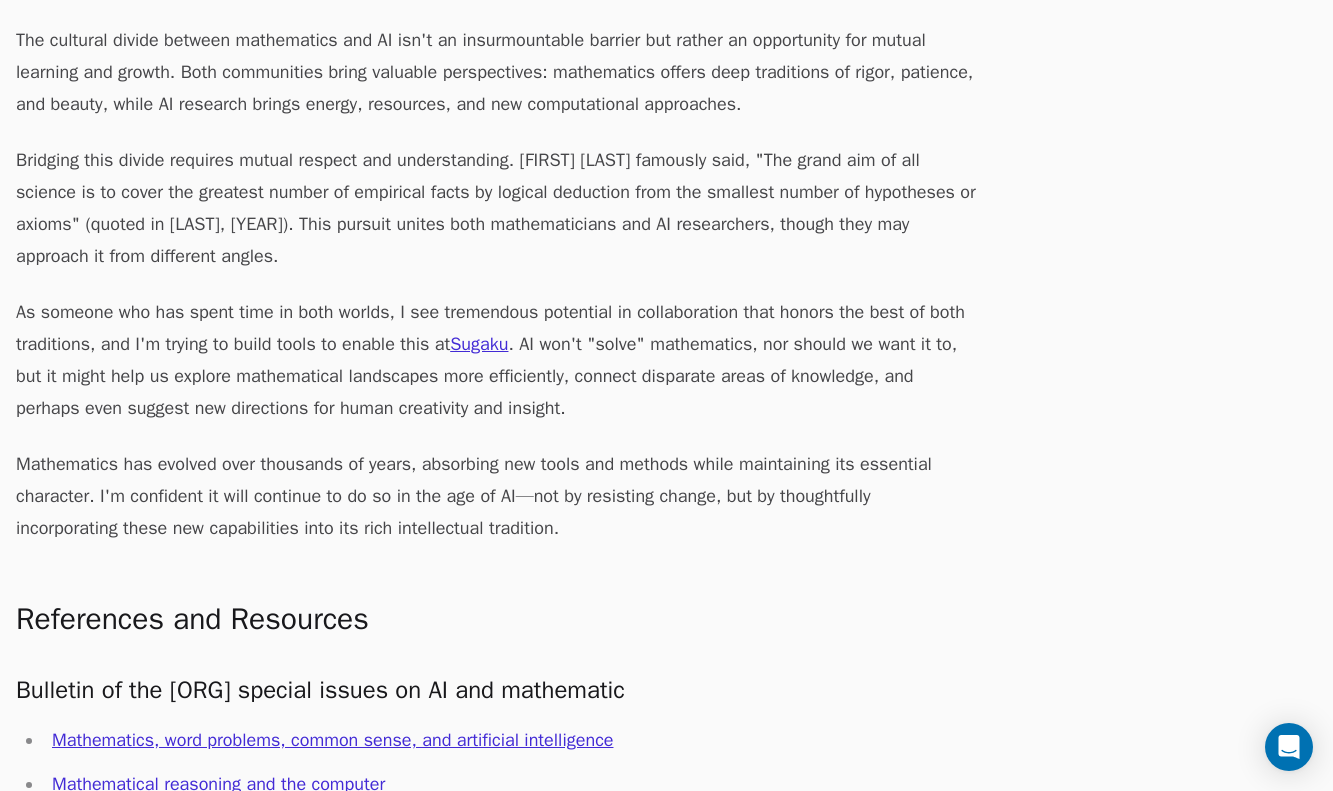 click on "Sugaku" at bounding box center [479, 344] 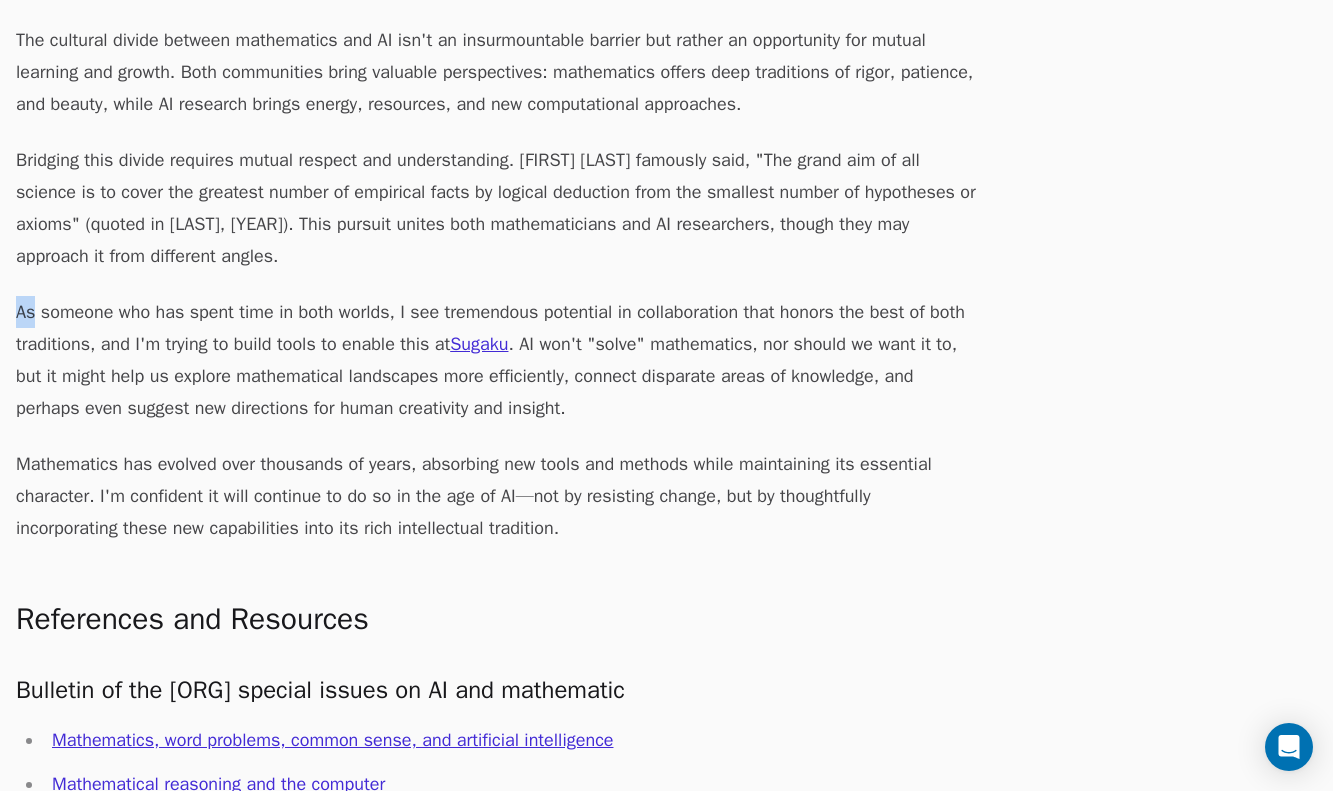 click on "By  Ralph Furman .   HackerNews Discussion
This January, I attended the Joint Mathematics Meeting (JMM), themed "We Decide Our Future: Mathematics in the Age of AI."  It was a veritable buffet of talks and connections, and I found myself rushing across the convention hall to go between sessions in fields I'm close to (eg: modular forms), new areas I was delighted to dig into (eg: knowledge graphs), and the many talks on AI for math.
As excitement builds around AI's potential contributions to mathematics, I worry that this enthusiasm doesn't always come with a nuanced understanding of what mathematics truly is and isn't. This is my attempt to articulate these differences and hopefully build a bridge for better collaboration.
I'm also building tools to  help make research more deterministic .  For those new here, please  sign up ,  join our chat , or  reach out  with any feedback.
Observations from JMM 2025
The Nature of Mathematics
What Mathematics Is
I Want to Be a Mathematician" at bounding box center [496, -2930] 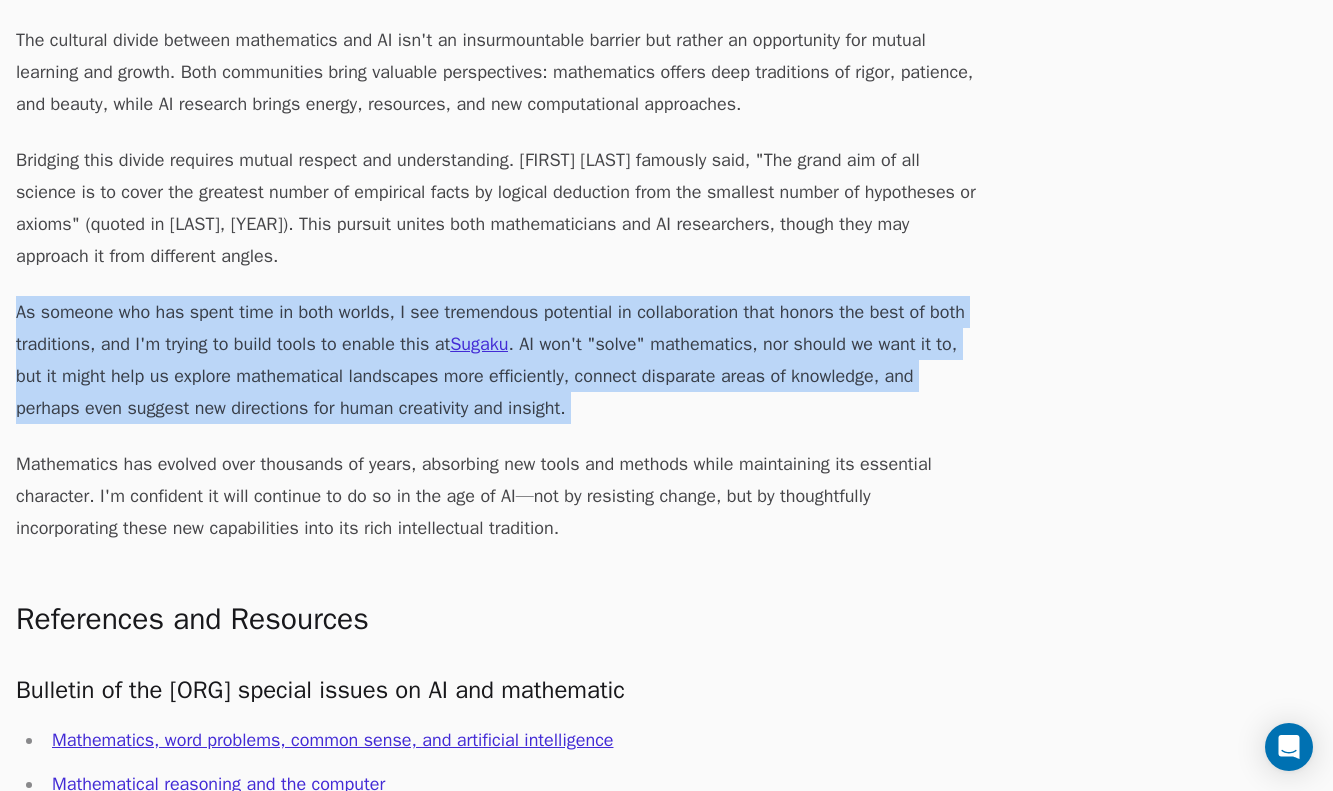 click on "By  Ralph Furman .   HackerNews Discussion
This January, I attended the Joint Mathematics Meeting (JMM), themed "We Decide Our Future: Mathematics in the Age of AI."  It was a veritable buffet of talks and connections, and I found myself rushing across the convention hall to go between sessions in fields I'm close to (eg: modular forms), new areas I was delighted to dig into (eg: knowledge graphs), and the many talks on AI for math.
As excitement builds around AI's potential contributions to mathematics, I worry that this enthusiasm doesn't always come with a nuanced understanding of what mathematics truly is and isn't. This is my attempt to articulate these differences and hopefully build a bridge for better collaboration.
I'm also building tools to  help make research more deterministic .  For those new here, please  sign up ,  join our chat , or  reach out  with any feedback.
Observations from JMM 2025
The Nature of Mathematics
What Mathematics Is
I Want to Be a Mathematician" at bounding box center [496, -2930] 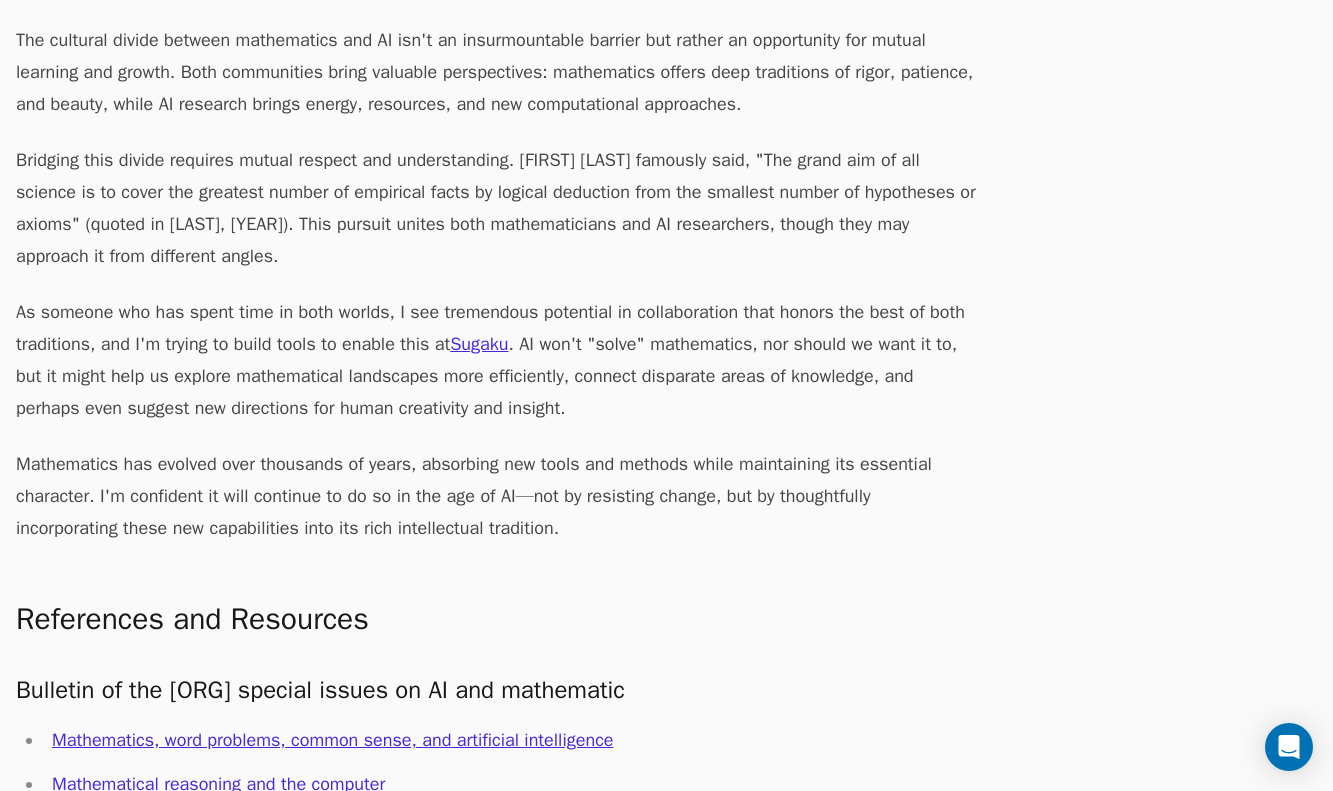 click on "Bridging this divide requires mutual respect and understanding. Albert Einstein famously said, "The grand aim of all science is to cover the greatest number of empirical facts by logical deduction from the smallest number of hypotheses or axioms" (quoted in Dyson, 2006). This pursuit unites both mathematicians and AI researchers, though they may approach it from different angles." at bounding box center [496, 208] 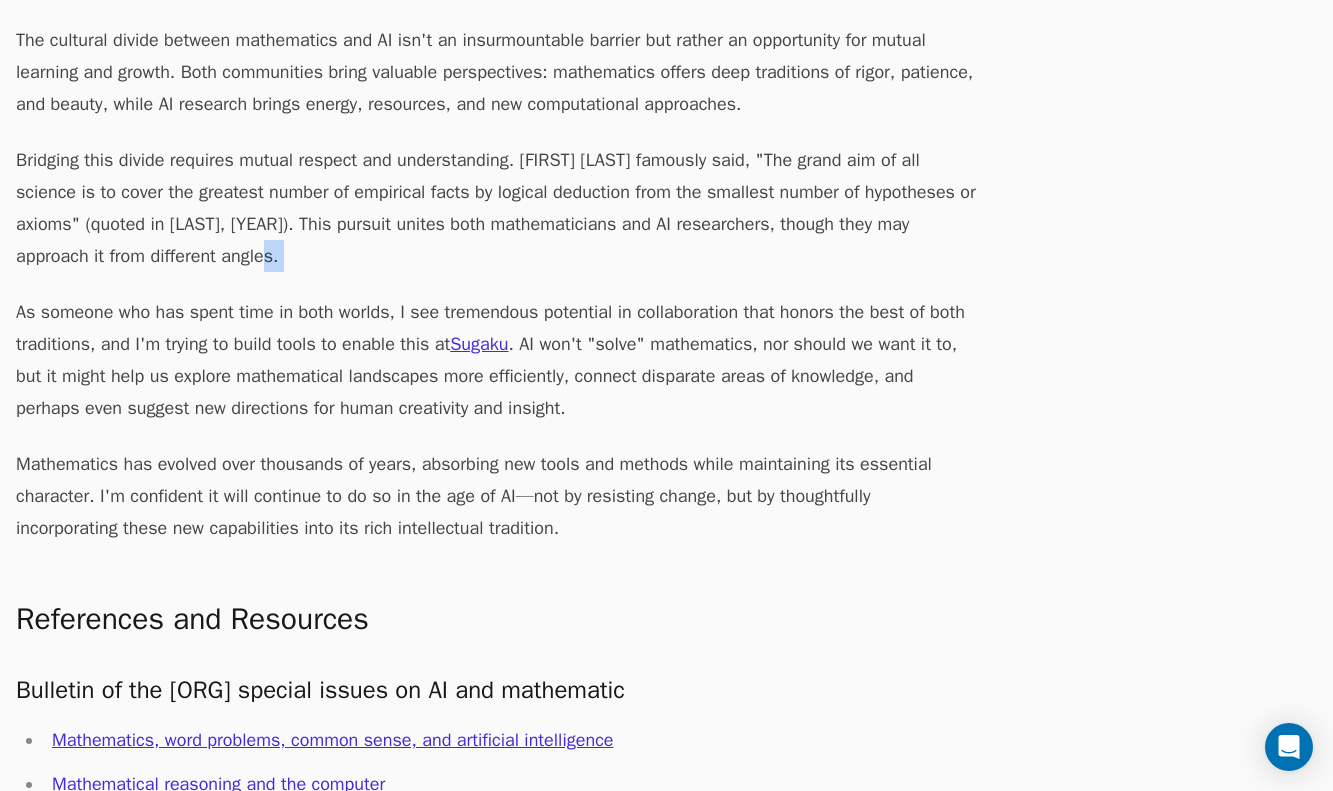 click on "Bridging this divide requires mutual respect and understanding. Albert Einstein famously said, "The grand aim of all science is to cover the greatest number of empirical facts by logical deduction from the smallest number of hypotheses or axioms" (quoted in Dyson, 2006). This pursuit unites both mathematicians and AI researchers, though they may approach it from different angles." at bounding box center [496, 208] 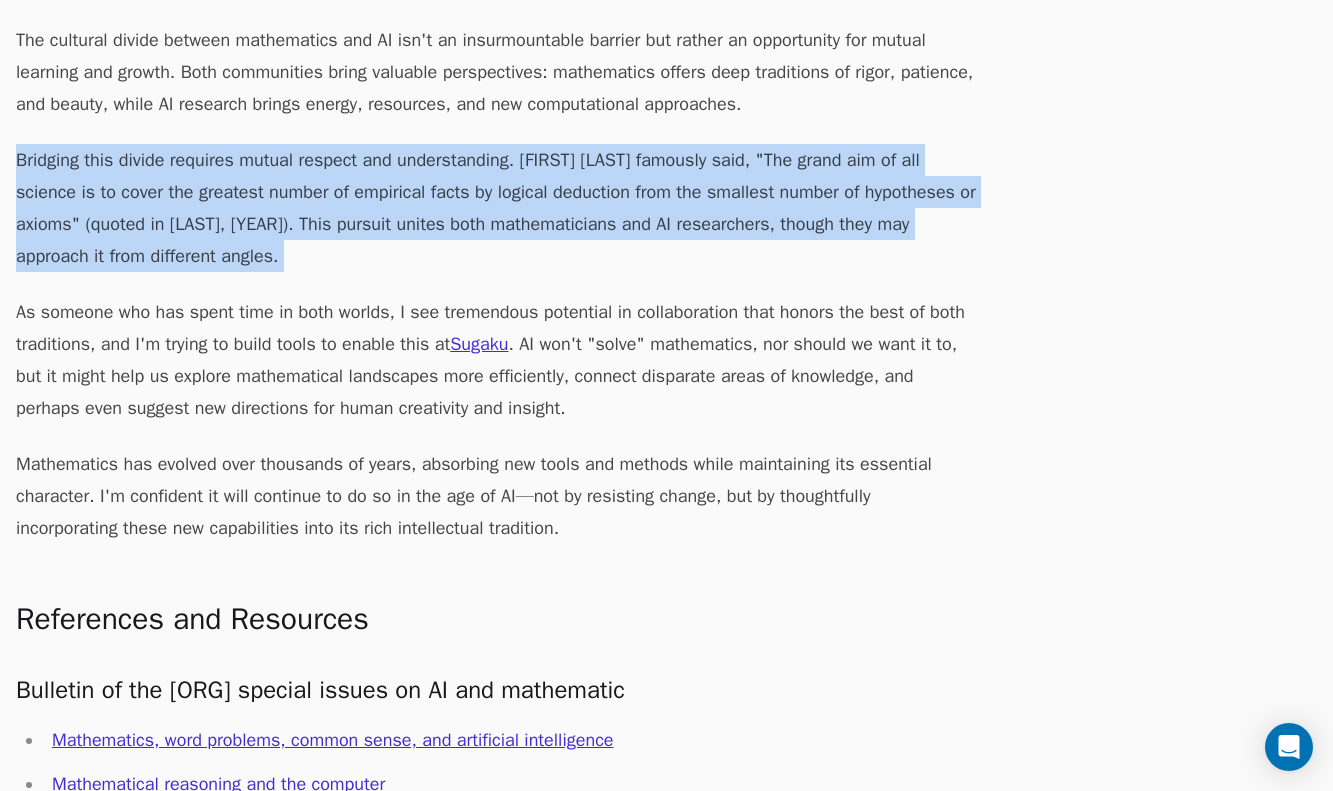 click on "Bridging this divide requires mutual respect and understanding. Albert Einstein famously said, "The grand aim of all science is to cover the greatest number of empirical facts by logical deduction from the smallest number of hypotheses or axioms" (quoted in Dyson, 2006). This pursuit unites both mathematicians and AI researchers, though they may approach it from different angles." at bounding box center (496, 208) 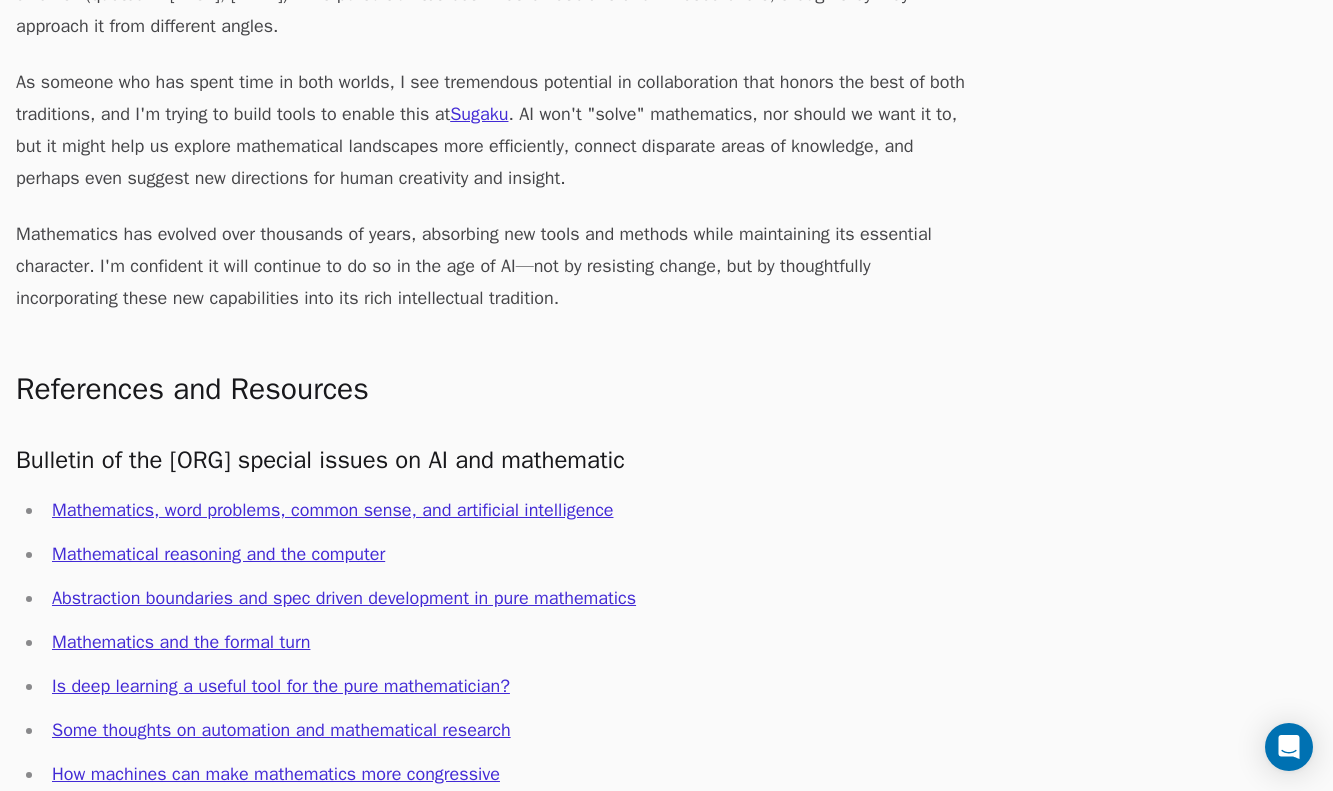 click on "Mathematics has evolved over thousands of years, absorbing new tools and methods while maintaining its essential character. I'm confident it will continue to do so in the age of AI—not by resisting change, but by thoughtfully incorporating these new capabilities into its rich intellectual tradition." at bounding box center (496, 266) 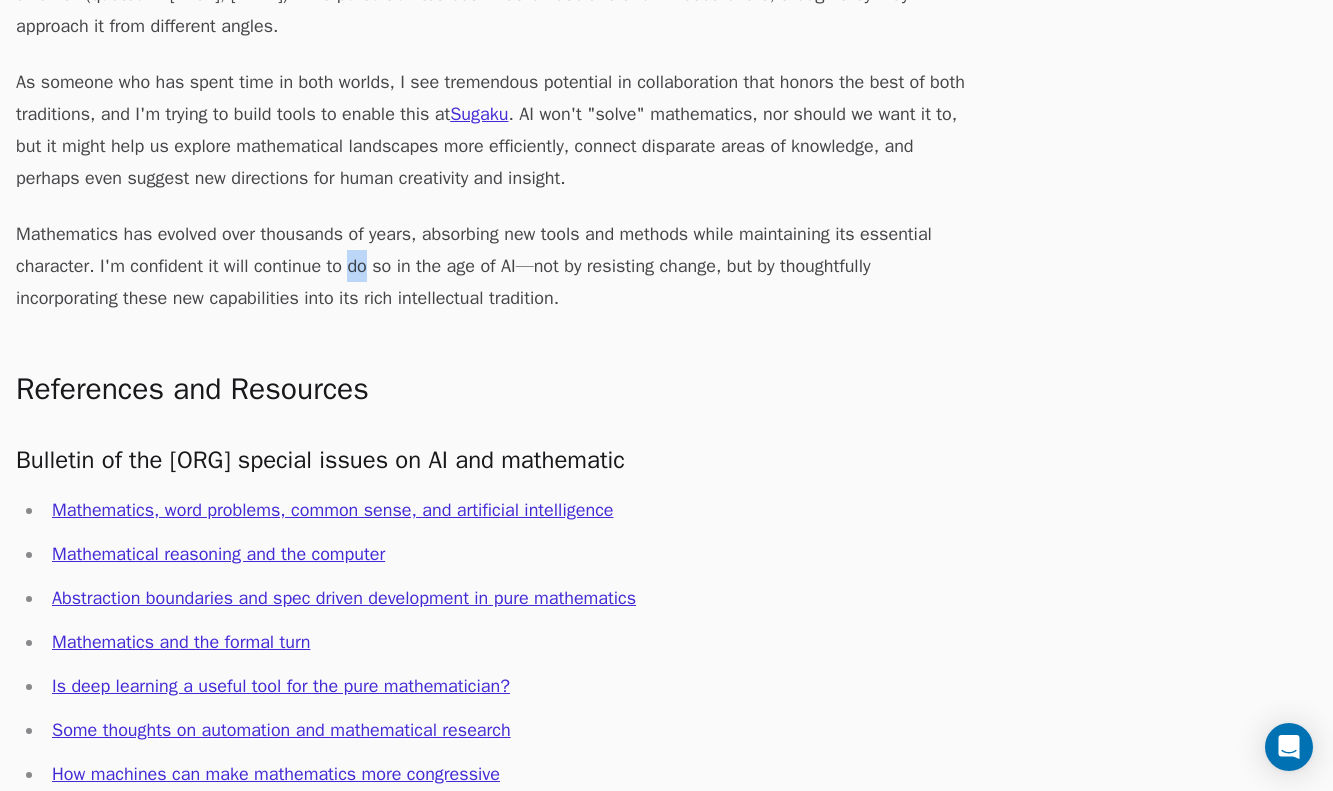 click on "Mathematics has evolved over thousands of years, absorbing new tools and methods while maintaining its essential character. I'm confident it will continue to do so in the age of AI—not by resisting change, but by thoughtfully incorporating these new capabilities into its rich intellectual tradition." at bounding box center [496, 266] 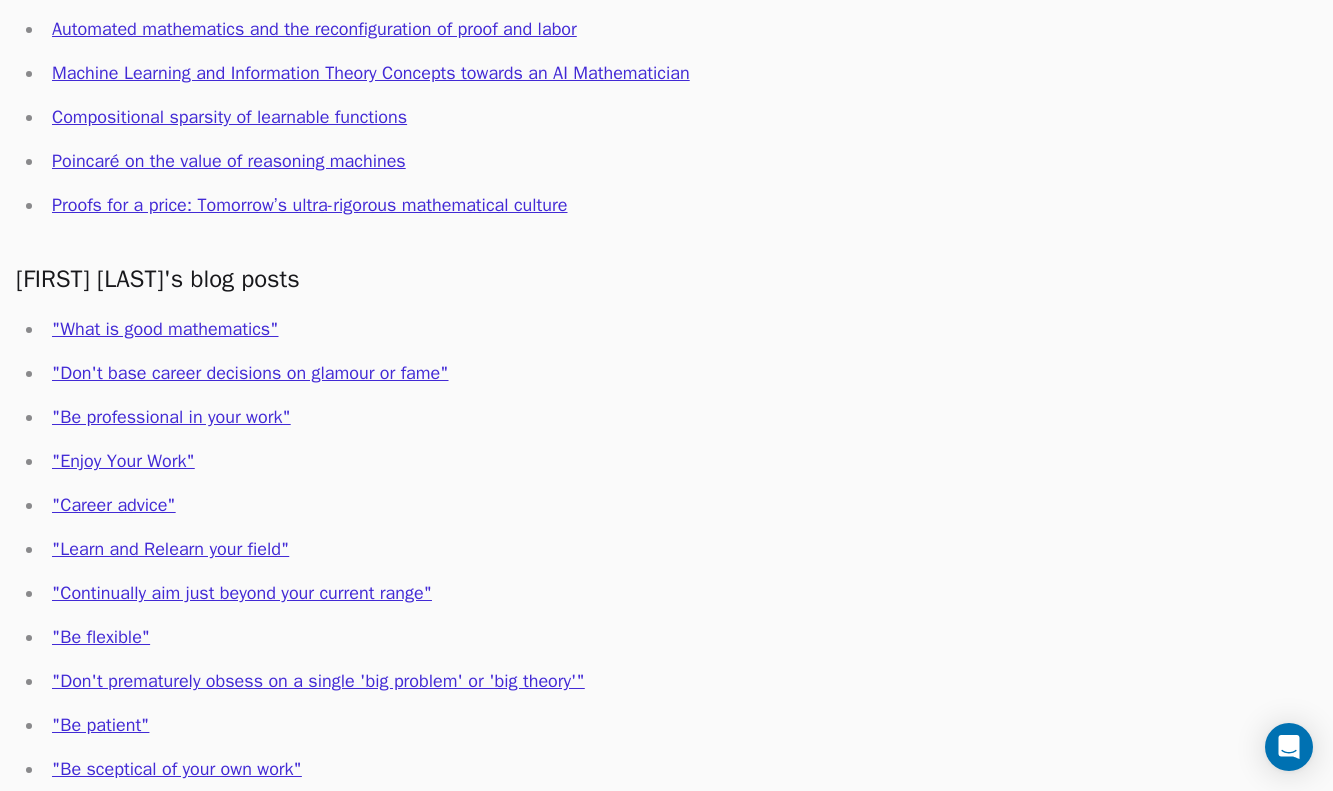 scroll, scrollTop: 10435, scrollLeft: 0, axis: vertical 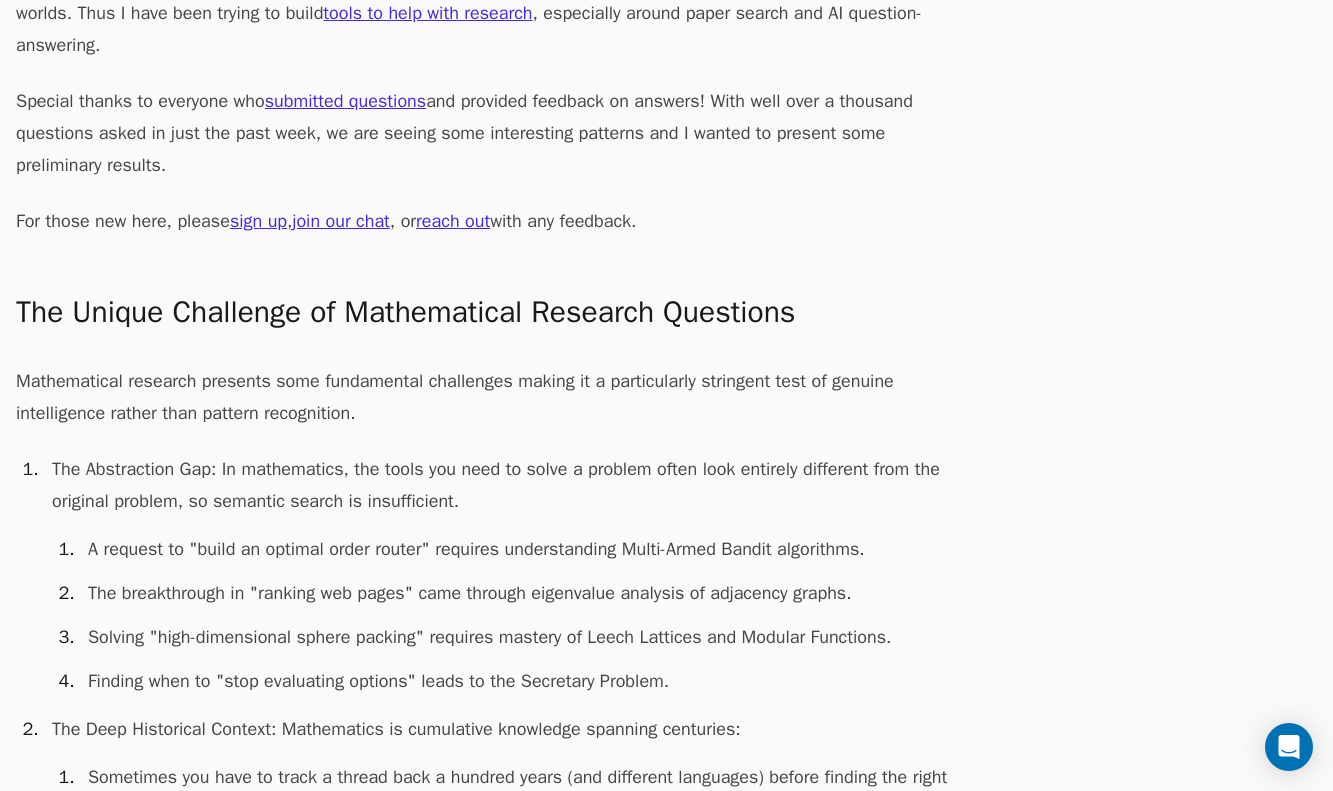 click on "The Abstraction Gap : In mathematics, the tools you need to solve a problem often look entirely different from the original problem, so semantic search is insufficient. A request to "build an optimal order router" requires understanding Multi-Armed Bandit algorithms. The breakthrough in "ranking web pages" came through eigenvalue analysis of adjacency graphs. Solving "high-dimensional sphere packing" requires mastery of Leech Lattices and Modular Functions. Finding when to "stop evaluating options" leads to the Secretary Problem." at bounding box center (510, 575) 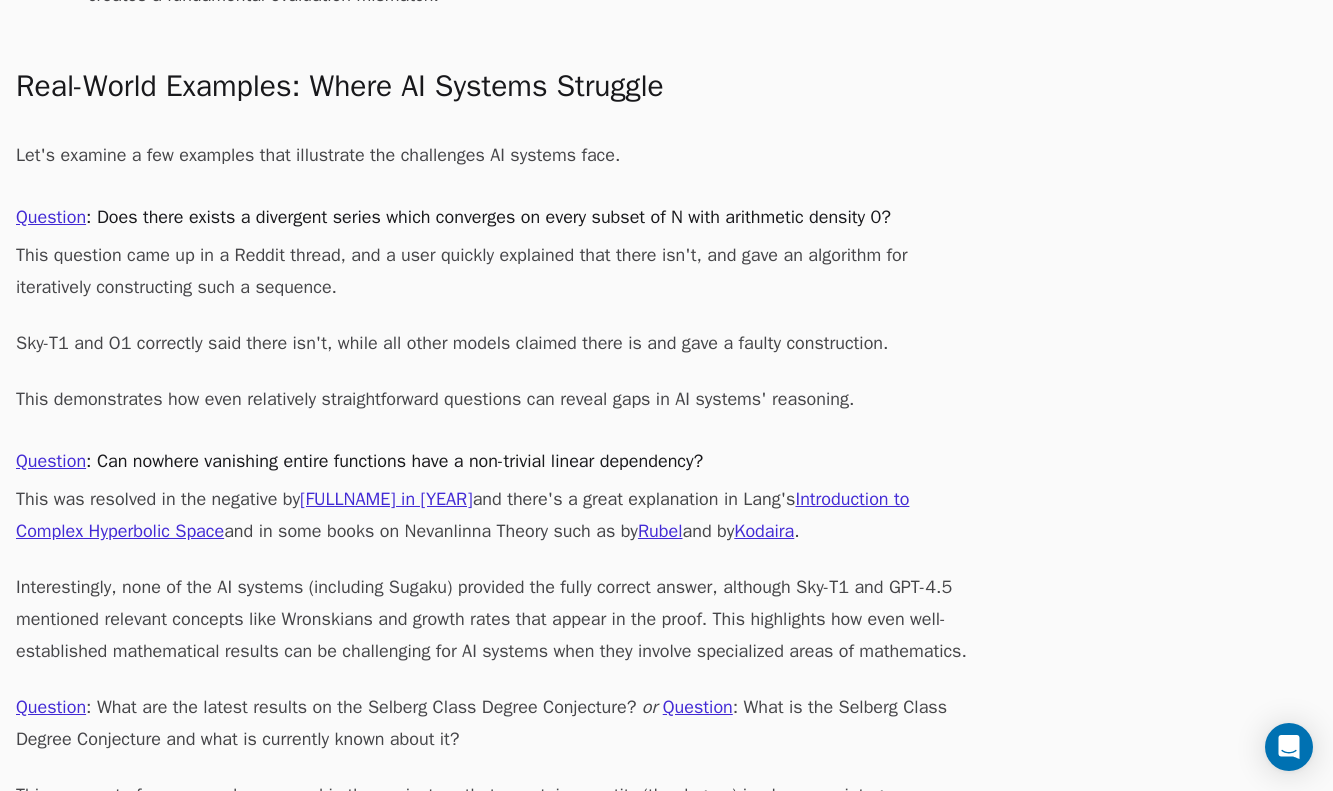 scroll, scrollTop: 1977, scrollLeft: 0, axis: vertical 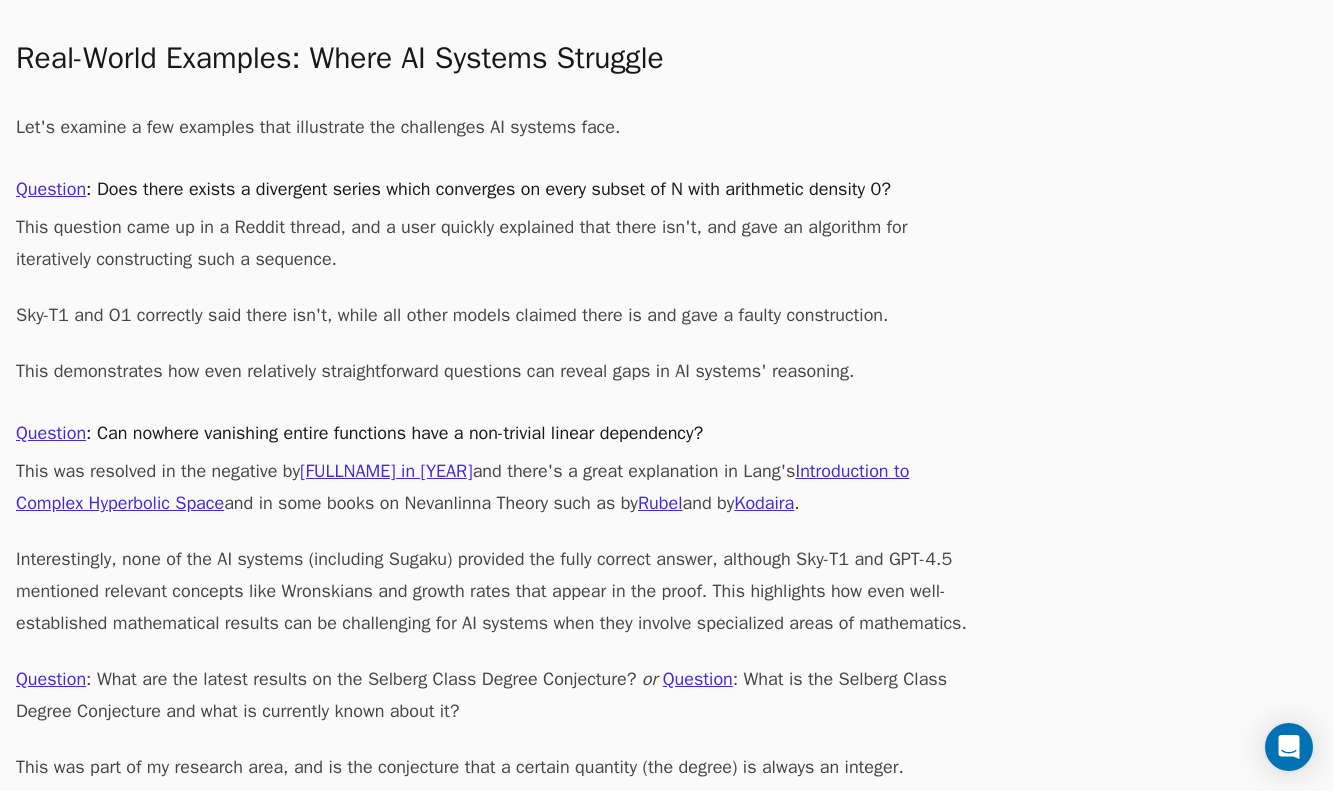 click on "Interestingly, none of the AI systems (including Sugaku) provided the fully correct answer, although Sky-T1 and GPT-4.5 mentioned relevant concepts like Wronskians and growth rates that appear in the proof. This highlights how even well-established mathematical results can be challenging for AI systems when they involve specialized areas of mathematics." at bounding box center [496, 591] 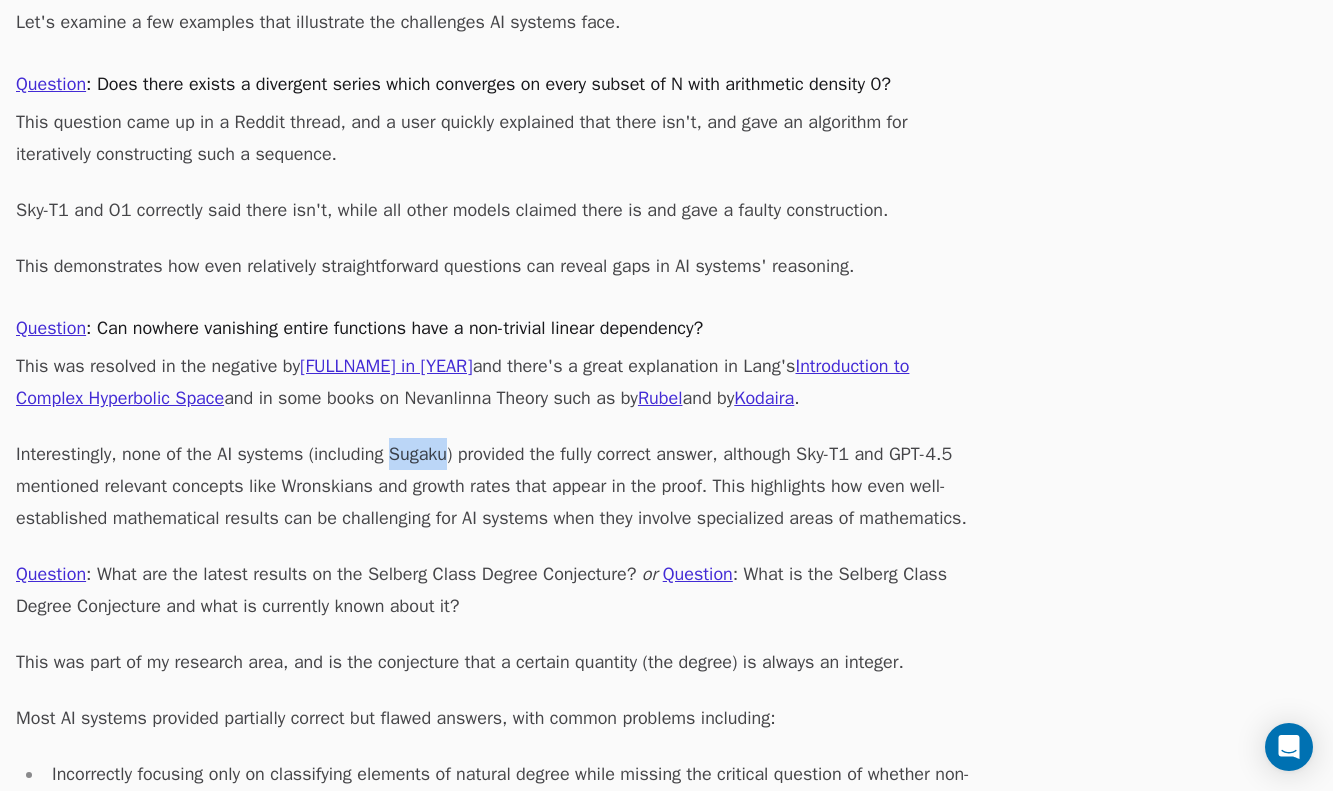 scroll, scrollTop: 2082, scrollLeft: 0, axis: vertical 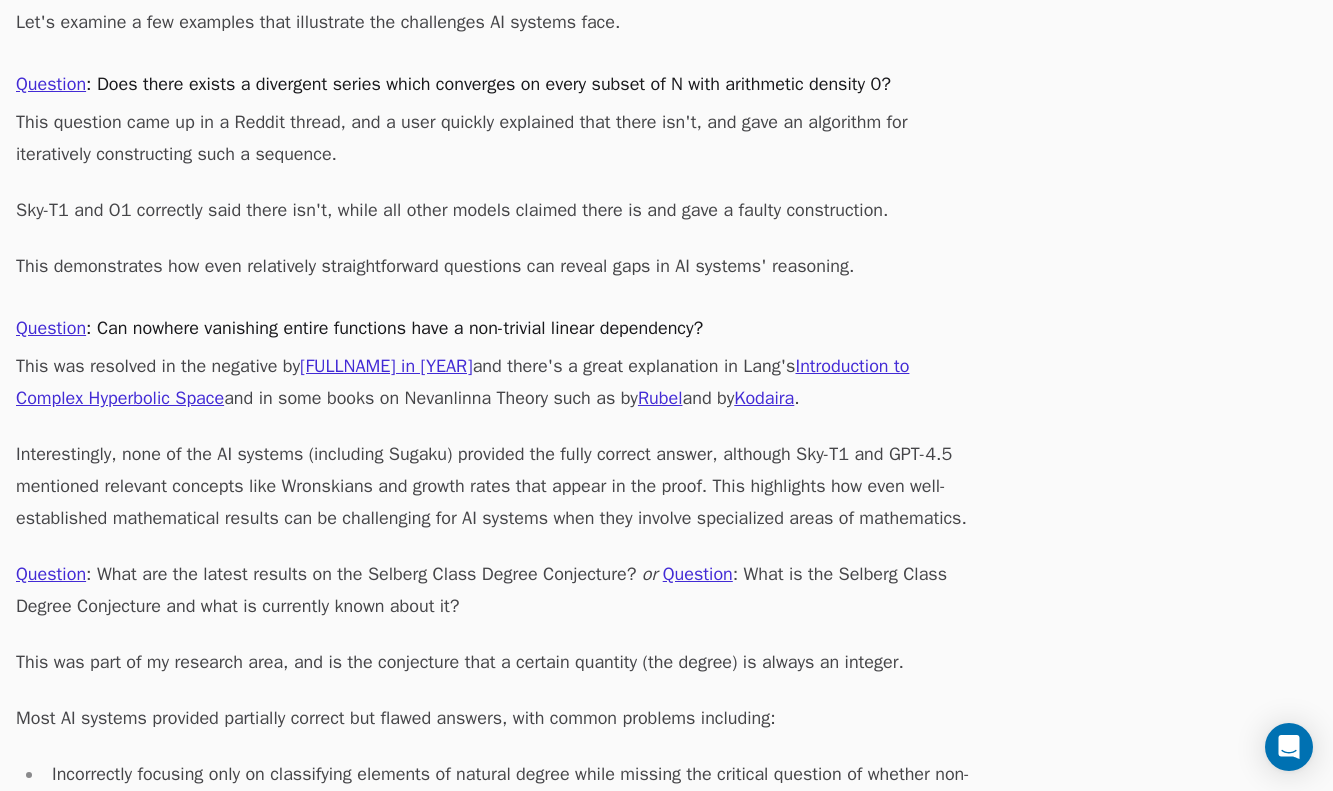 click on "Interestingly, none of the AI systems (including Sugaku) provided the fully correct answer, although Sky-T1 and GPT-4.5 mentioned relevant concepts like Wronskians and growth rates that appear in the proof. This highlights how even well-established mathematical results can be challenging for AI systems when they involve specialized areas of mathematics." at bounding box center (496, 486) 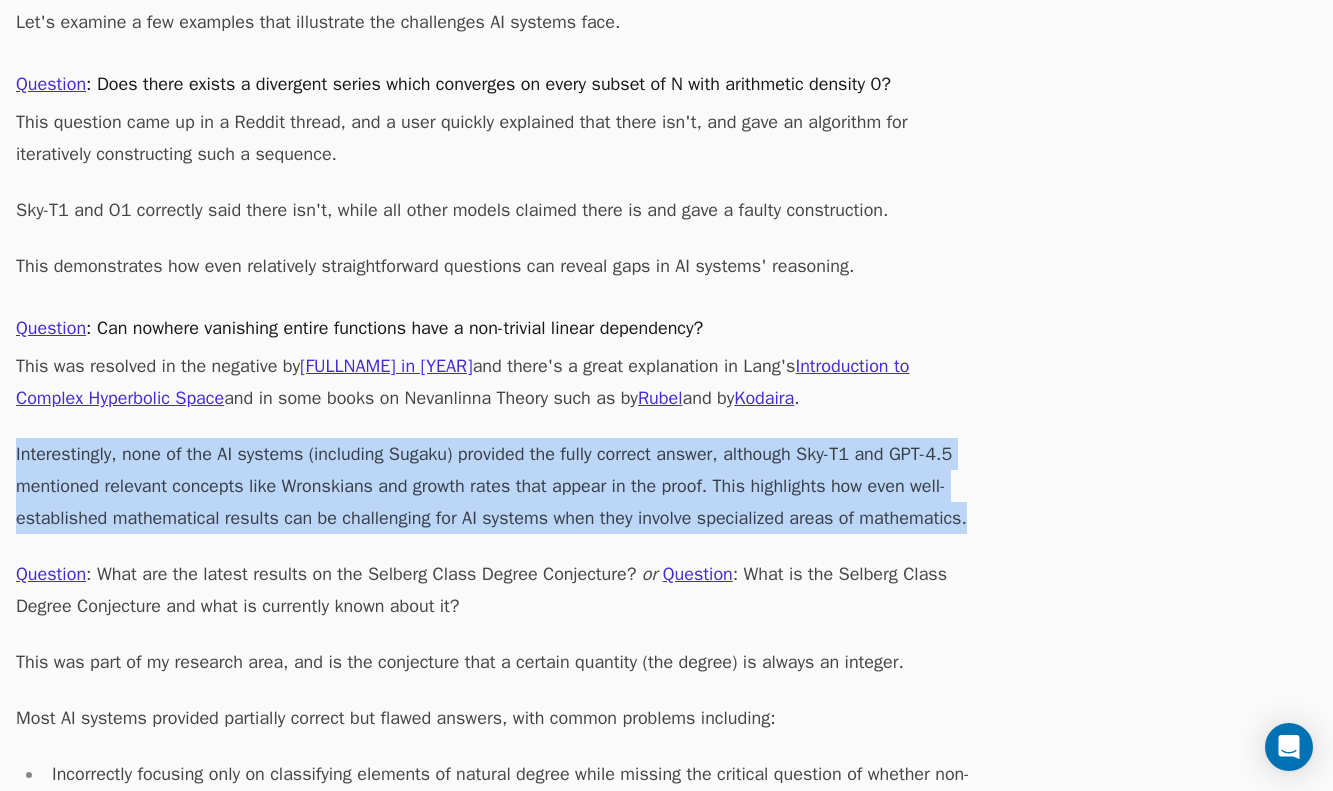 scroll, scrollTop: 2245, scrollLeft: 0, axis: vertical 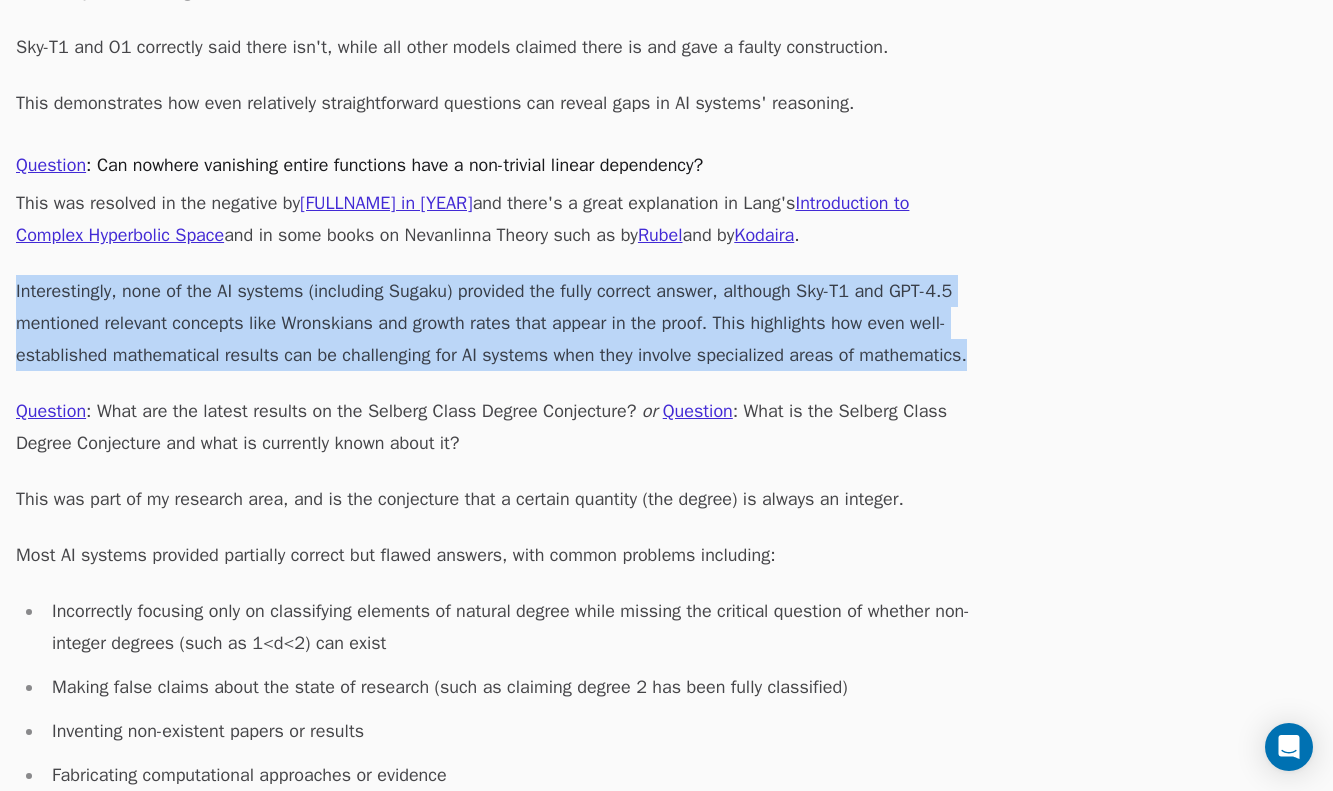 click on "This was resolved in the negative by [FULLNAME] in [YEAR] and there's a great explanation in Lang's [BOOK TITLE] and in some books on Nevanlinna Theory such as by [FULLNAME] and by [FULLNAME] ." at bounding box center (496, 347) 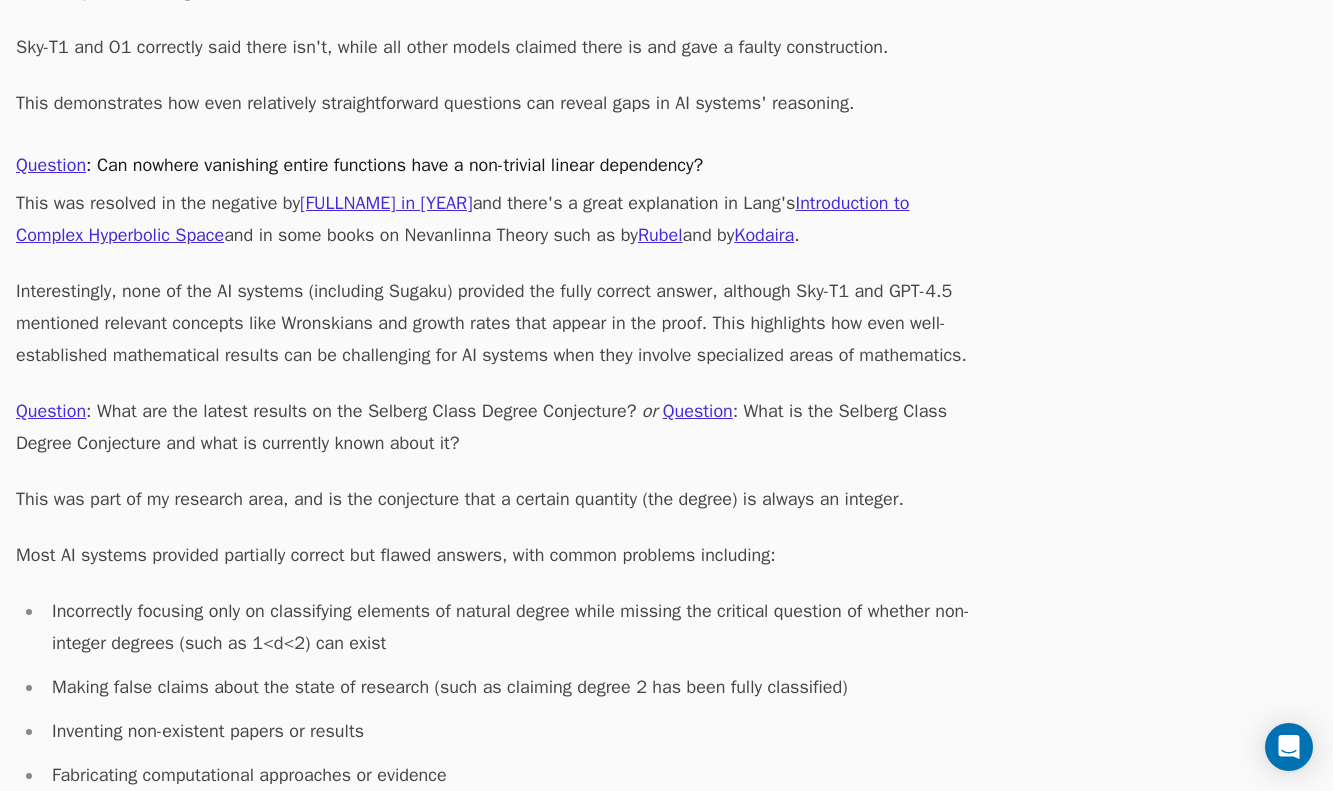 click on "This was resolved in the negative by [FULLNAME] in [YEAR] and there's a great explanation in Lang's [BOOK TITLE] and in some books on Nevanlinna Theory such as by [FULLNAME] and by [FULLNAME] ." at bounding box center [496, 347] 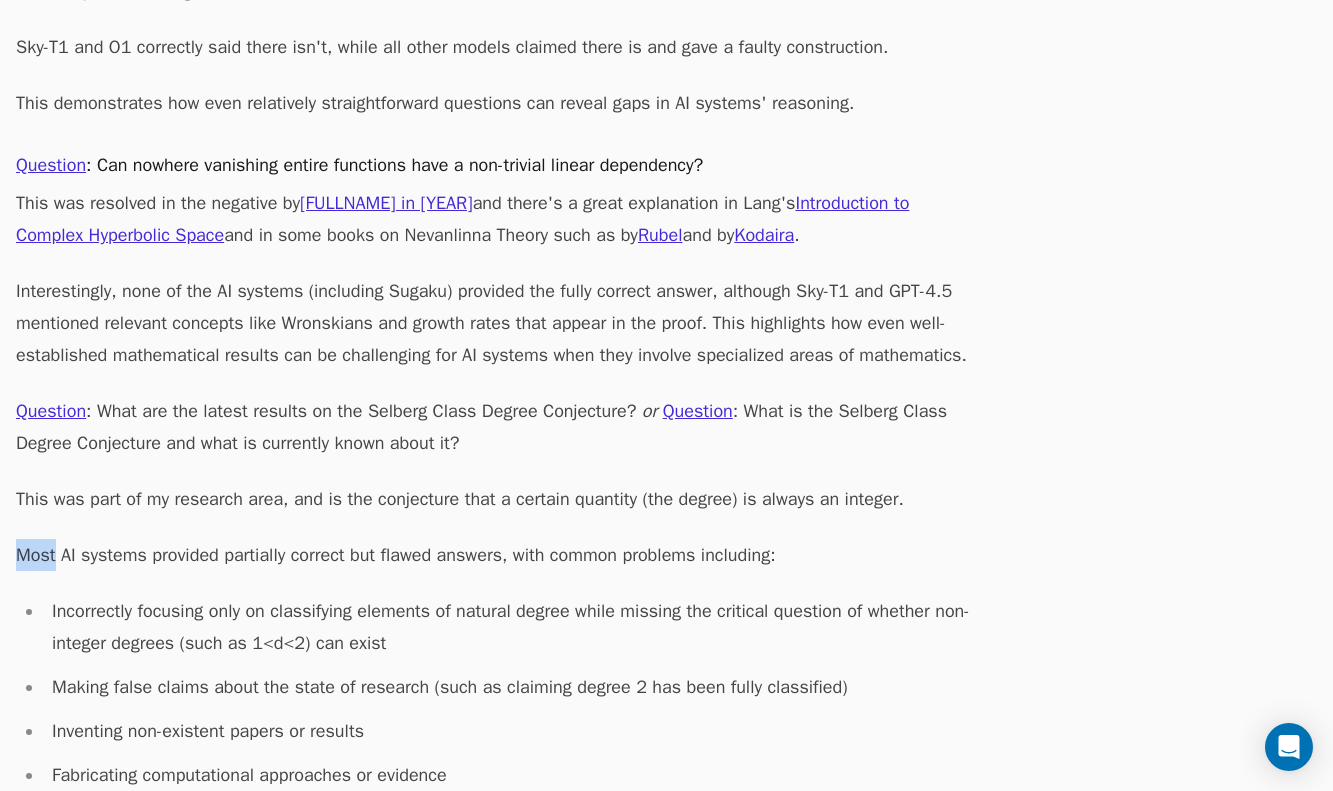 click on "This was resolved in the negative by [FULLNAME] in [YEAR] and there's a great explanation in Lang's [BOOK TITLE] and in some books on Nevanlinna Theory such as by [FULLNAME] and by [FULLNAME] ." at bounding box center (496, 347) 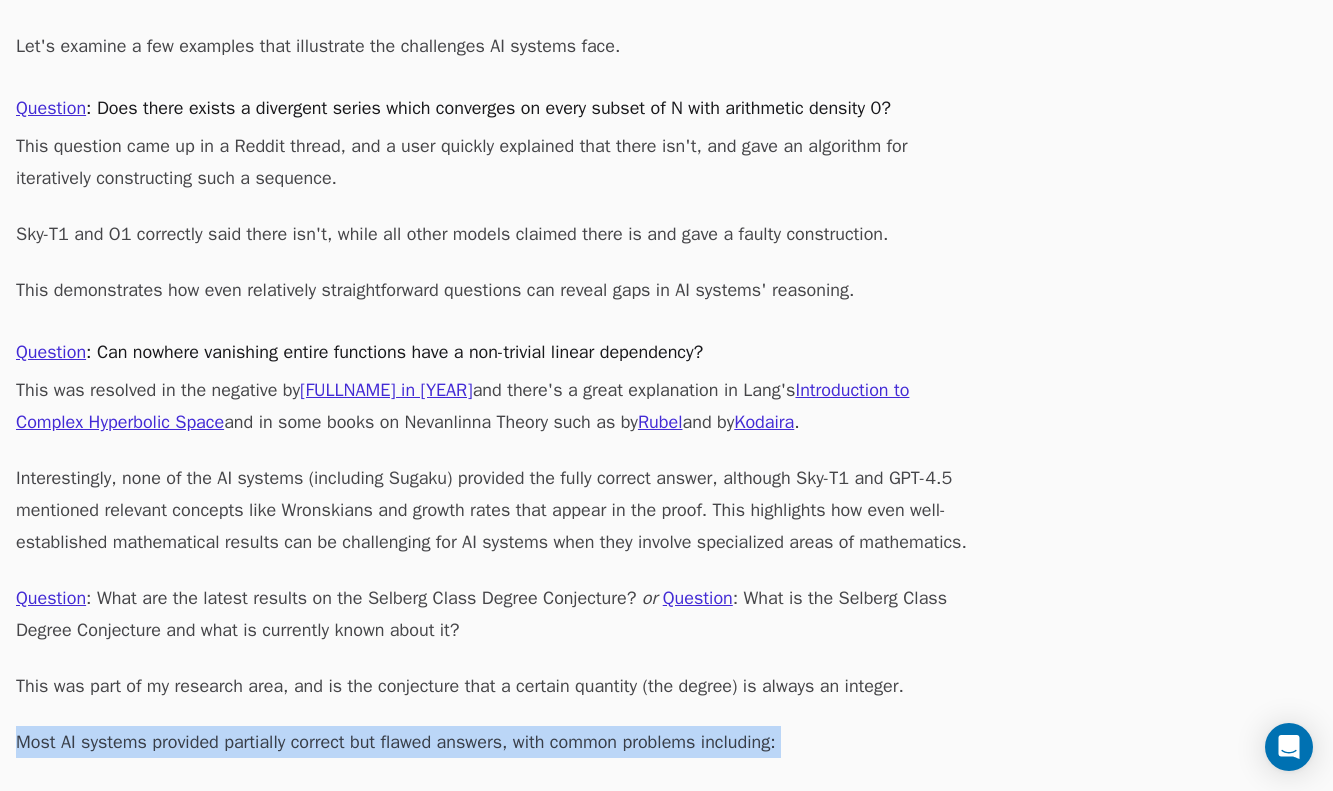 scroll, scrollTop: 2035, scrollLeft: 0, axis: vertical 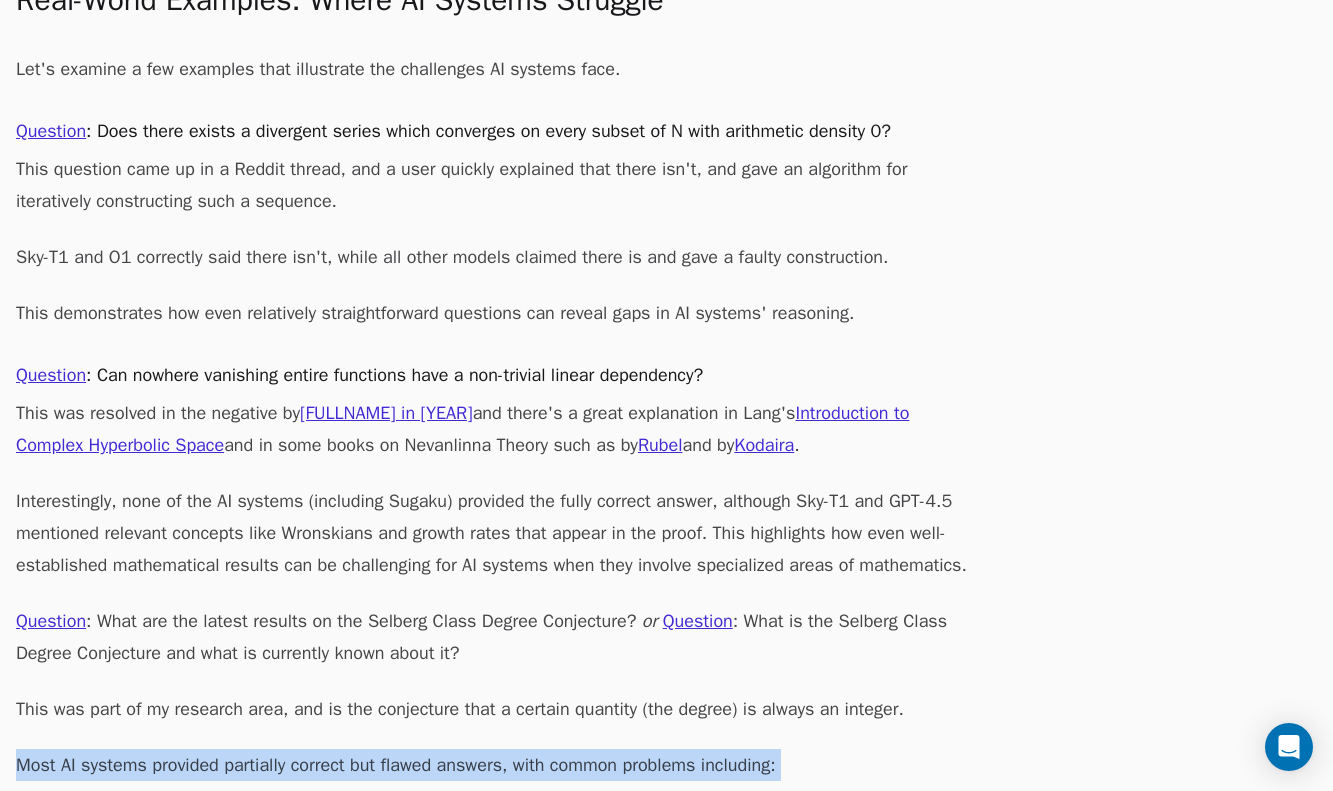 click on "This question came up in a Reddit thread, and a user quickly explained that there isn't, and gave an algorithm for iteratively constructing such a sequence." at bounding box center (496, 185) 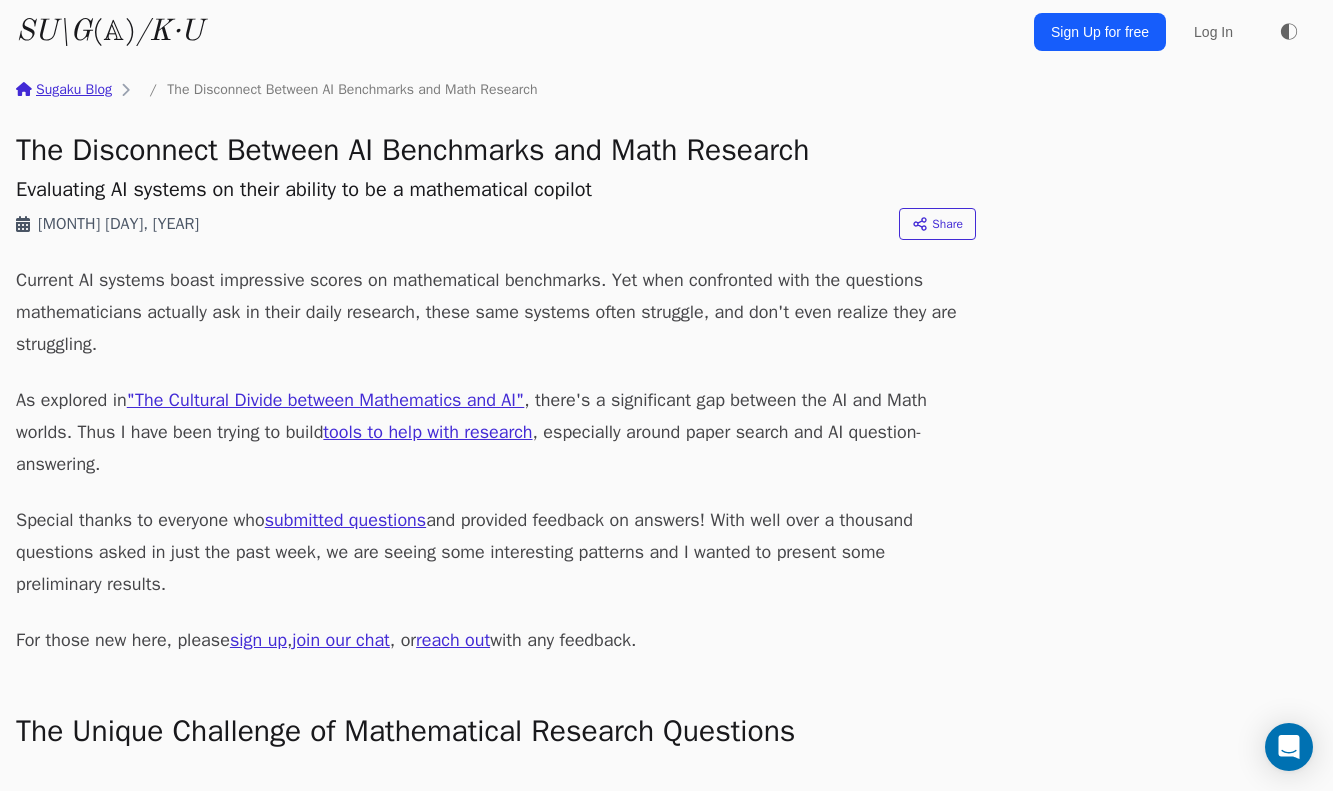scroll, scrollTop: 0, scrollLeft: 0, axis: both 